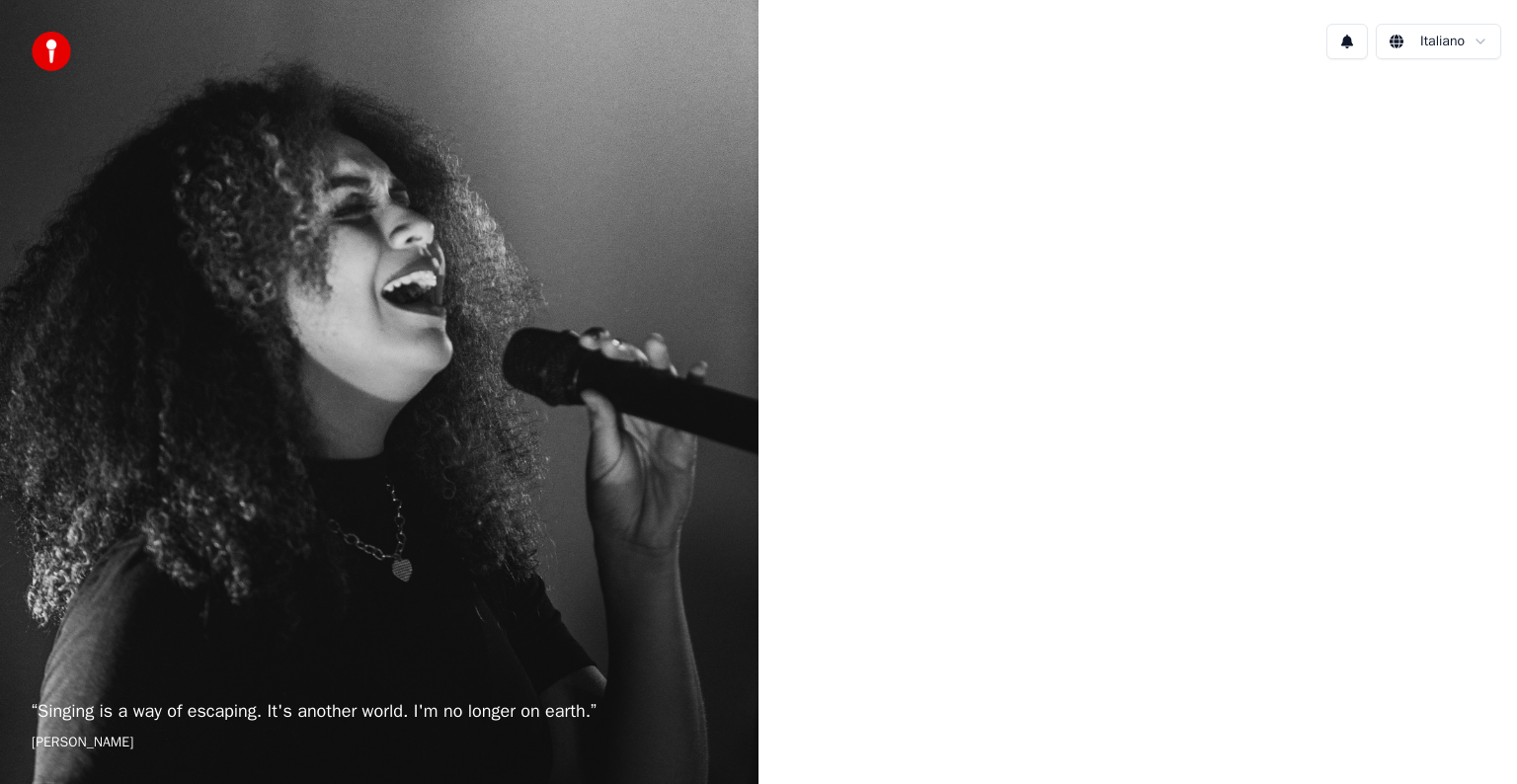 scroll, scrollTop: 0, scrollLeft: 0, axis: both 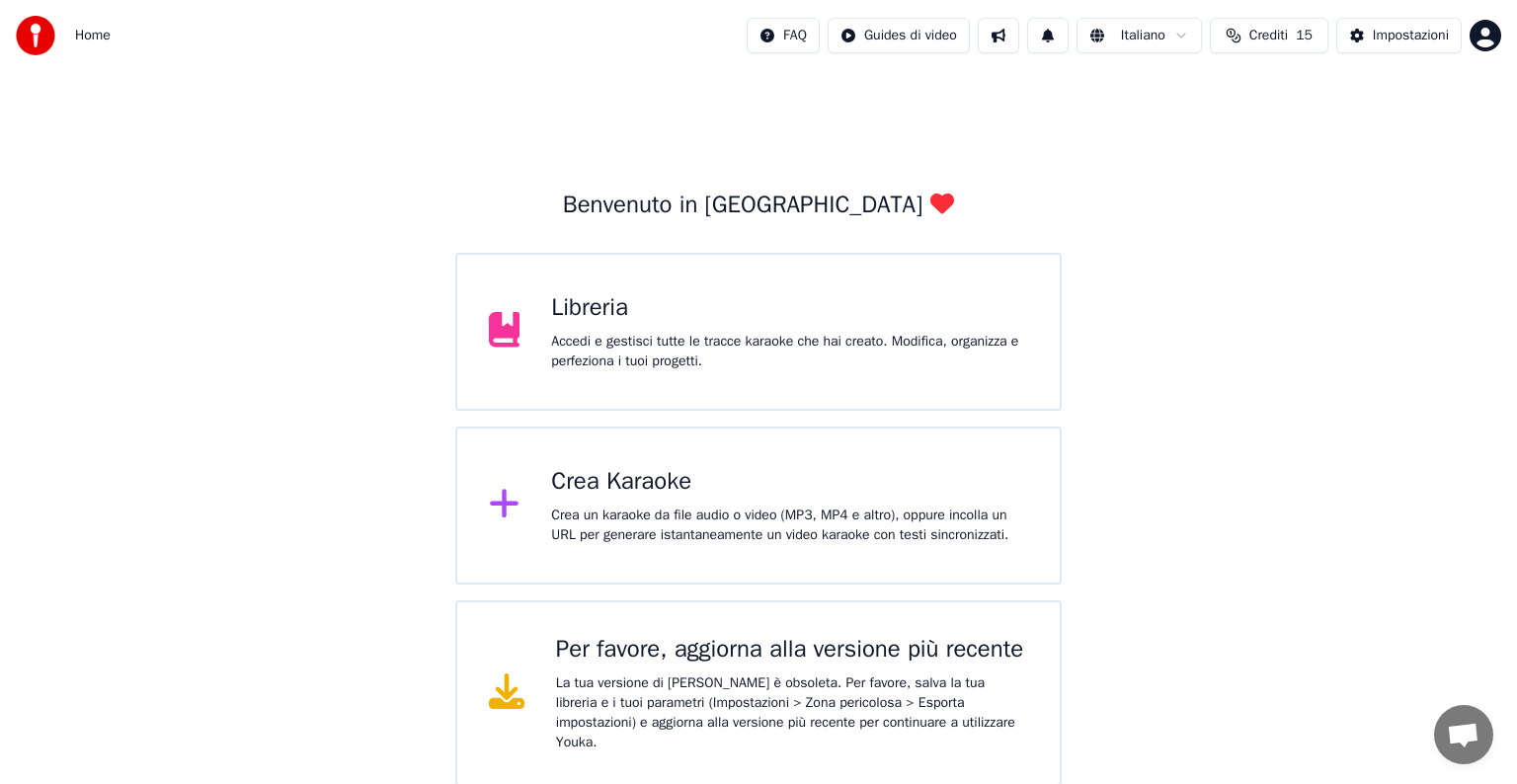 click on "Crea Karaoke" at bounding box center [789, 482] 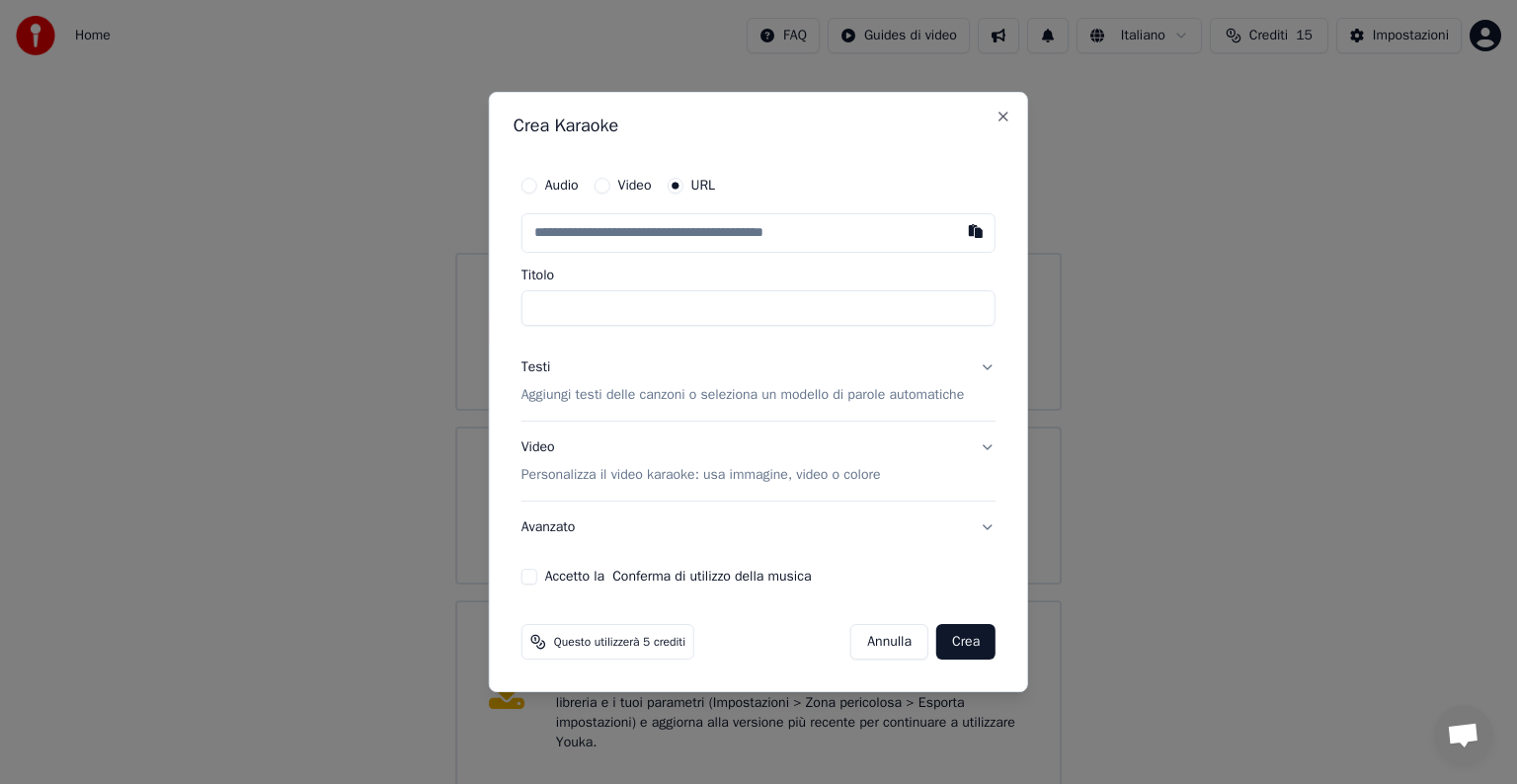 click at bounding box center [976, 231] 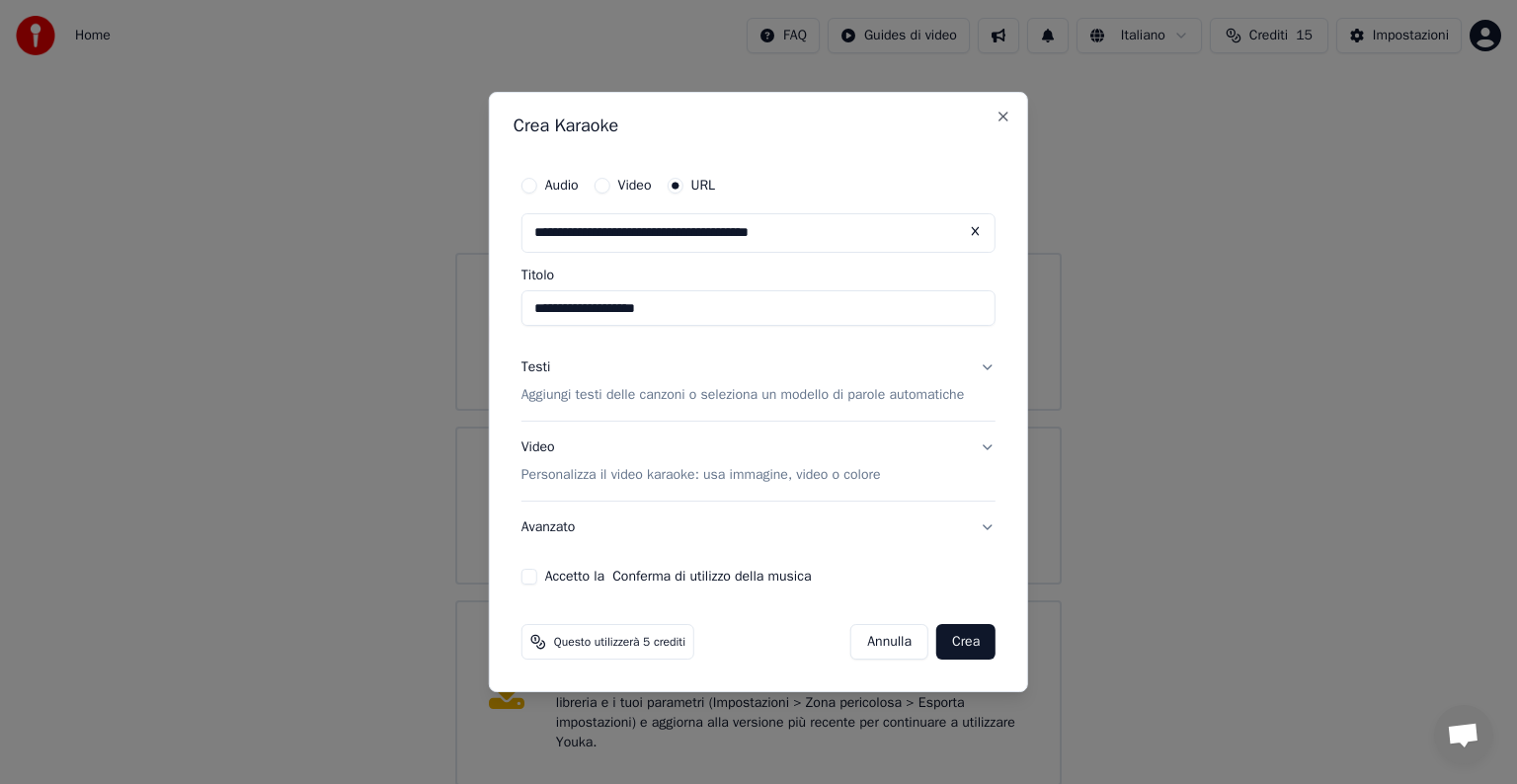 type on "**********" 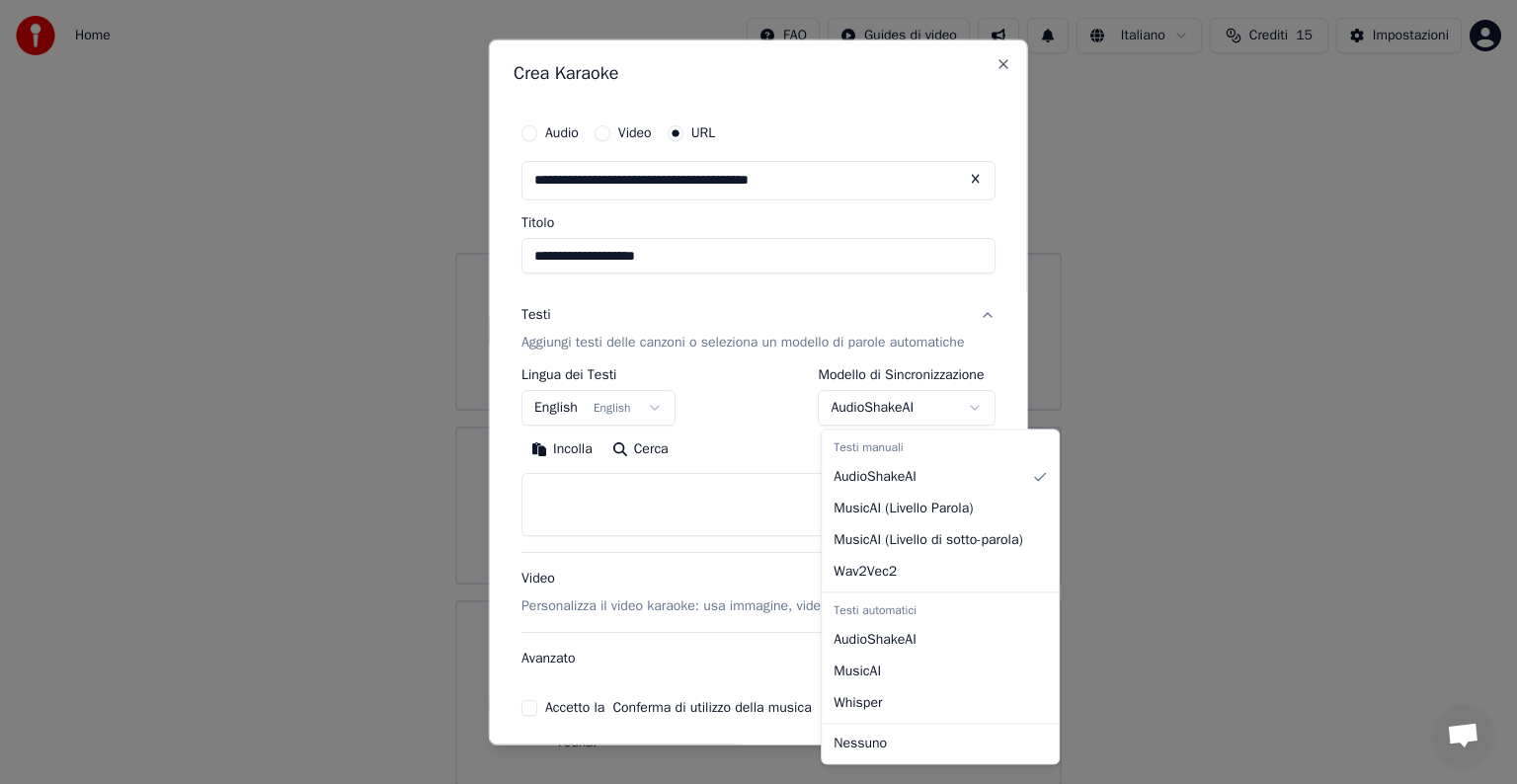 click on "**********" at bounding box center [758, 393] 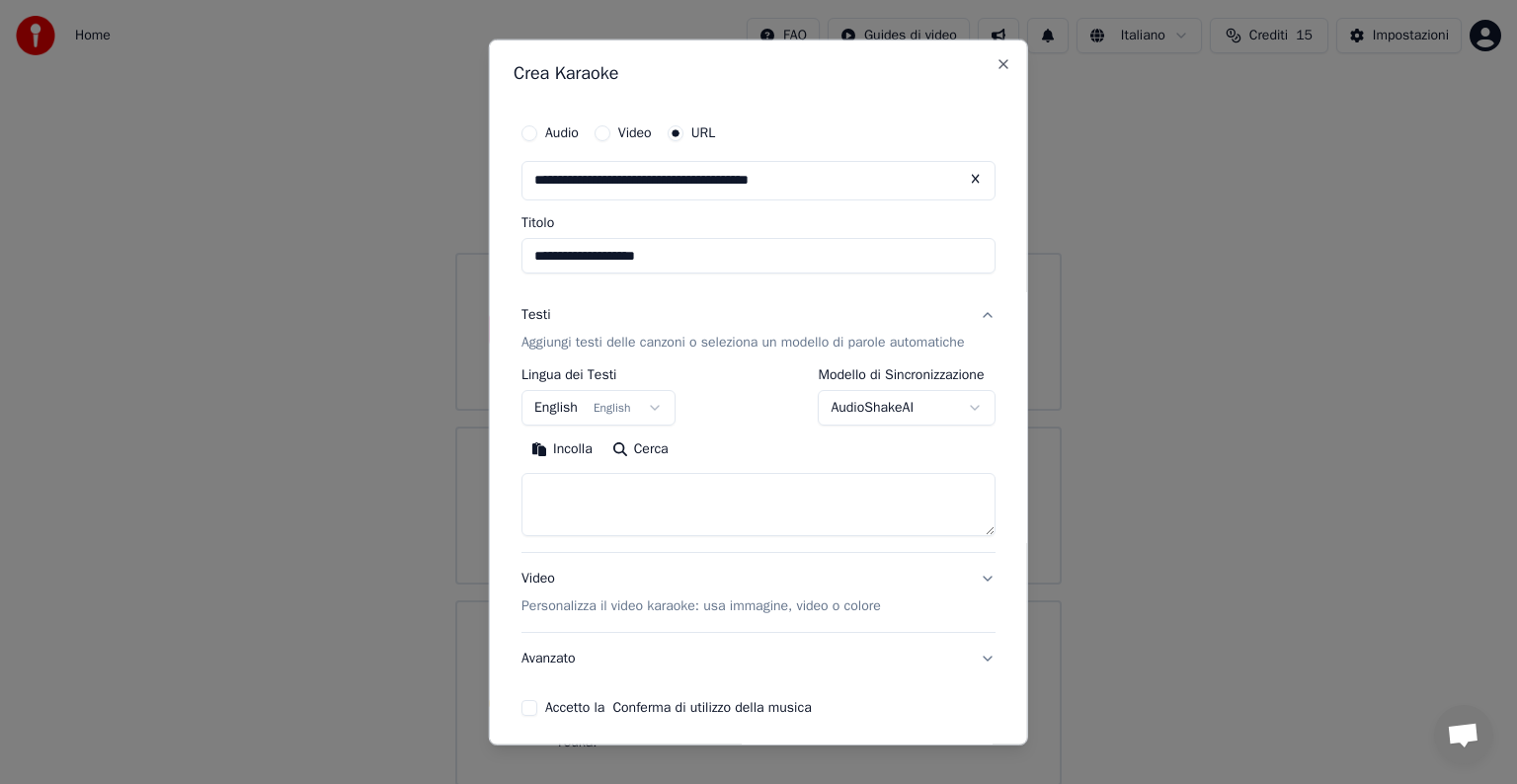 click on "Cerca" at bounding box center (639, 449) 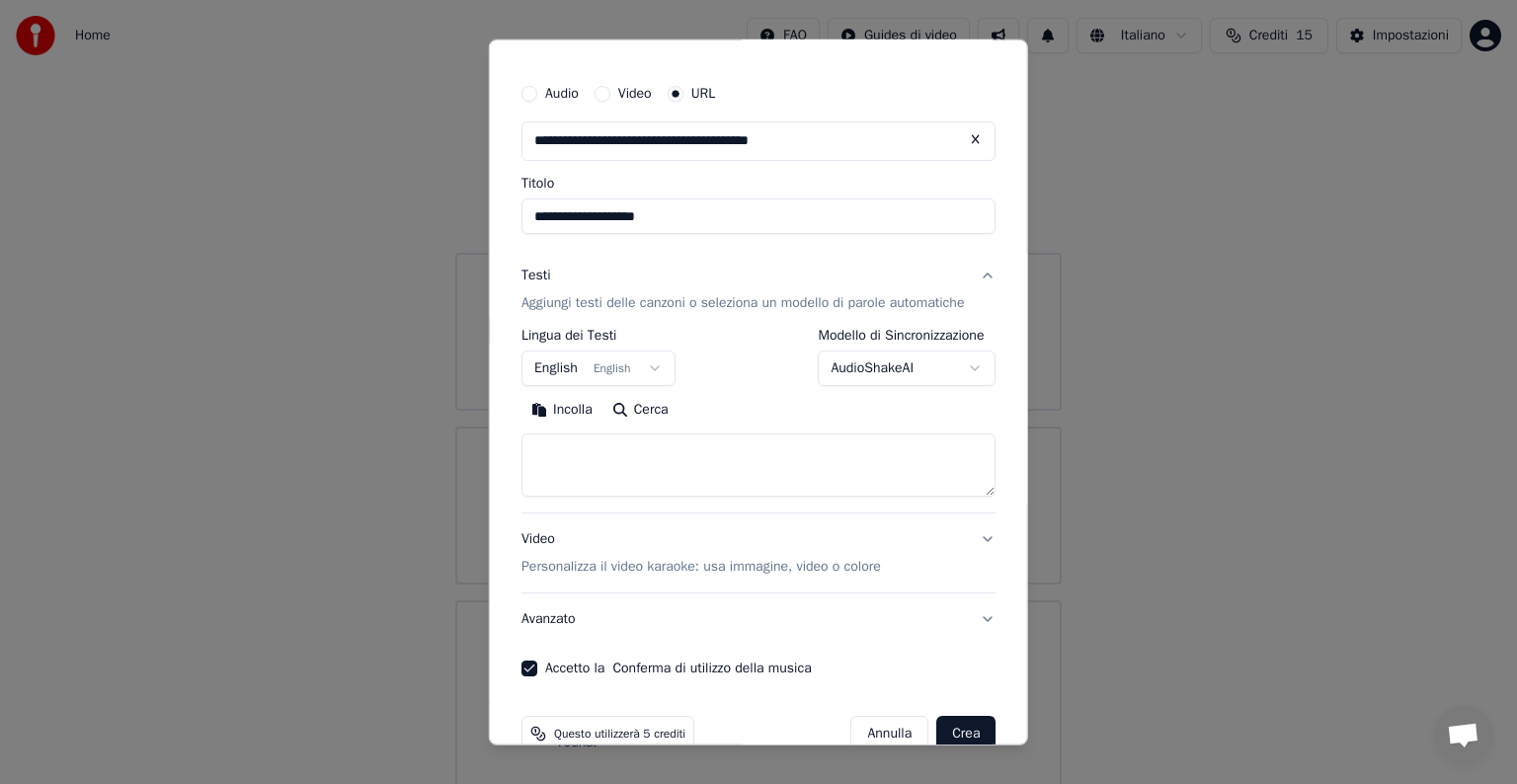 scroll, scrollTop: 78, scrollLeft: 0, axis: vertical 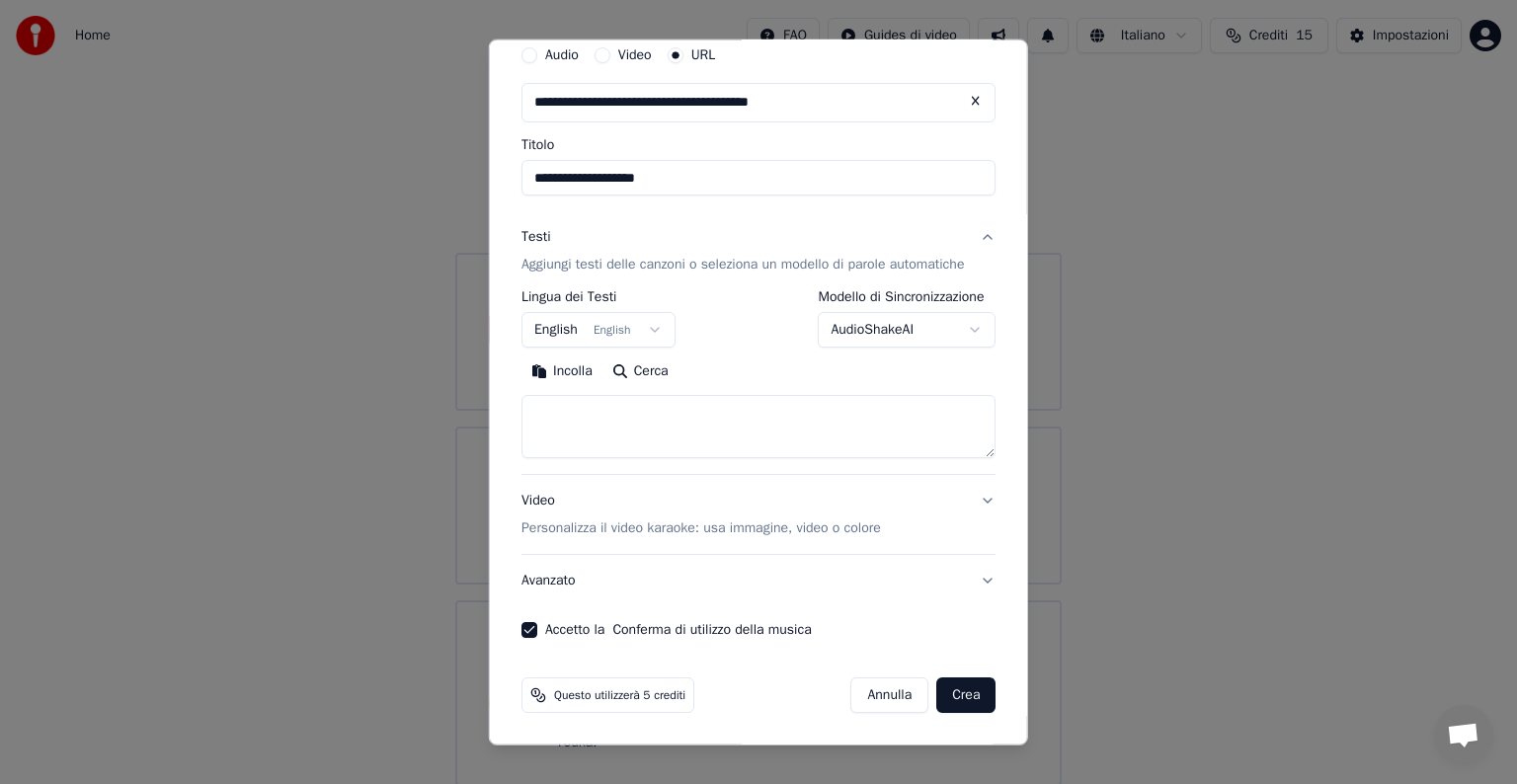 click on "Crea" at bounding box center (966, 695) 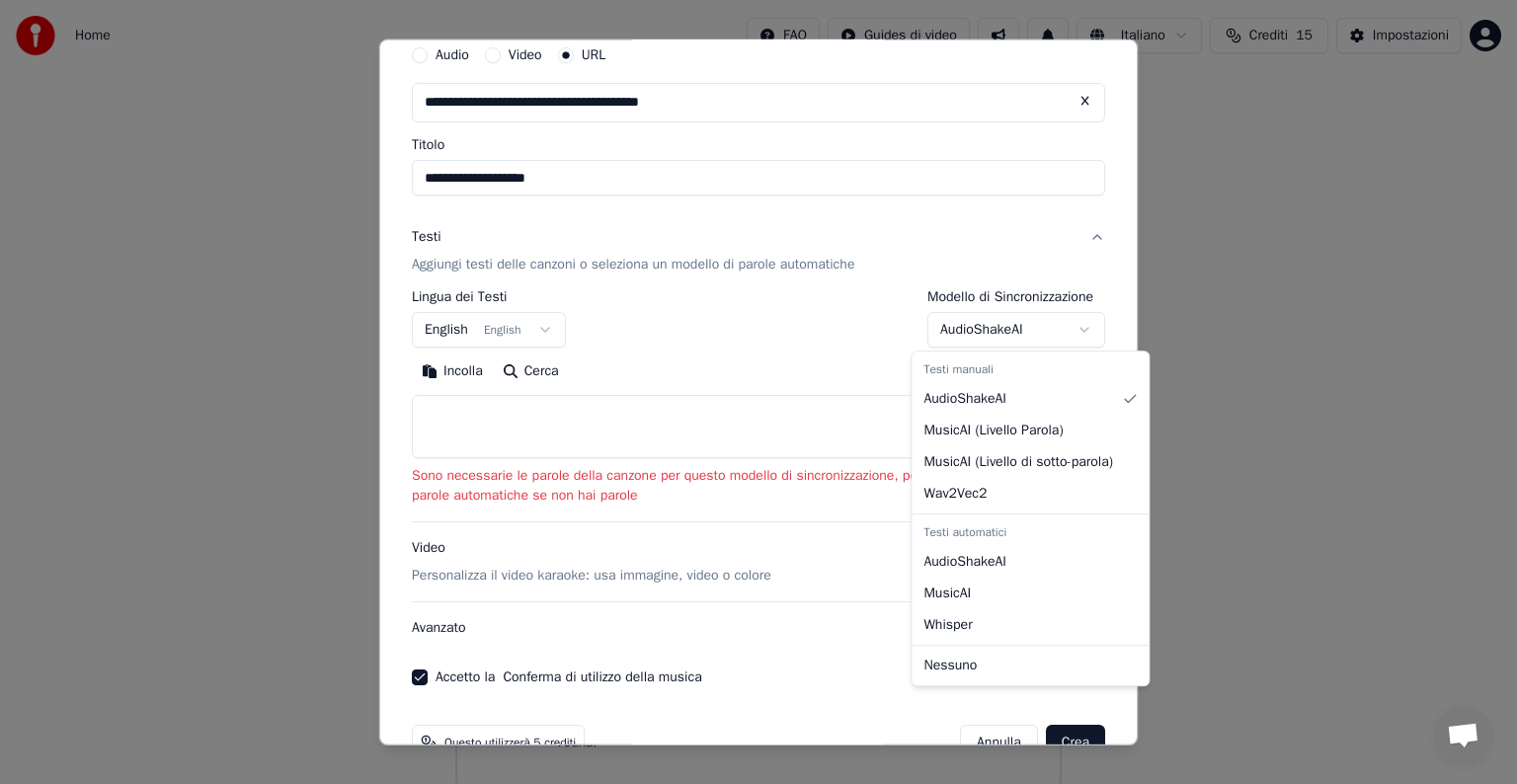click on "**********" at bounding box center (758, 393) 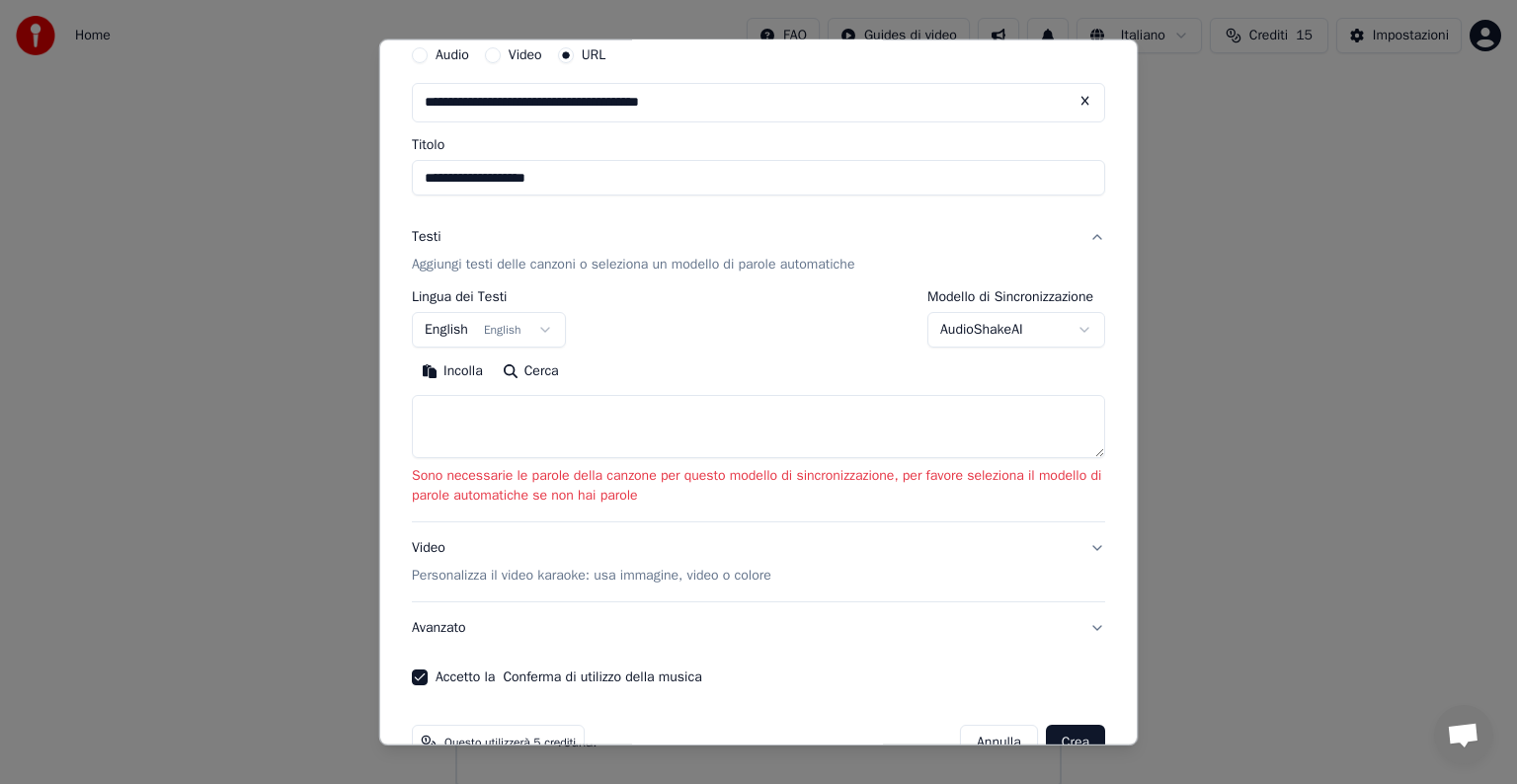 click on "Cerca" at bounding box center [530, 371] 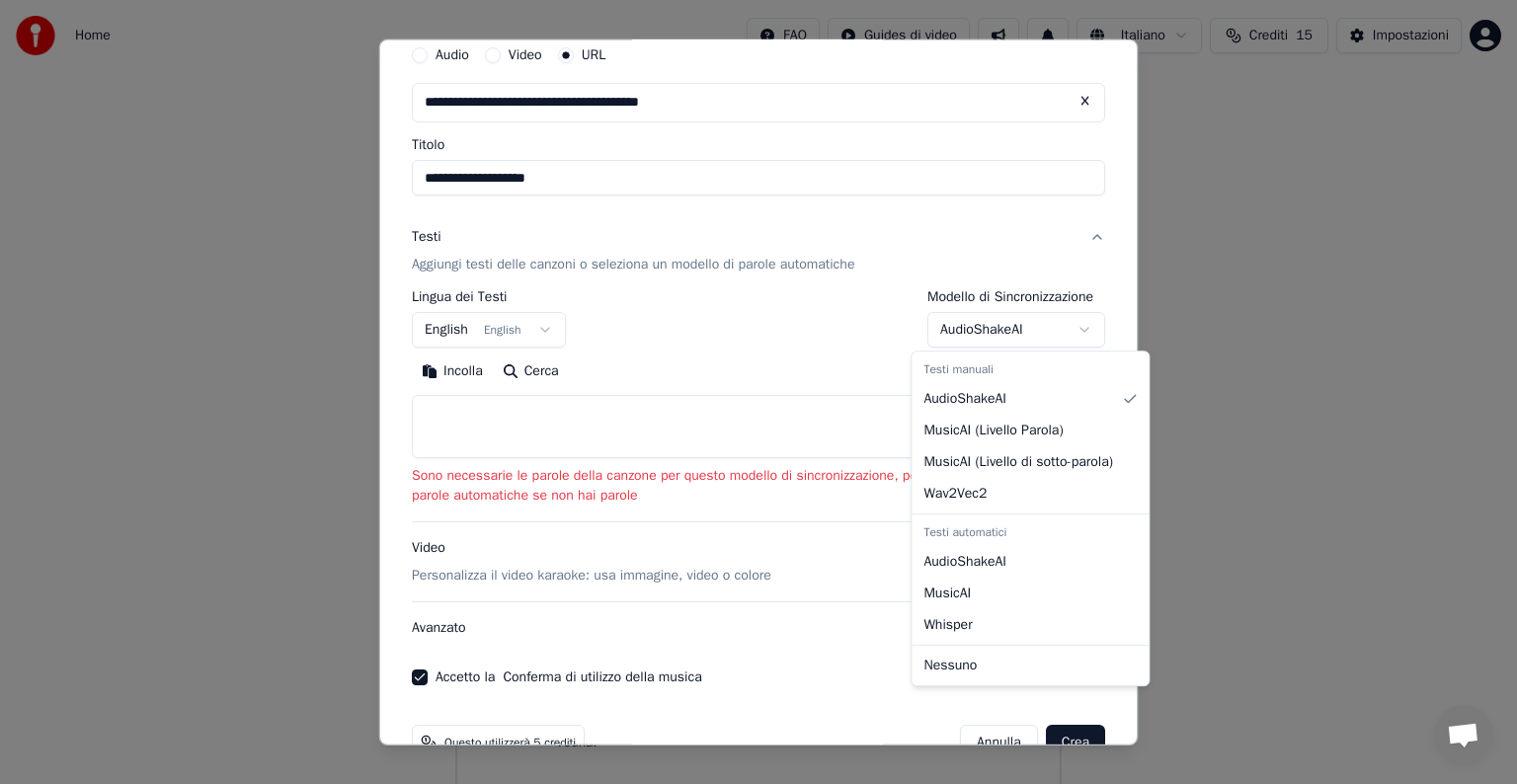 click on "**********" at bounding box center [758, 393] 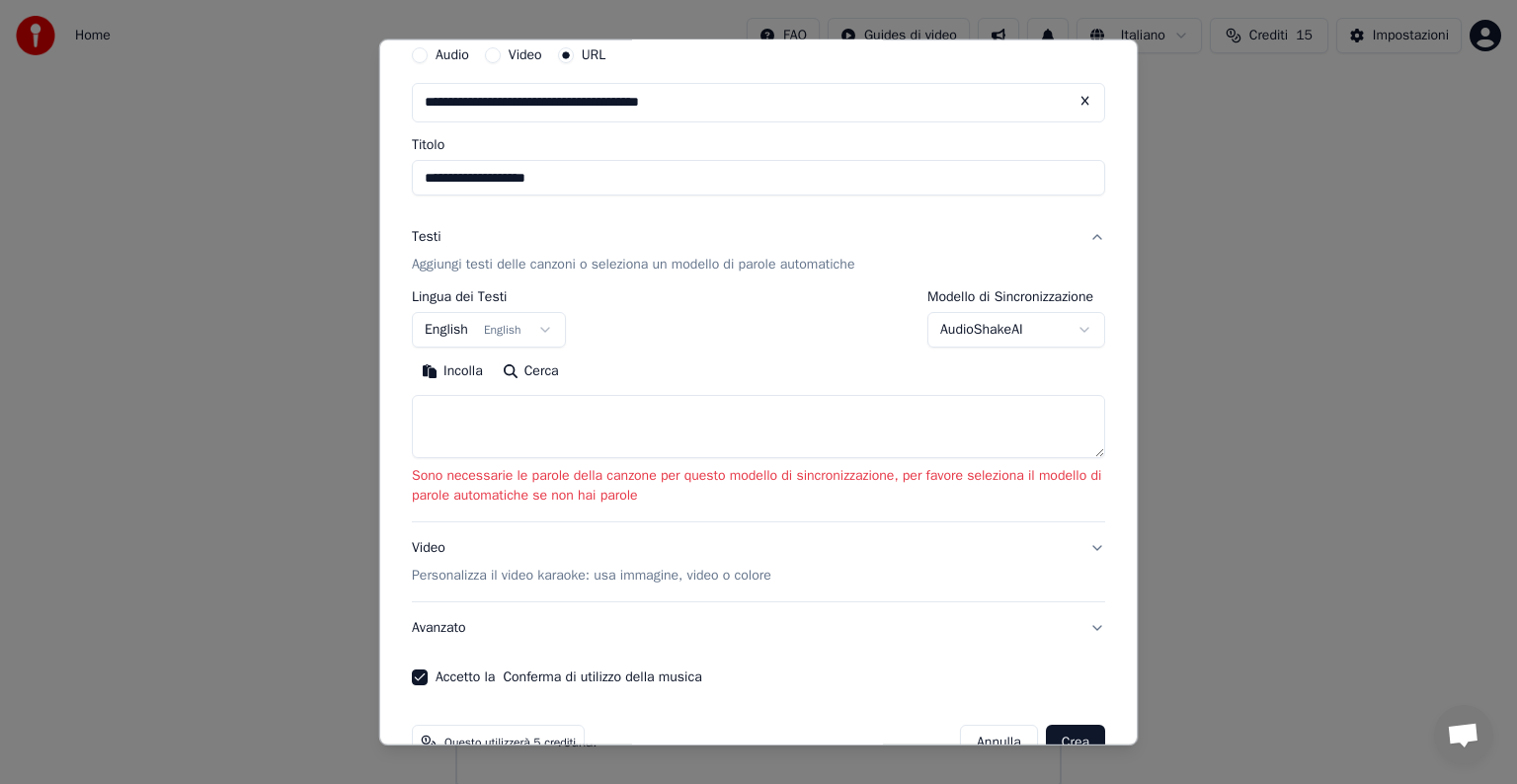 click on "**********" at bounding box center (758, 393) 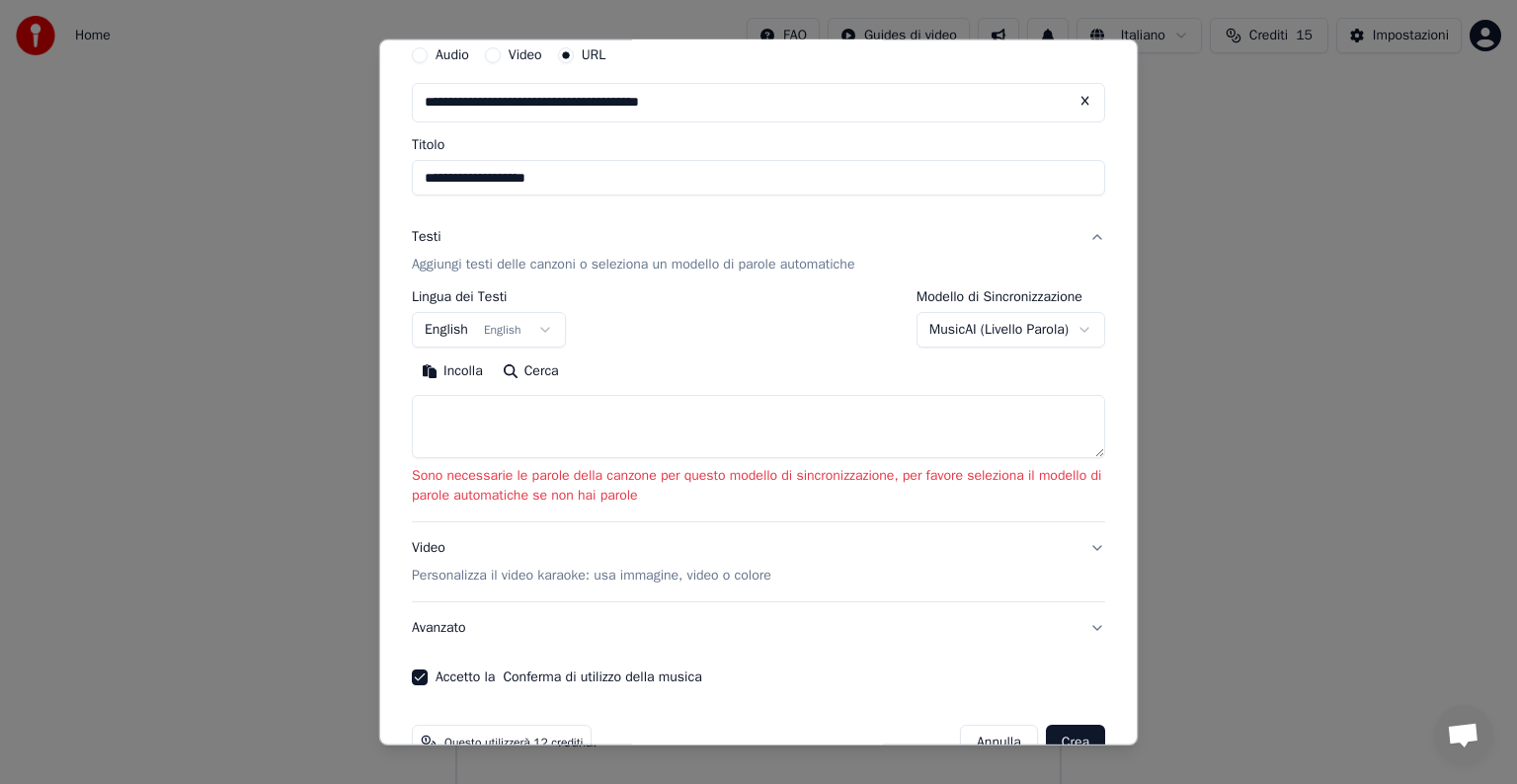 click on "Crea" at bounding box center (1076, 743) 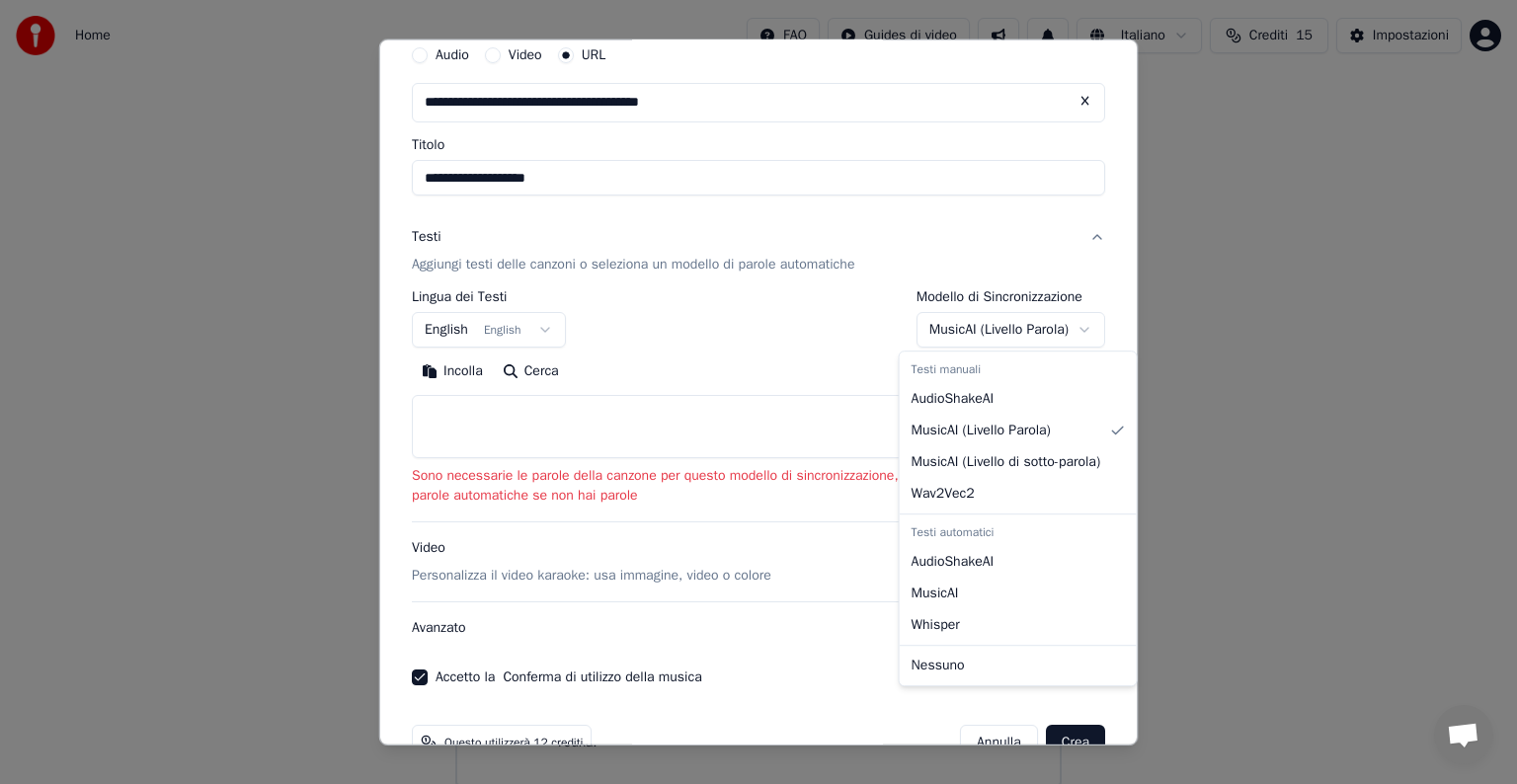 click on "**********" at bounding box center (758, 393) 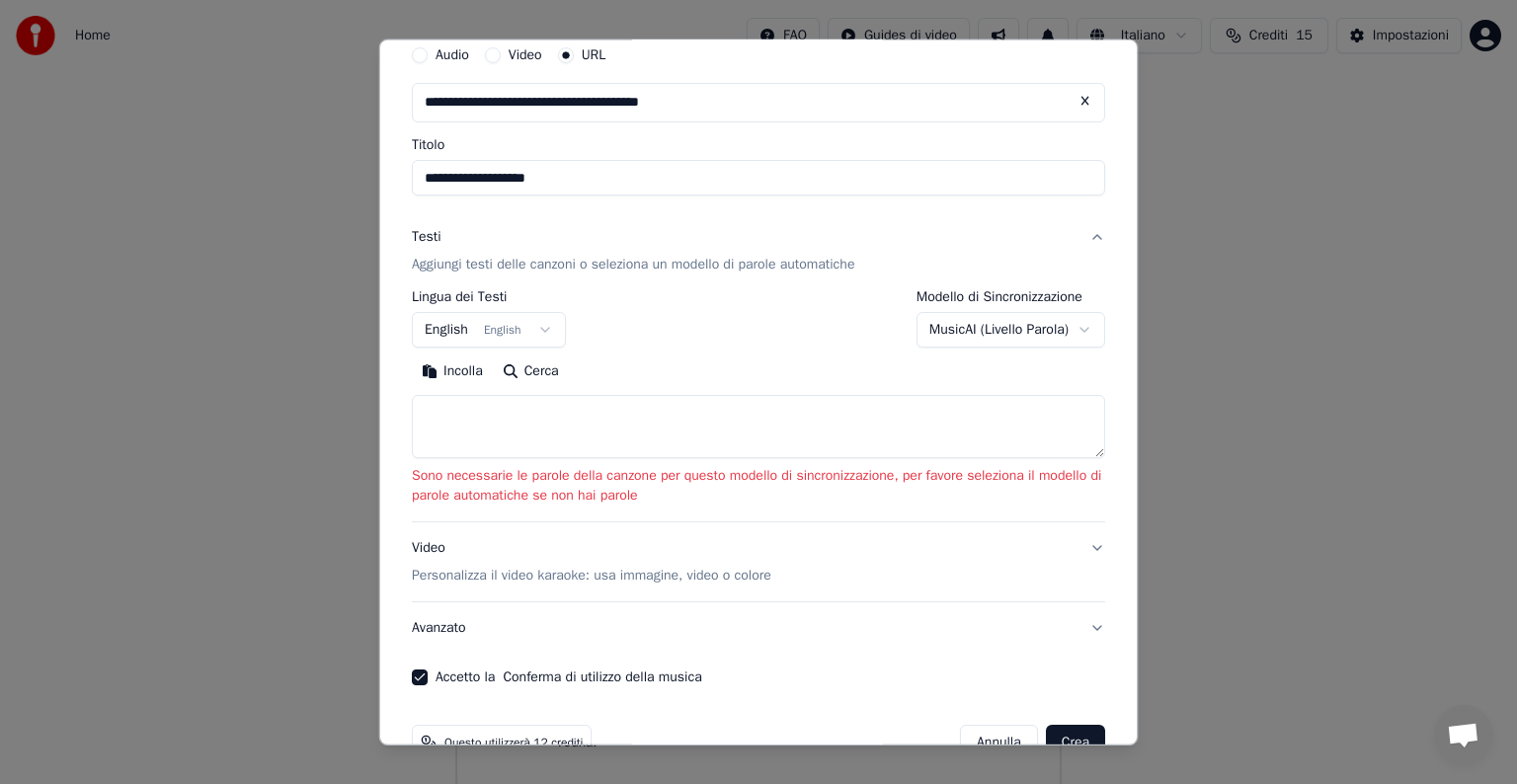 click on "Cerca" at bounding box center (530, 371) 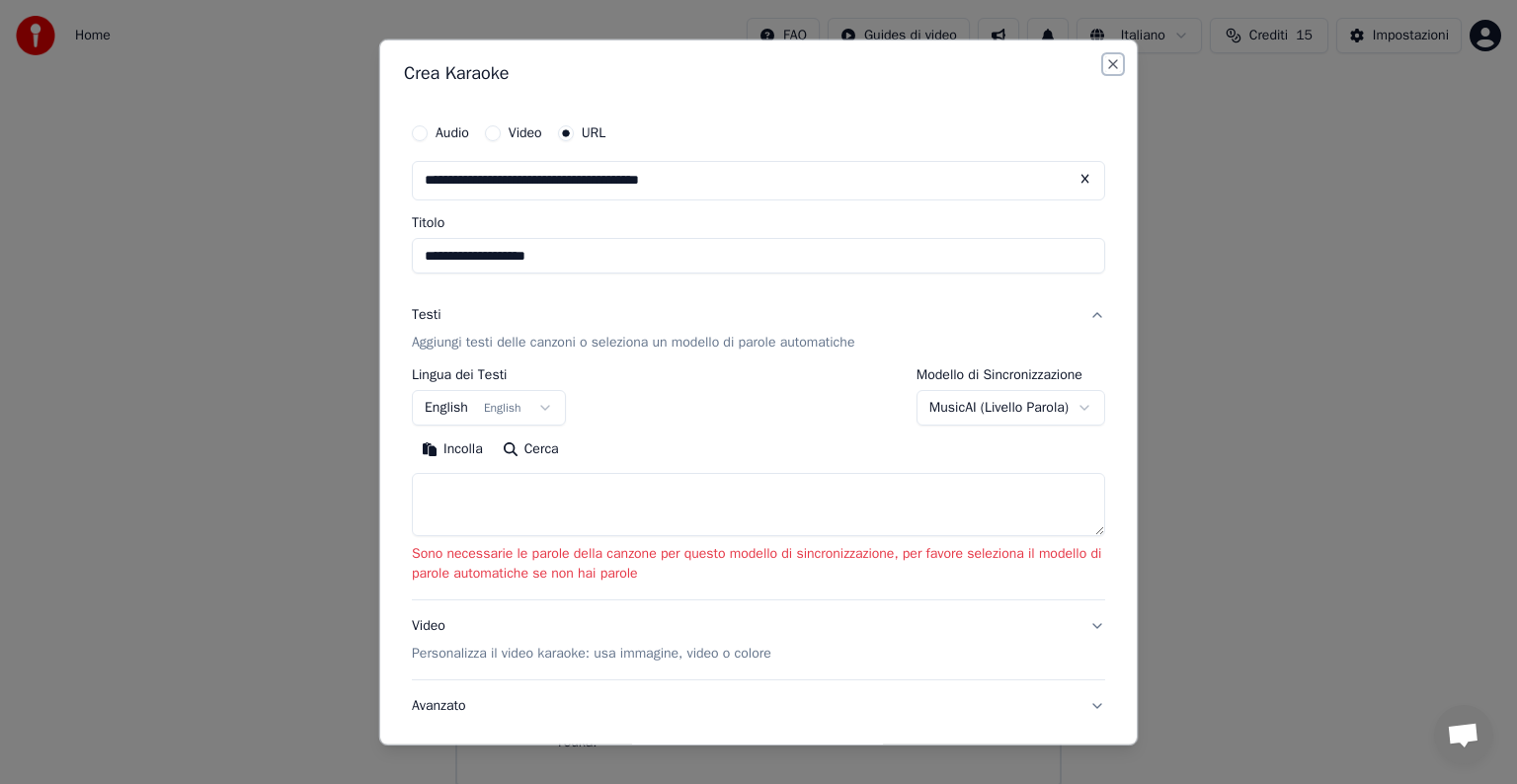 click on "Close" at bounding box center [1113, 64] 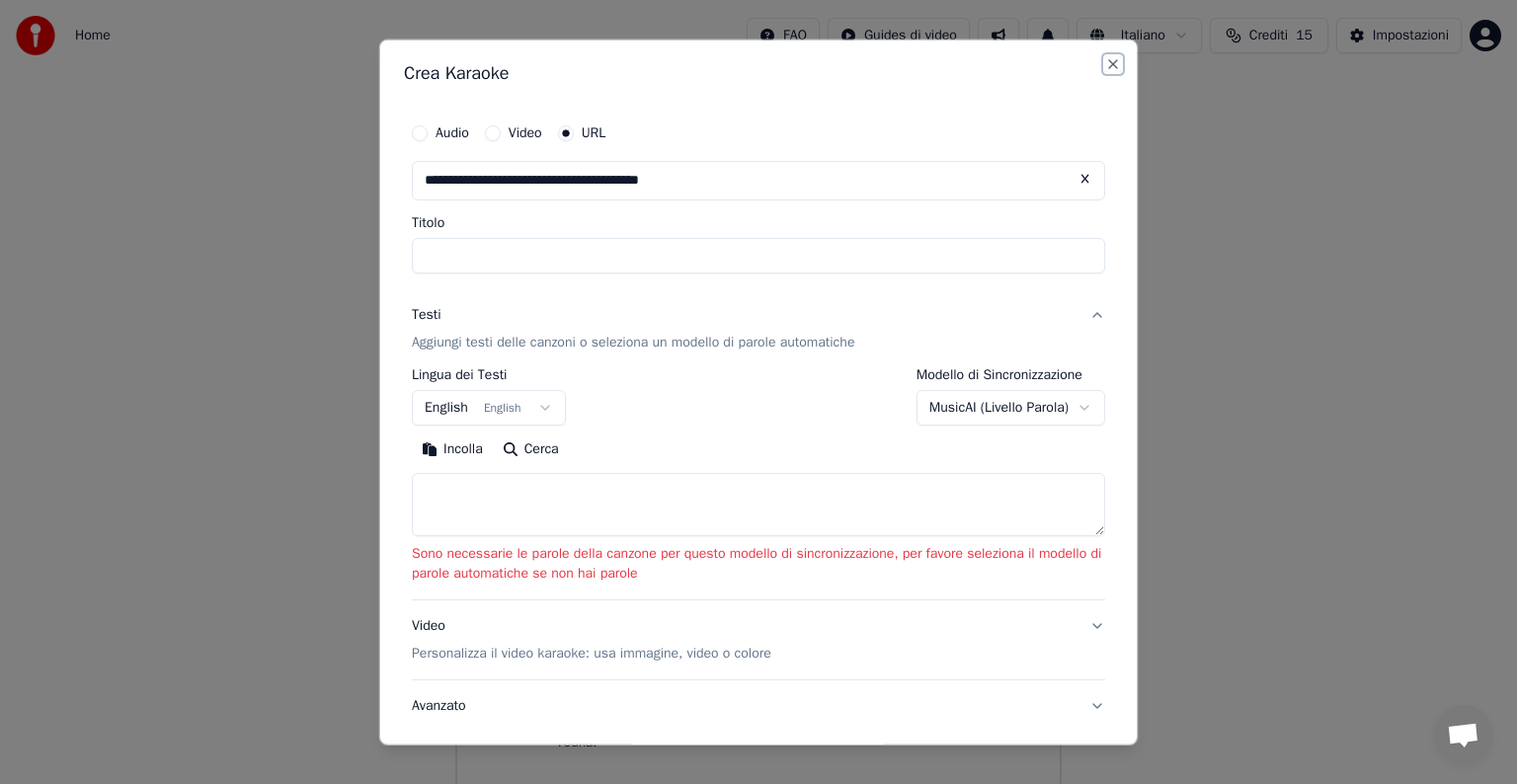 select 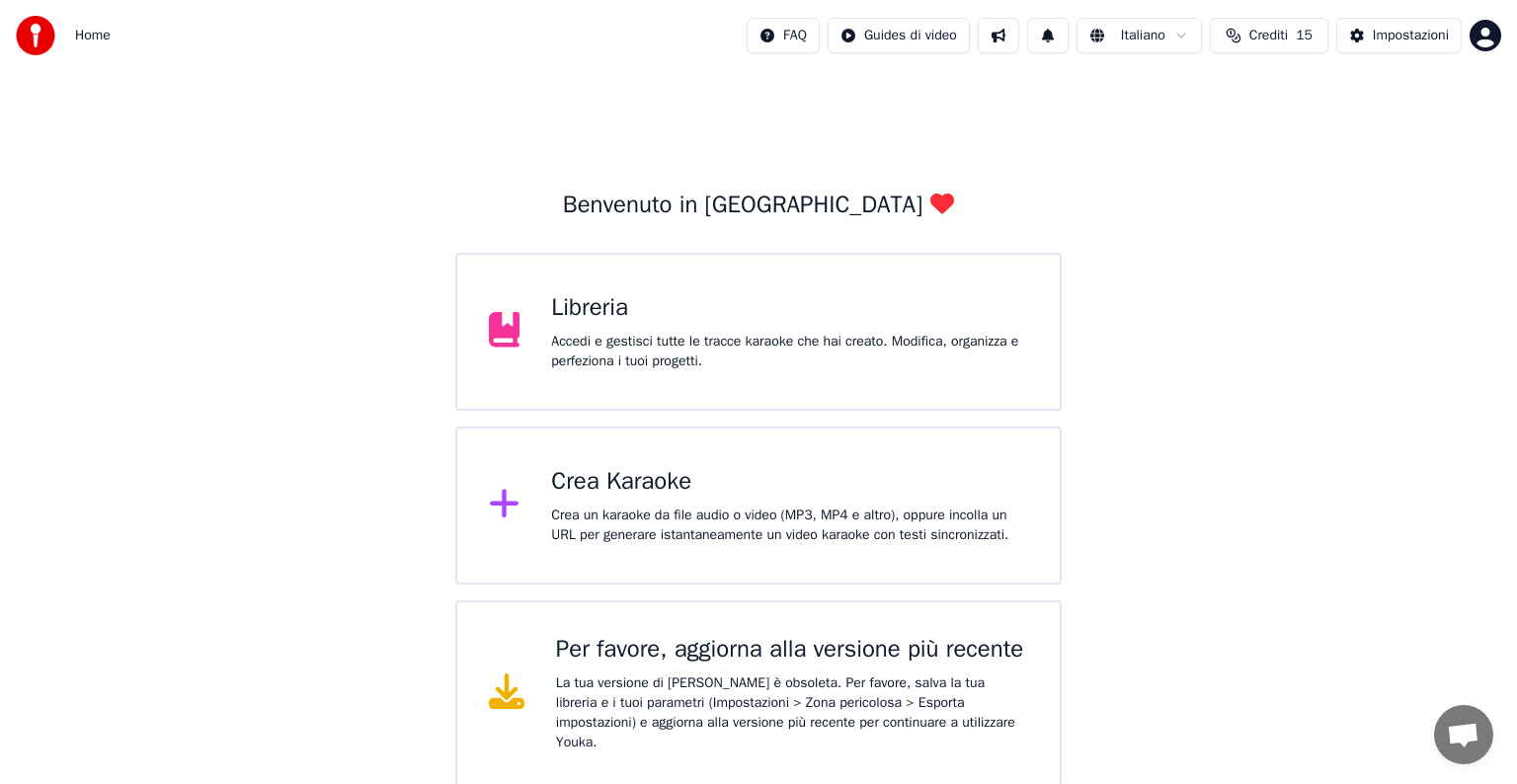 click on "Crea Karaoke" at bounding box center [789, 482] 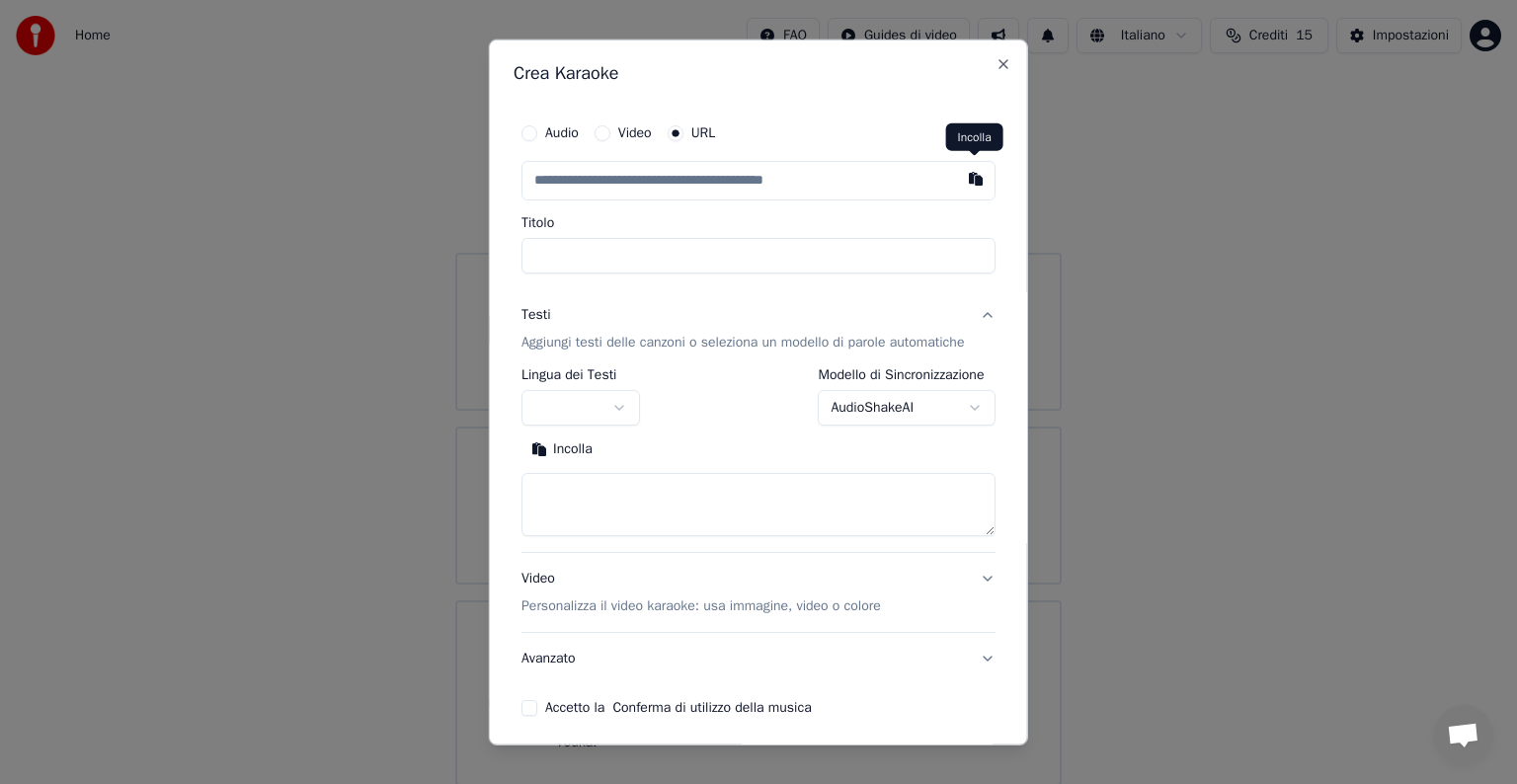 click at bounding box center (976, 179) 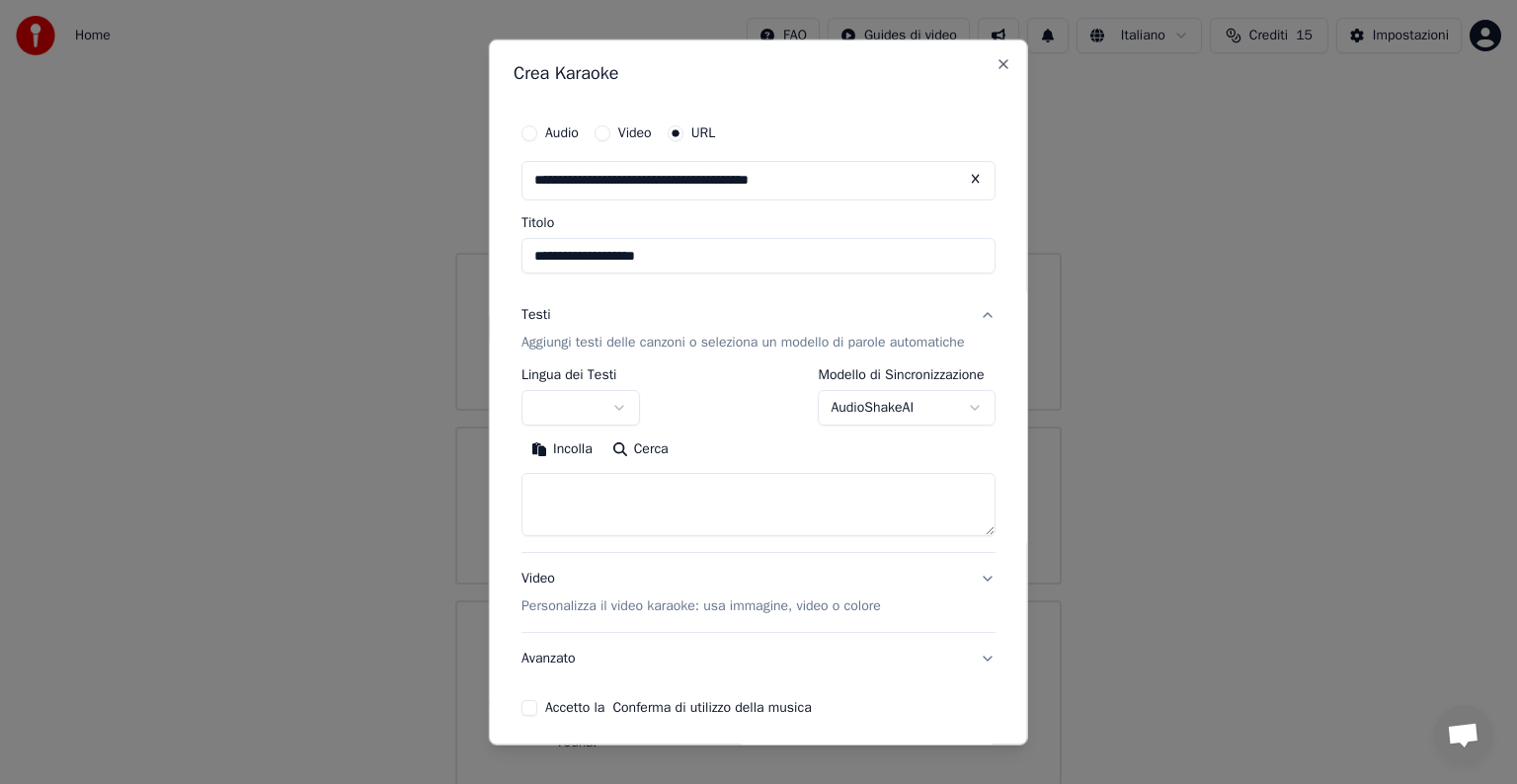 type on "**********" 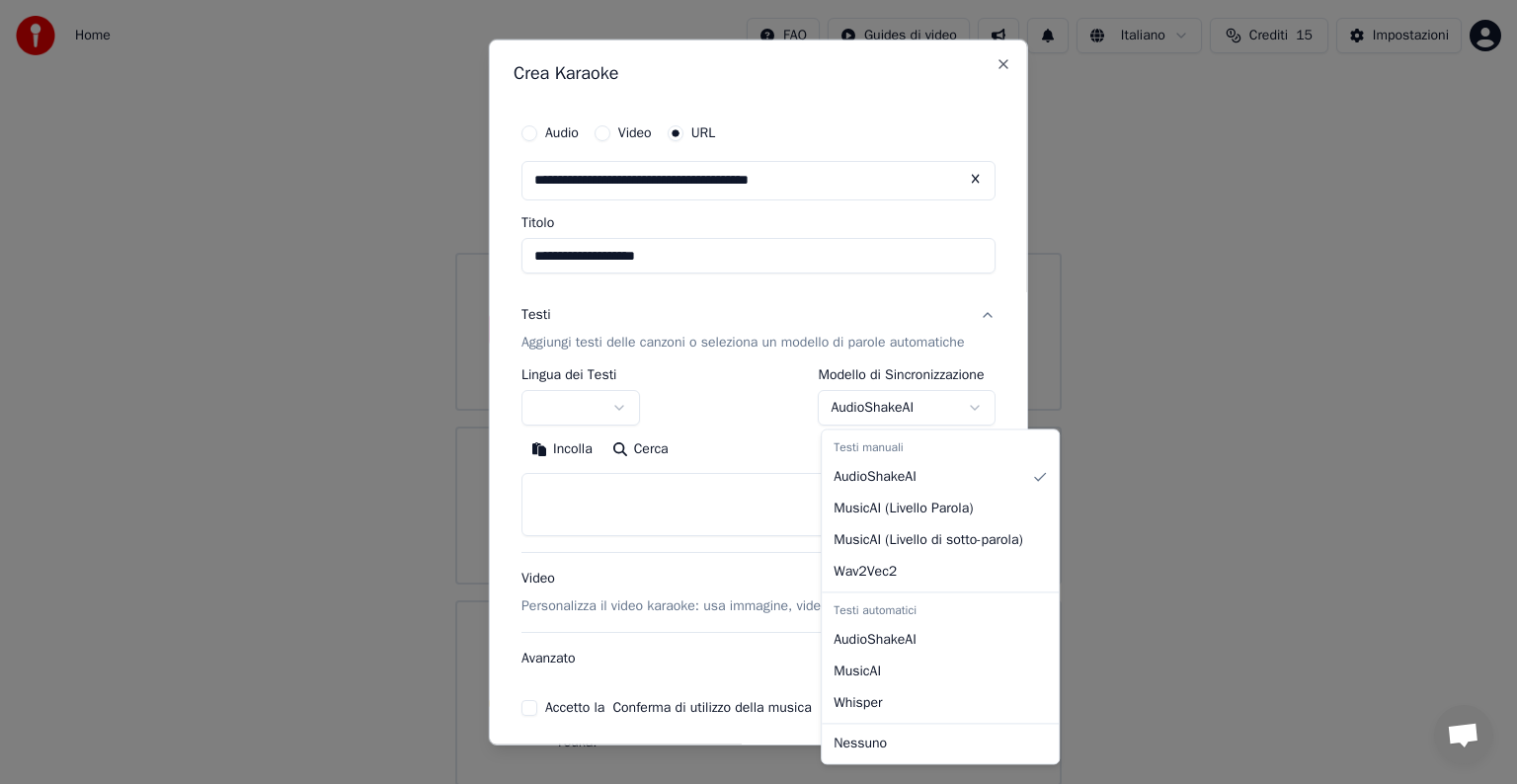 click on "**********" at bounding box center [758, 393] 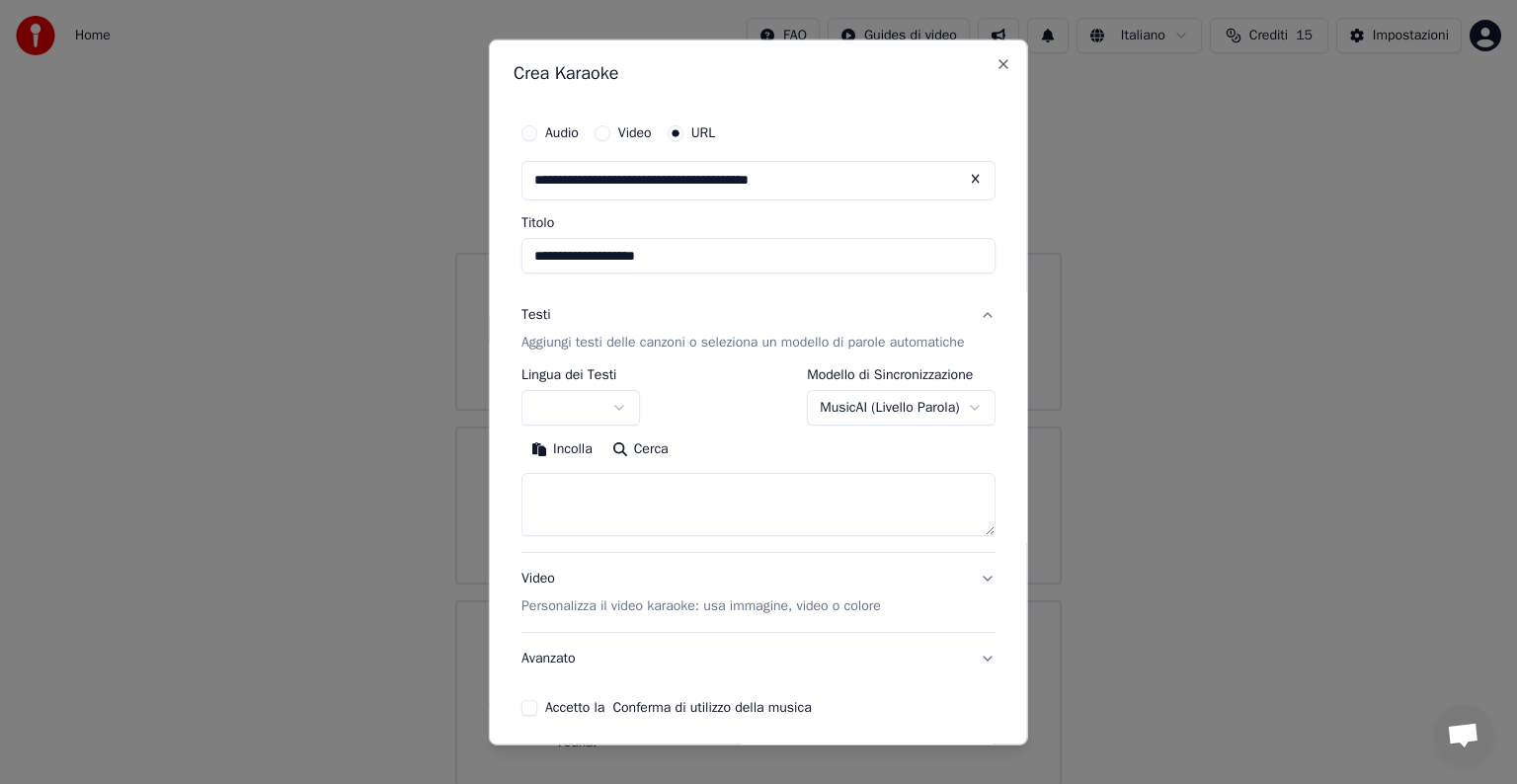 click on "Accetto la   Conferma di utilizzo della musica" at bounding box center [529, 708] 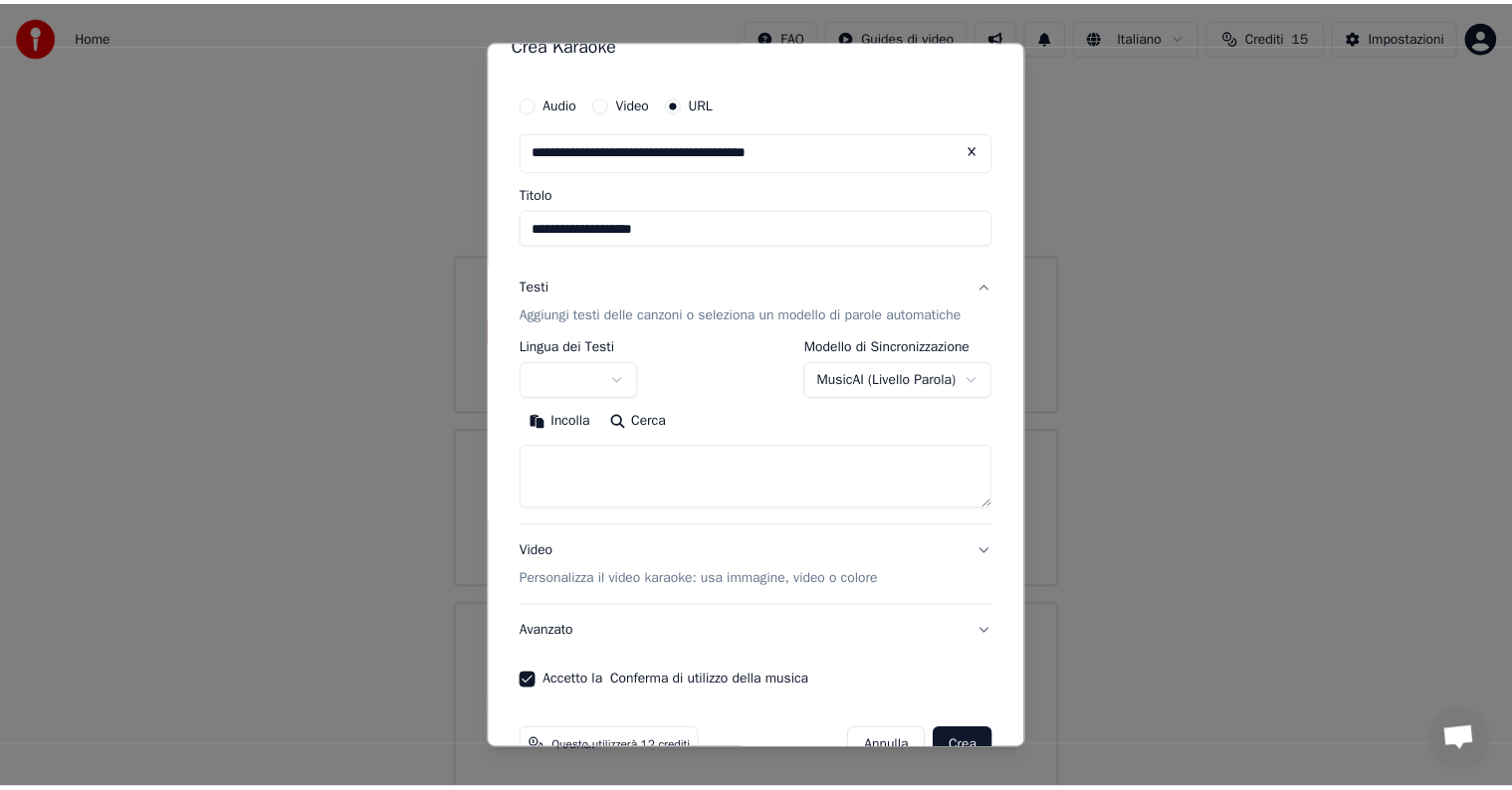 scroll, scrollTop: 40, scrollLeft: 0, axis: vertical 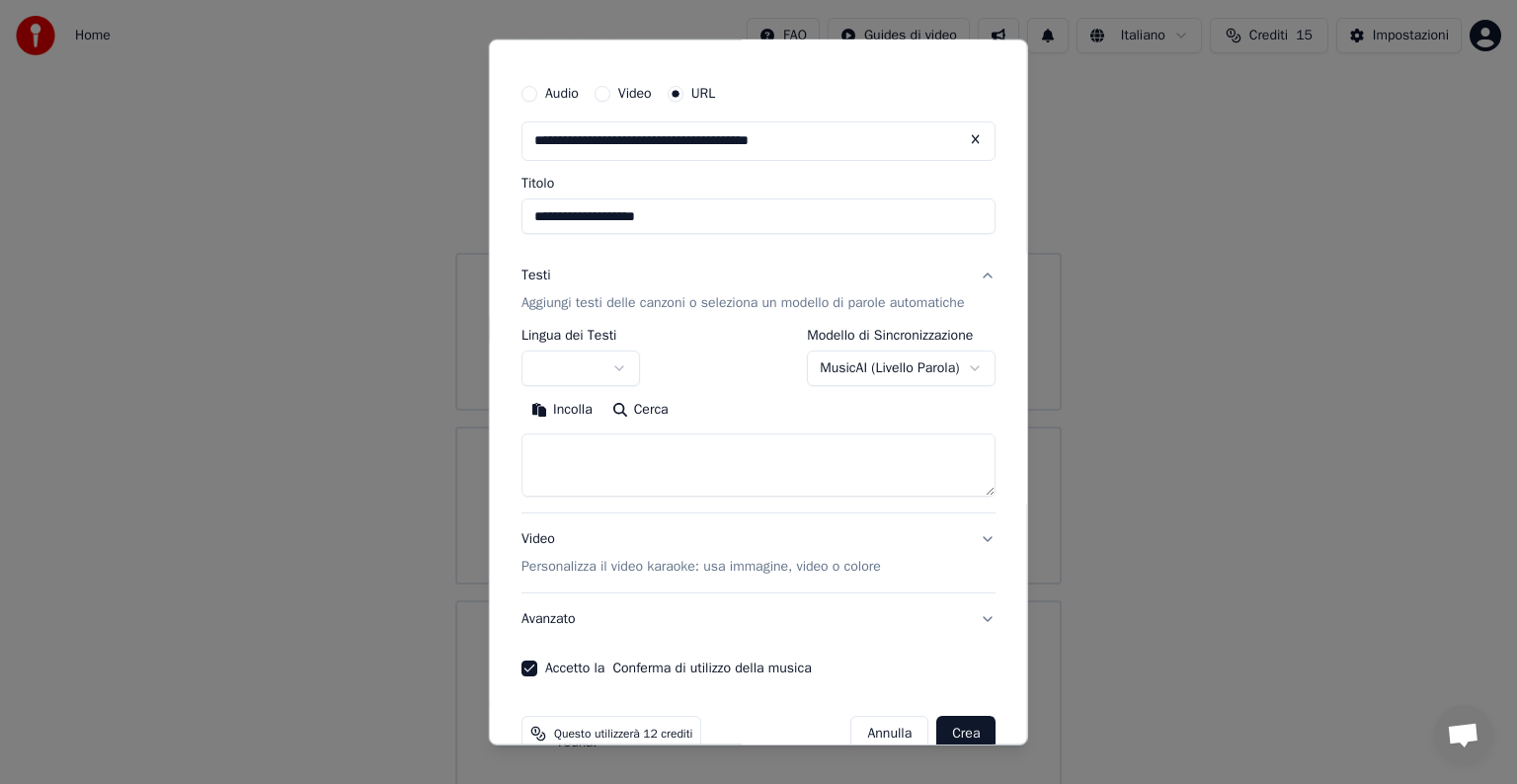 click on "Crea" at bounding box center [966, 734] 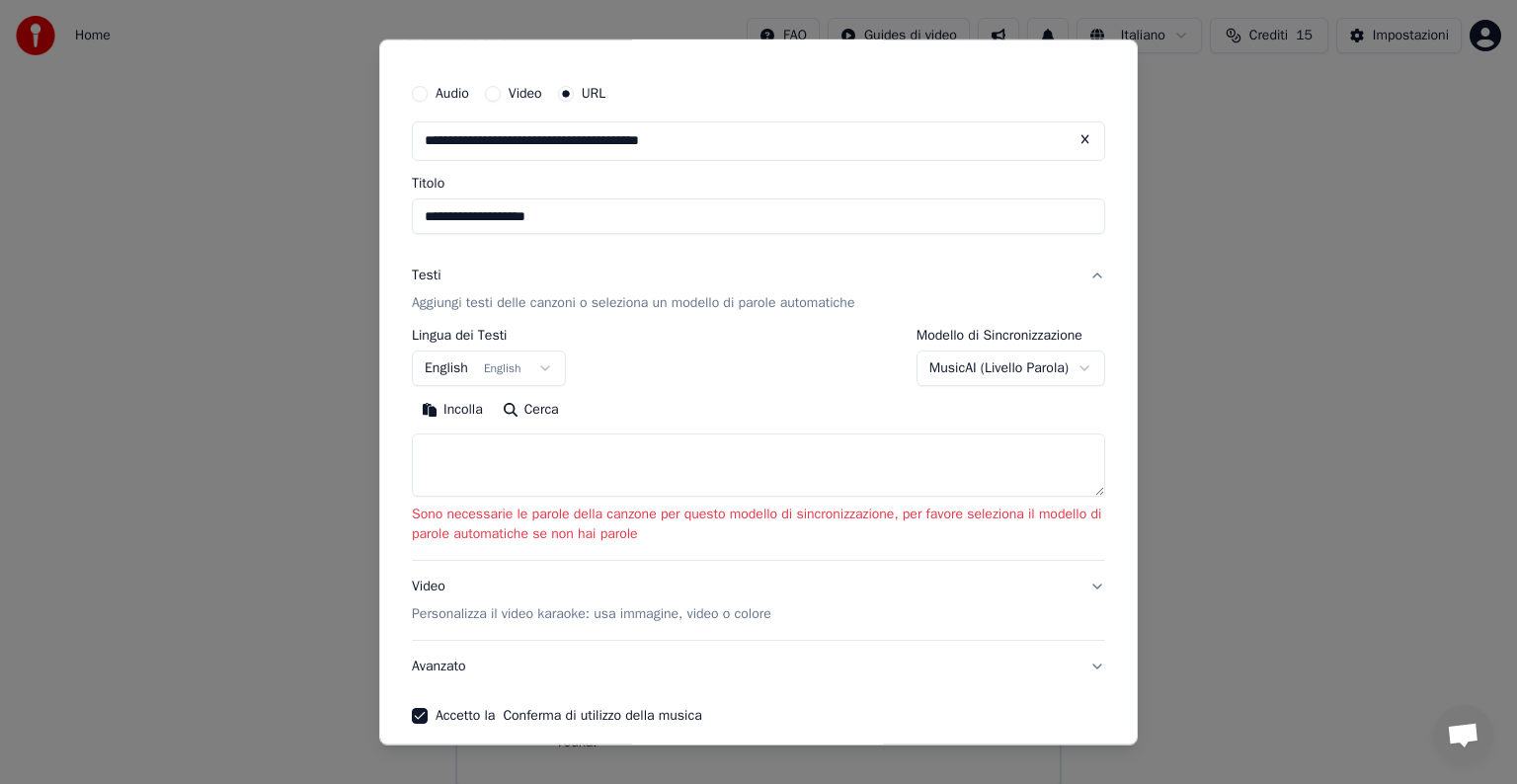 click on "Incolla" at bounding box center [452, 410] 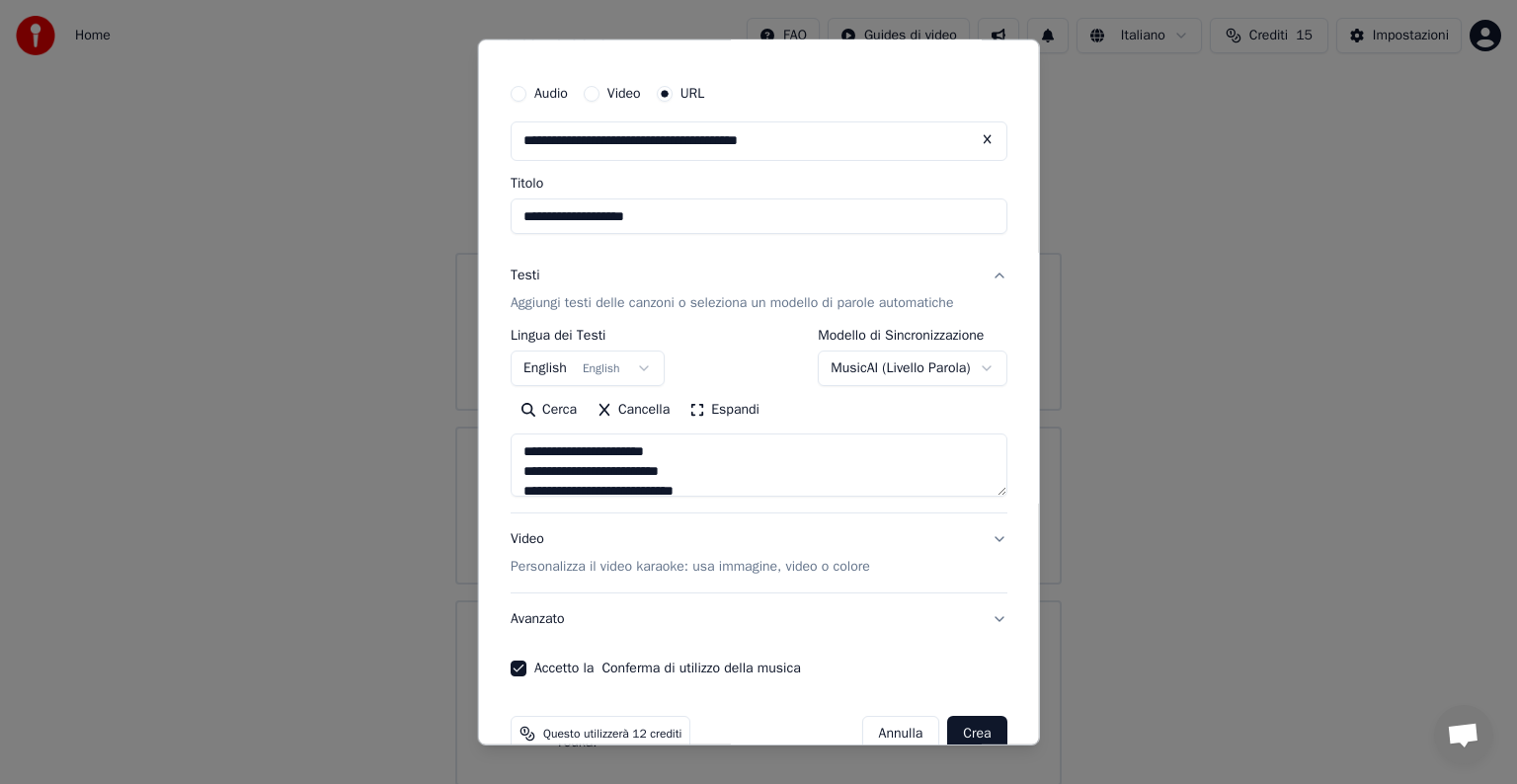 click on "Crea" at bounding box center (977, 734) 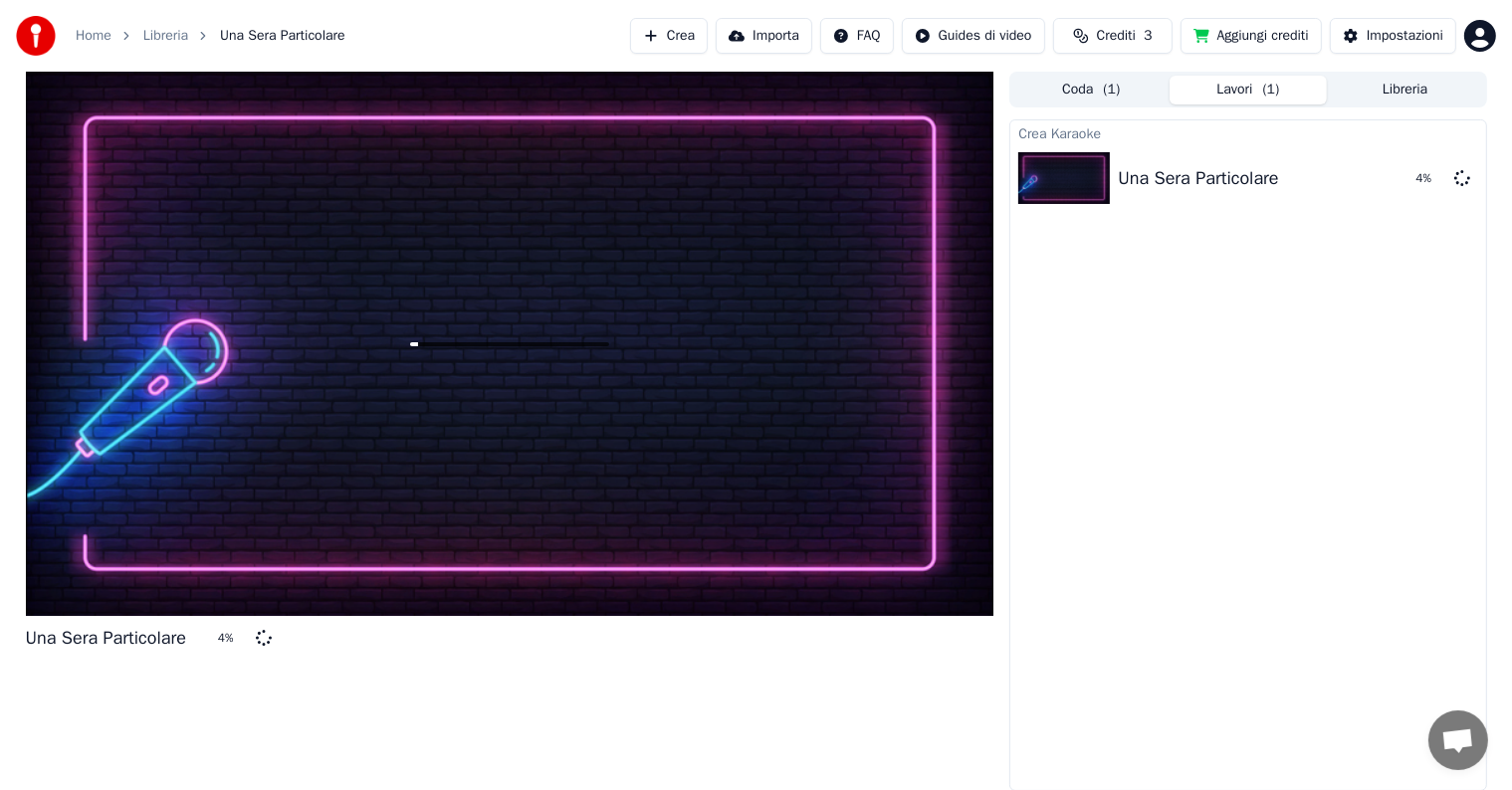 click on "Crediti" at bounding box center (1116, 36) 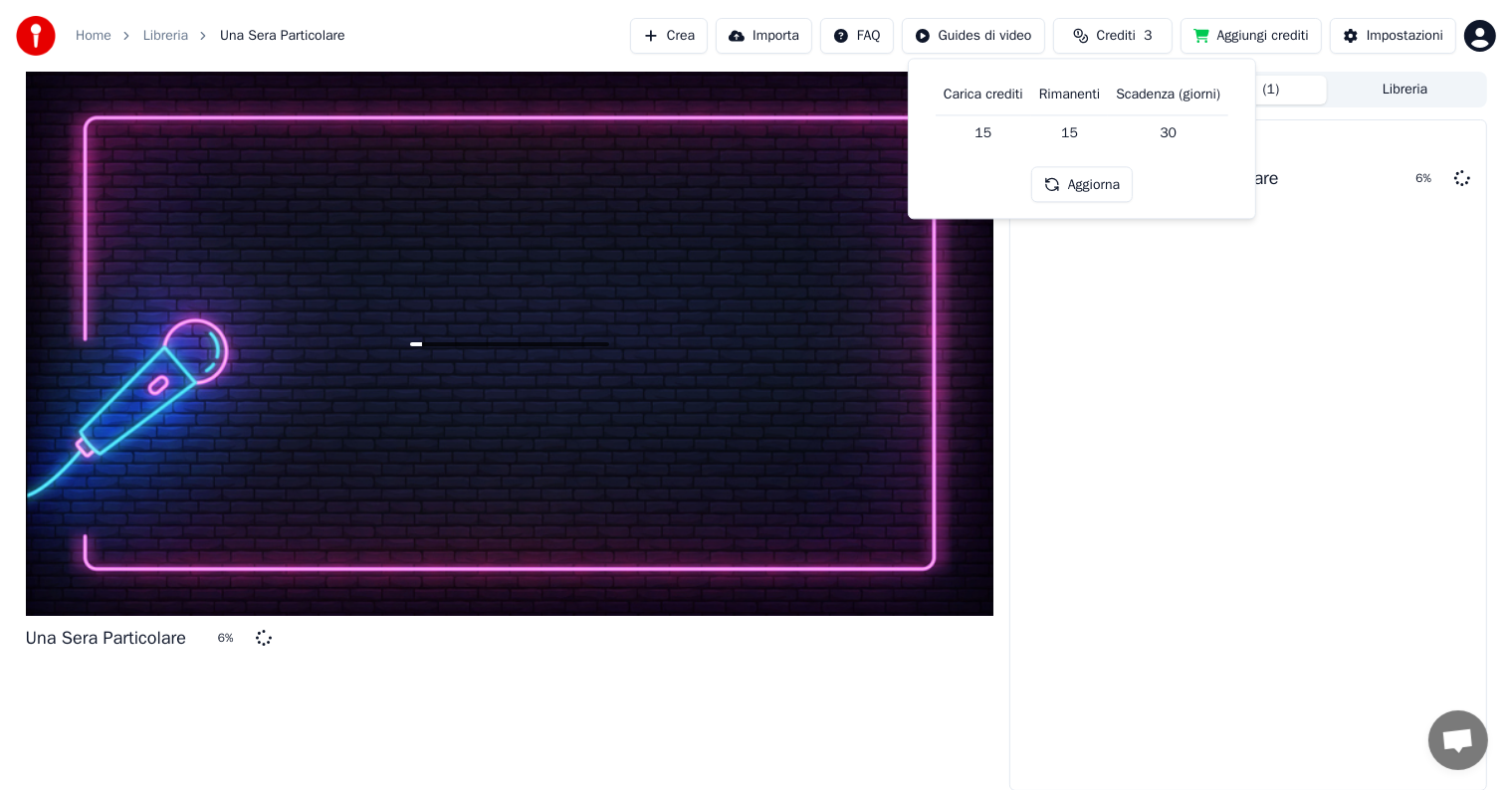 click on "Aggiorna" at bounding box center [1082, 185] 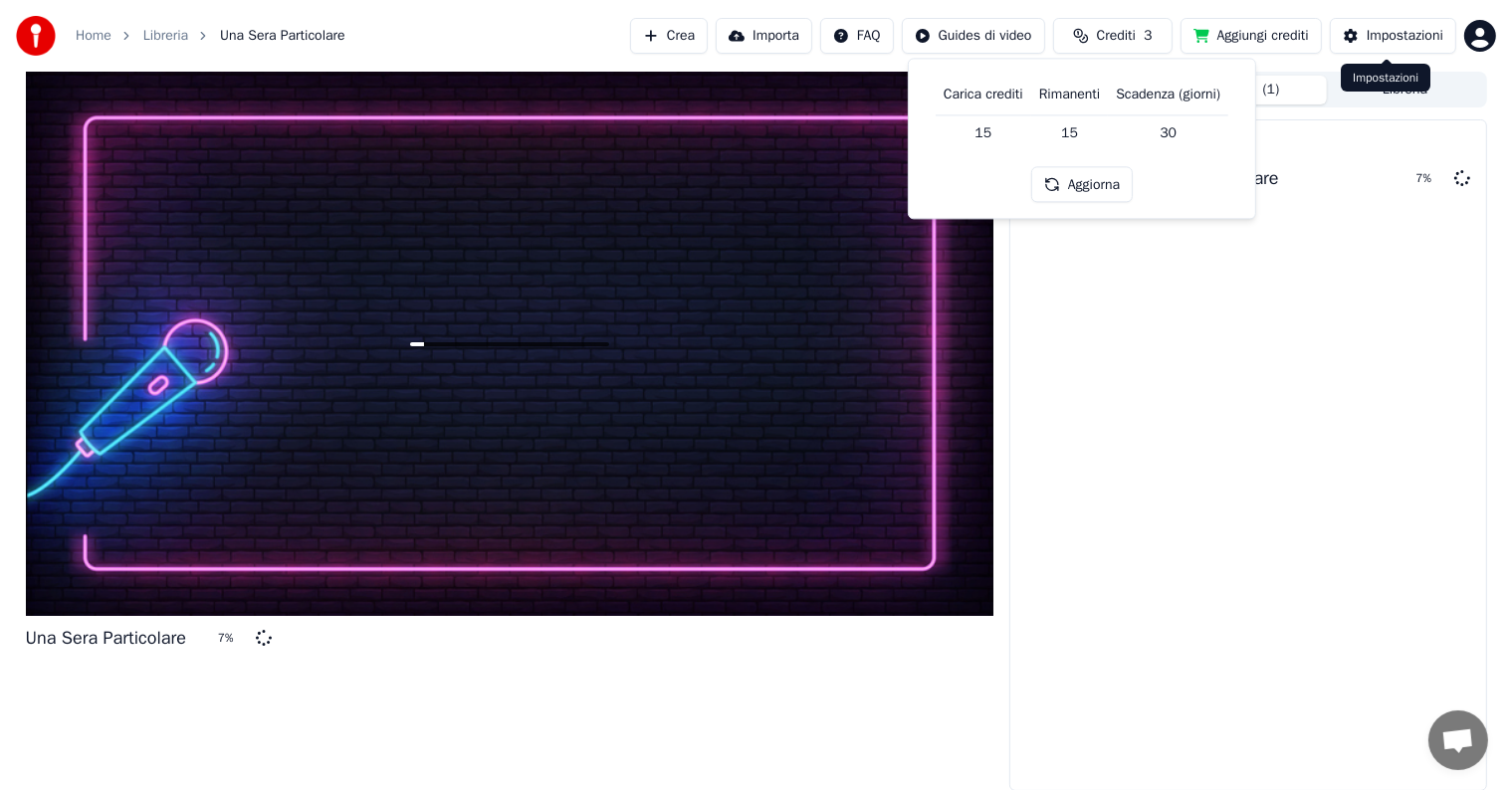 click on "Impostazioni" at bounding box center [1393, 36] 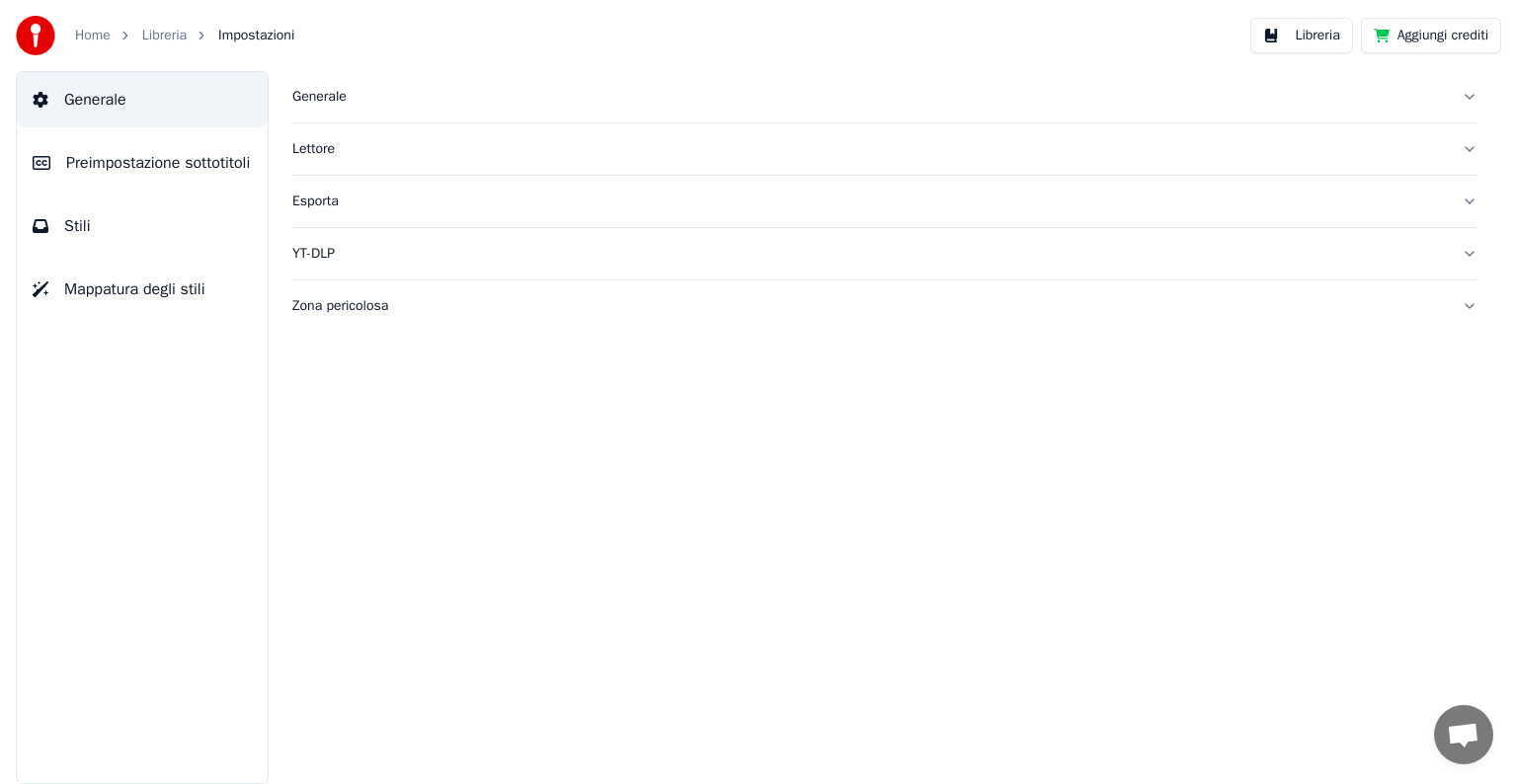 click on "Libreria" at bounding box center [1301, 36] 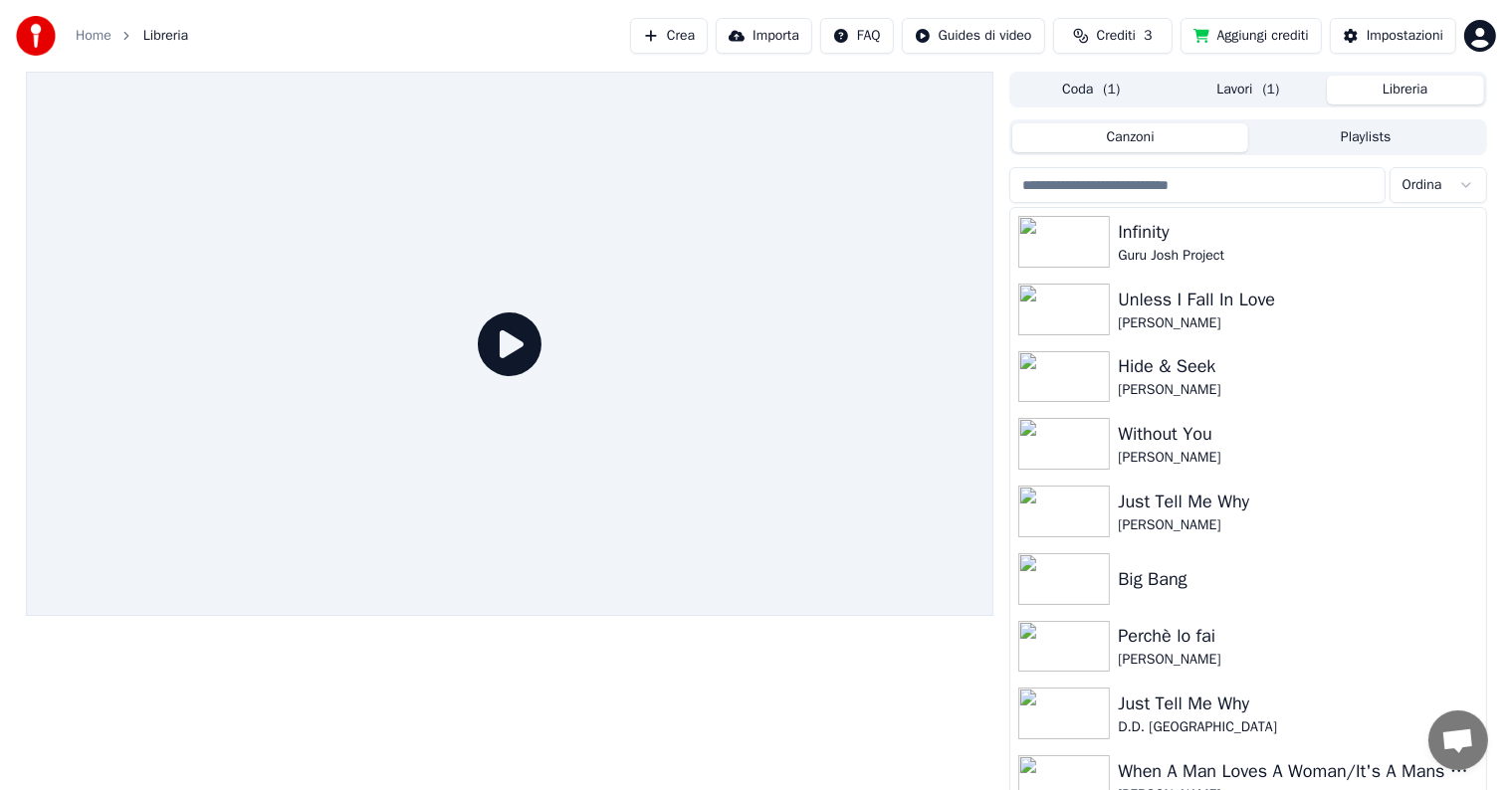 click on "Home Libreria Crea Importa FAQ Guides di video Crediti 3 Aggiungi crediti Impostazioni Coda ( 1 ) Lavori ( 1 ) Libreria Canzoni Playlists Ordina Infinity Guru Josh Project Unless I Fall In Love Katie Kadan Hide & Seek Katie Kadan Without You Katie Kadan Just Tell Me Why Dee Dee Bridgewater Big Bang Perchè lo fai Marco Masini Just Tell Me Why D.D. Bridgewater When A Man Loves A Woman/It's A Mans World David Foster Un Break My Heart, Crazy, On The Radio Donna Summer • Seal Hallelujah Miss Velvet Luna bugiarda Noemi" at bounding box center (756, 395) 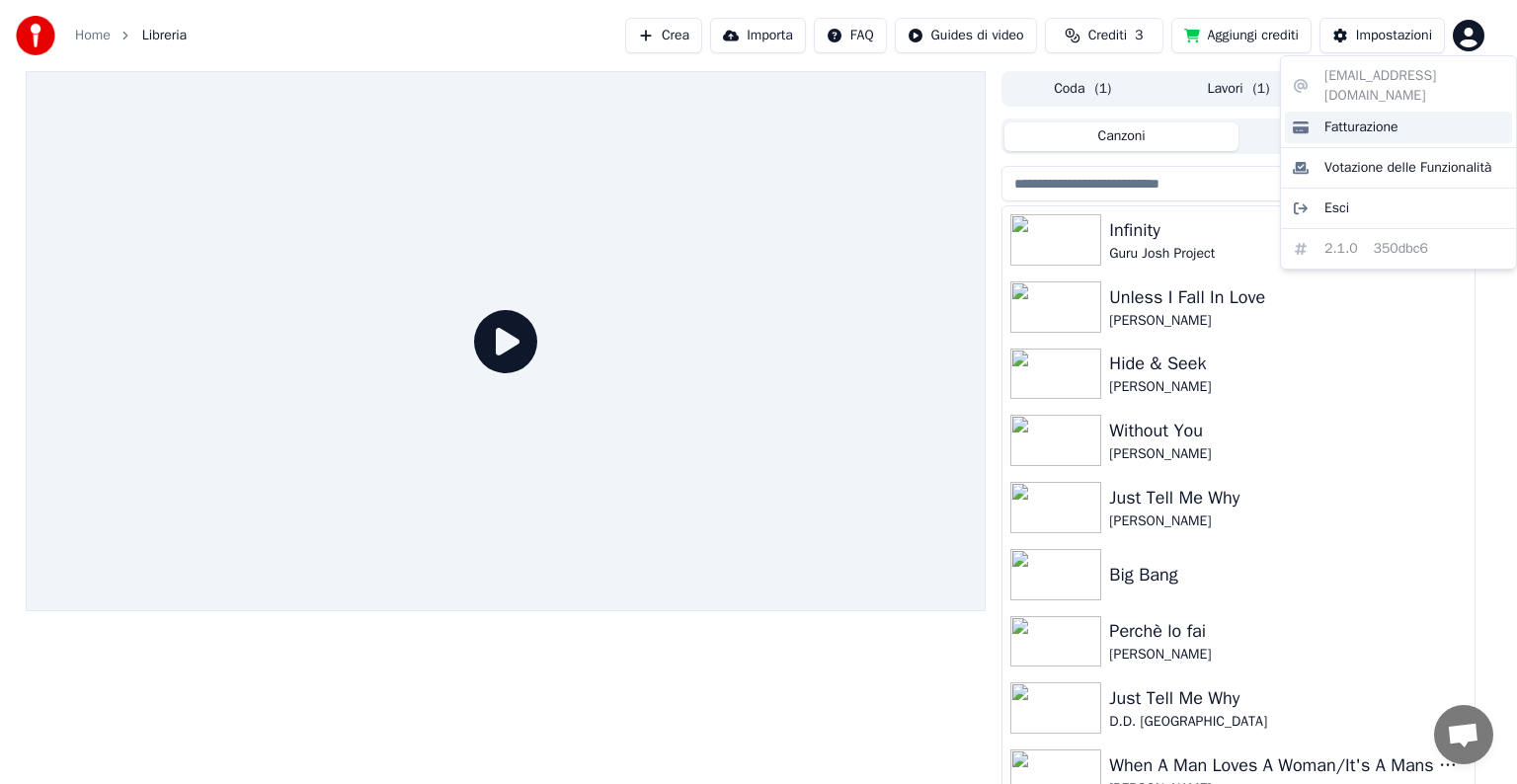 click on "Fatturazione" at bounding box center [1398, 127] 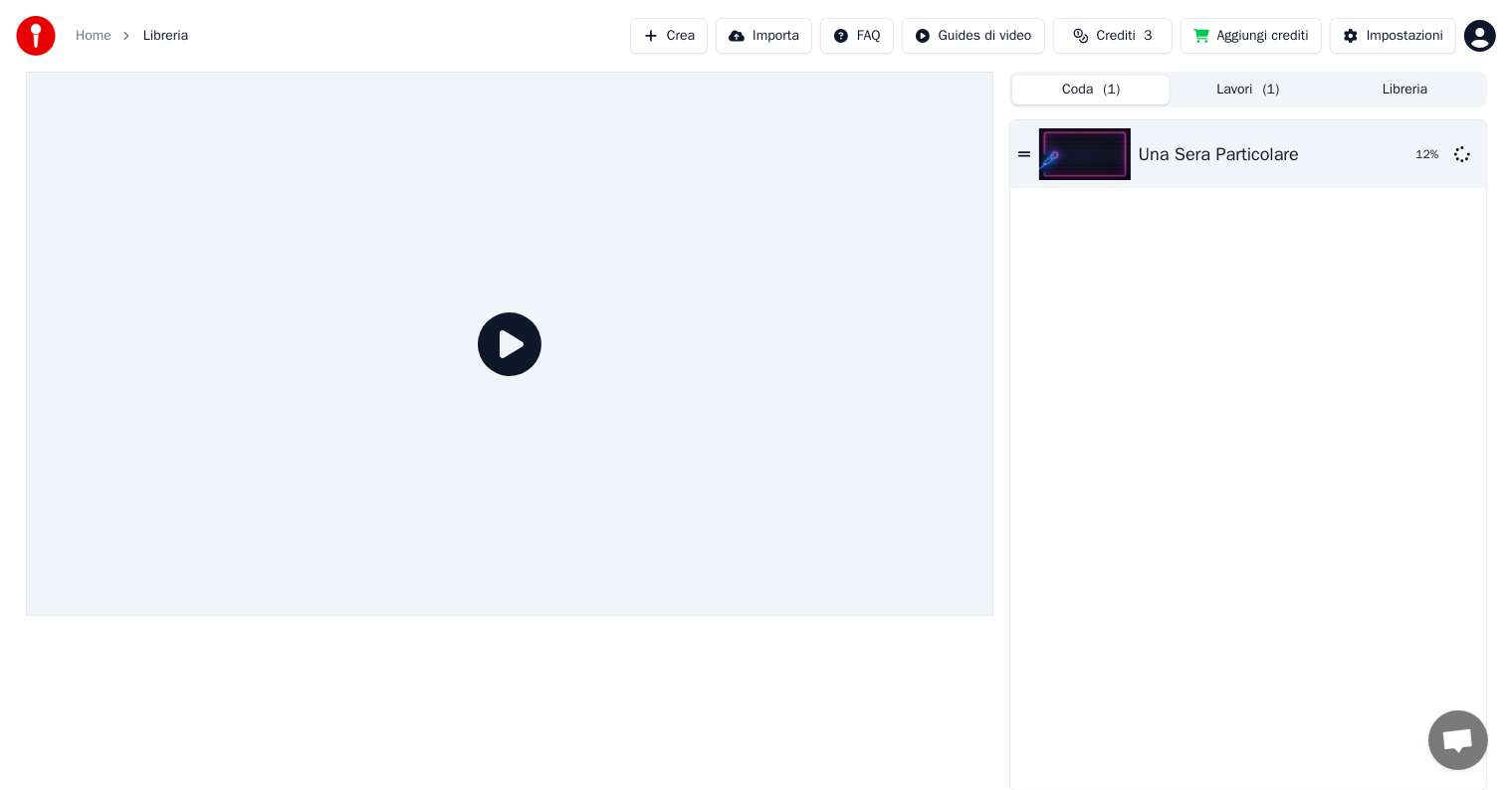 click on "Coda ( 1 )" at bounding box center (1091, 90) 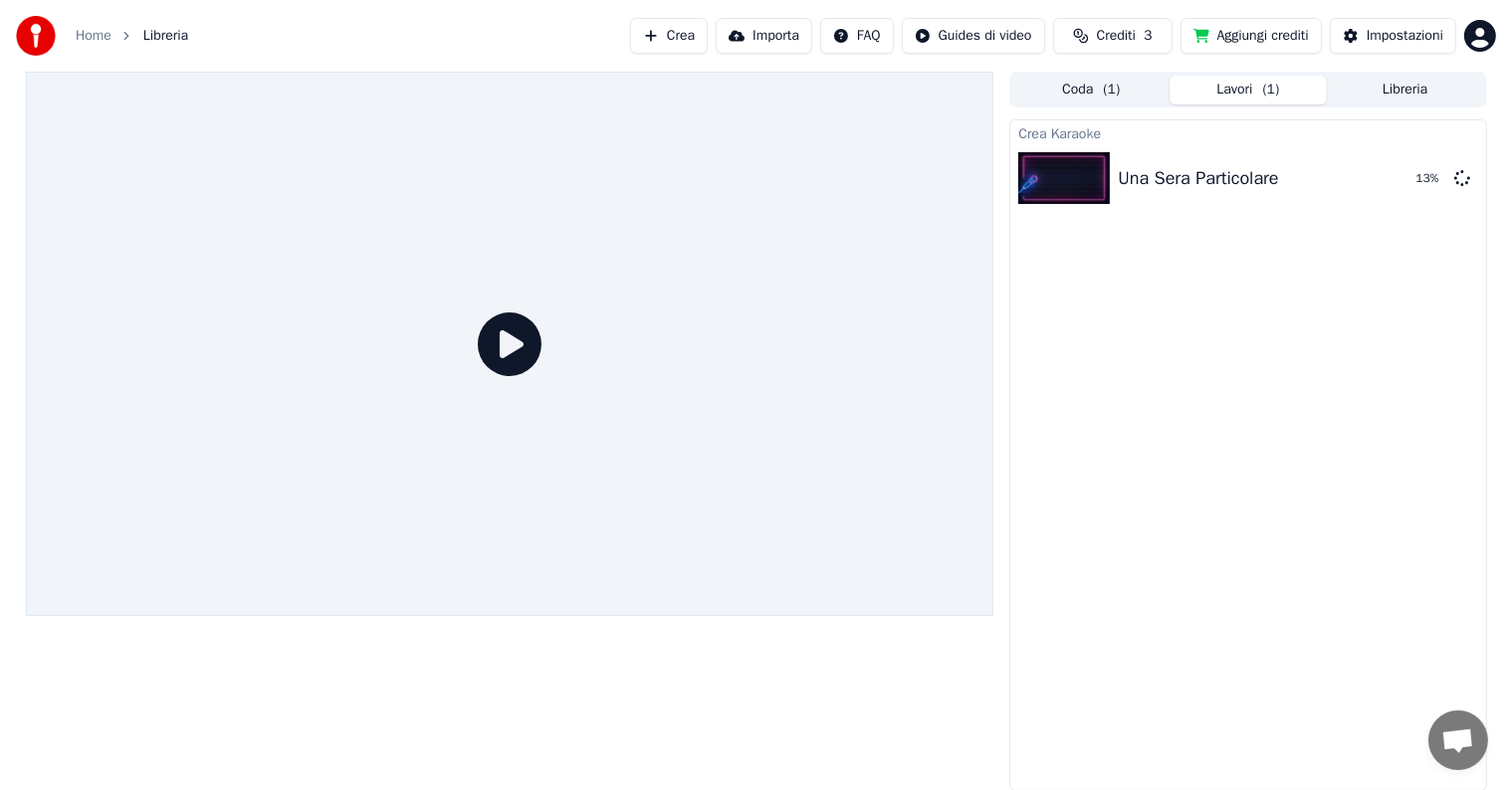 click on "Lavori ( 1 )" at bounding box center (1248, 90) 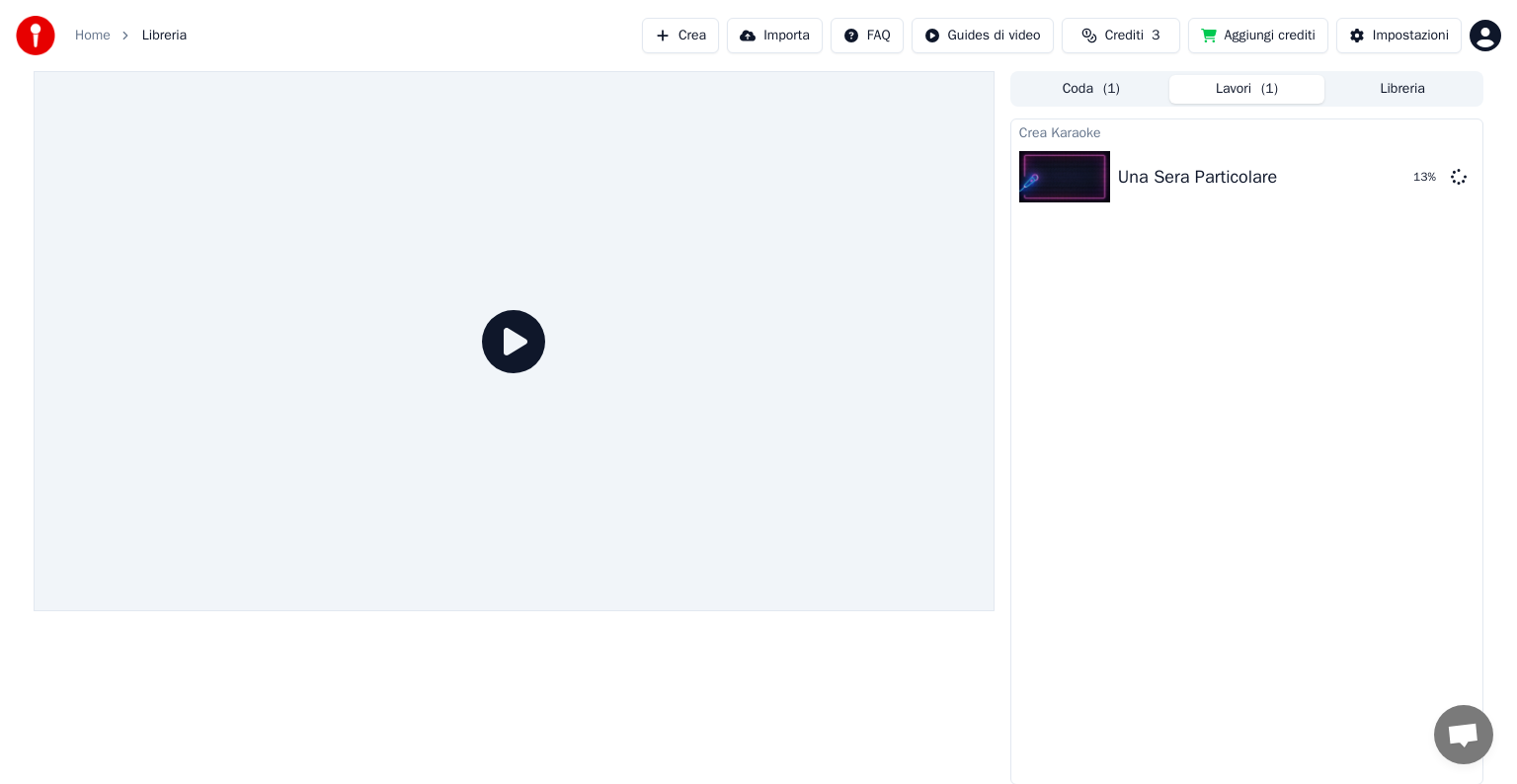 click on "Home Libreria Crea Importa FAQ Guides di video Crediti 3 Aggiungi crediti Impostazioni Coda ( 1 ) Lavori ( 1 ) Libreria Crea Karaoke Una Sera Particolare 13 %" at bounding box center [758, 392] 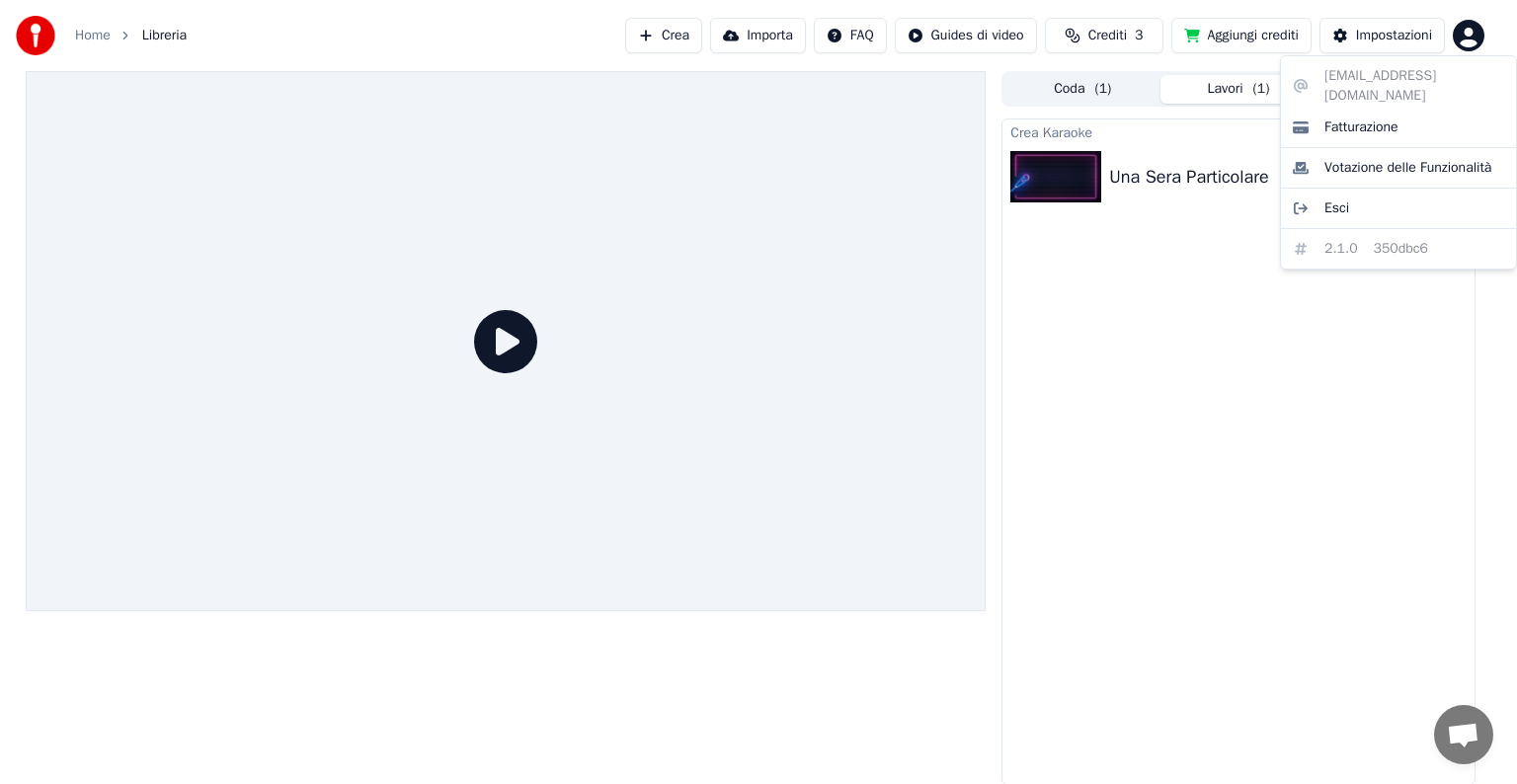 click on "Home Libreria Crea Importa FAQ Guides di video Crediti 3 Aggiungi crediti Impostazioni Coda ( 1 ) Lavori ( 1 ) Libreria Crea Karaoke Una Sera Particolare 15 % vania182@live.it Fatturazione Votazione delle Funzionalità Esci 2.1.0 350dbc6" at bounding box center [758, 392] 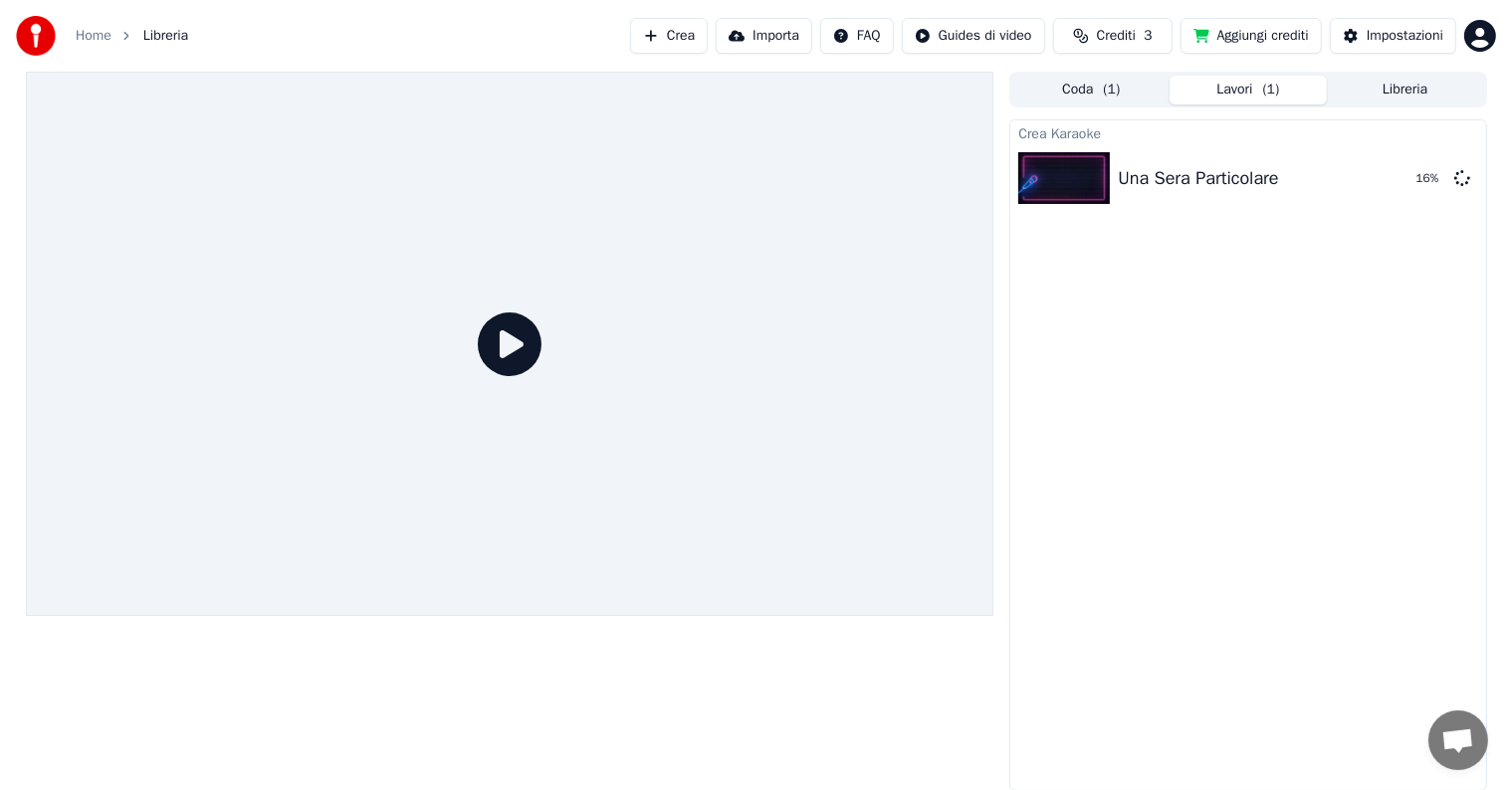 click on "Crediti" at bounding box center [1116, 36] 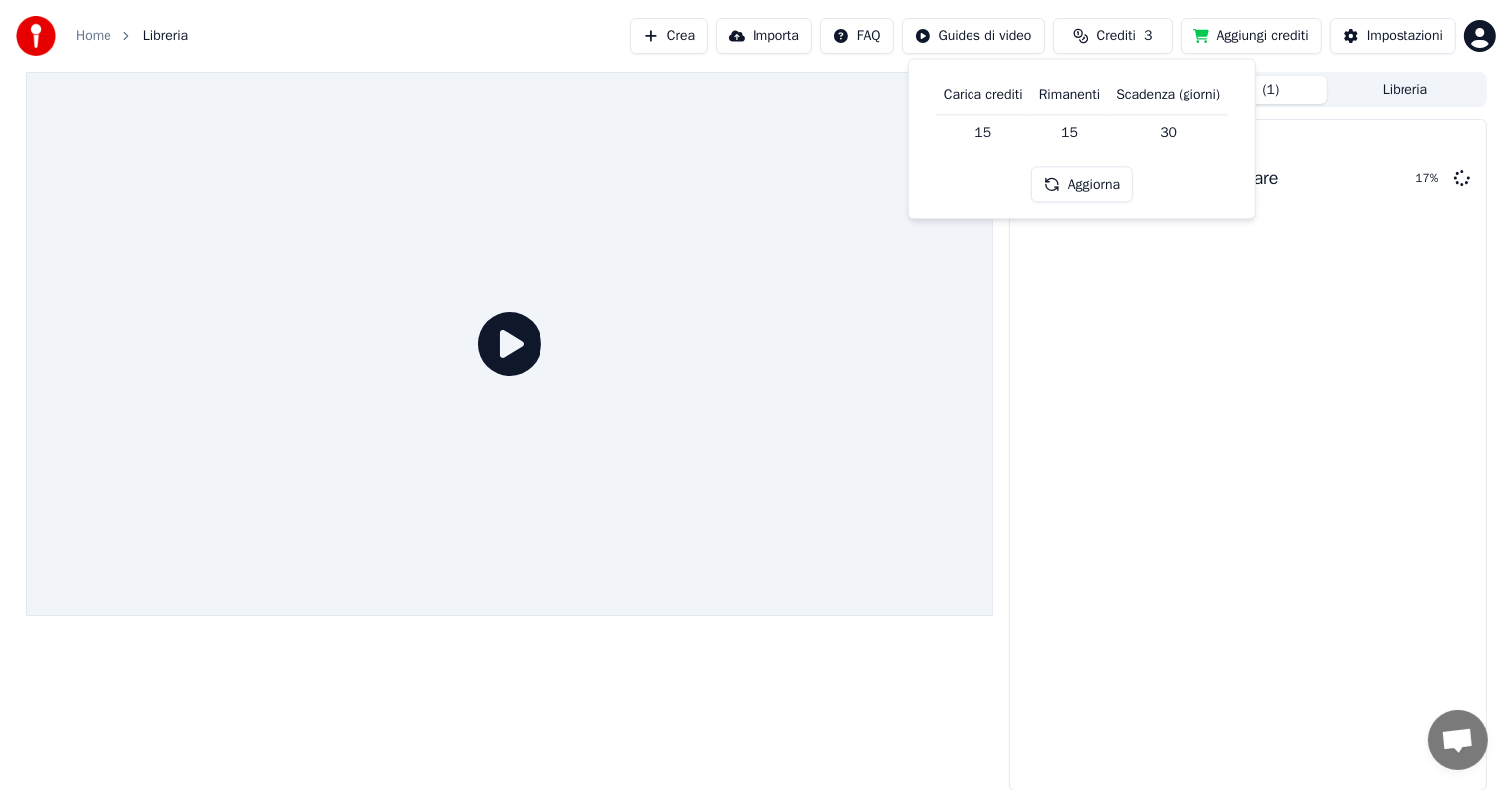 click on "Aggiungi crediti" at bounding box center (1251, 36) 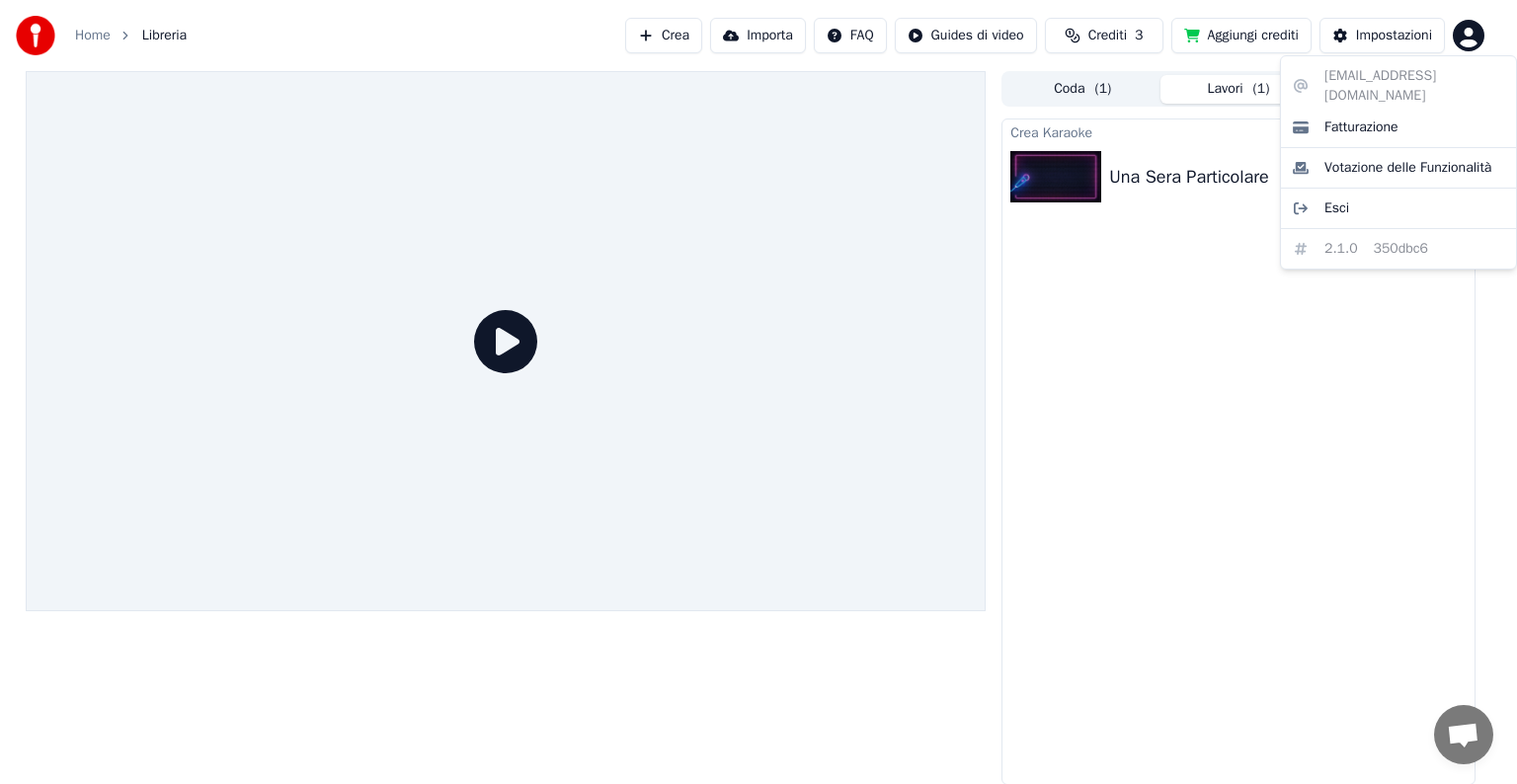 click on "Home Libreria Crea Importa FAQ Guides di video Crediti 3 Aggiungi crediti Impostazioni Coda ( 1 ) Lavori ( 1 ) Libreria Crea Karaoke Una Sera Particolare 25 % vania182@live.it Fatturazione Votazione delle Funzionalità Esci 2.1.0 350dbc6" at bounding box center (758, 392) 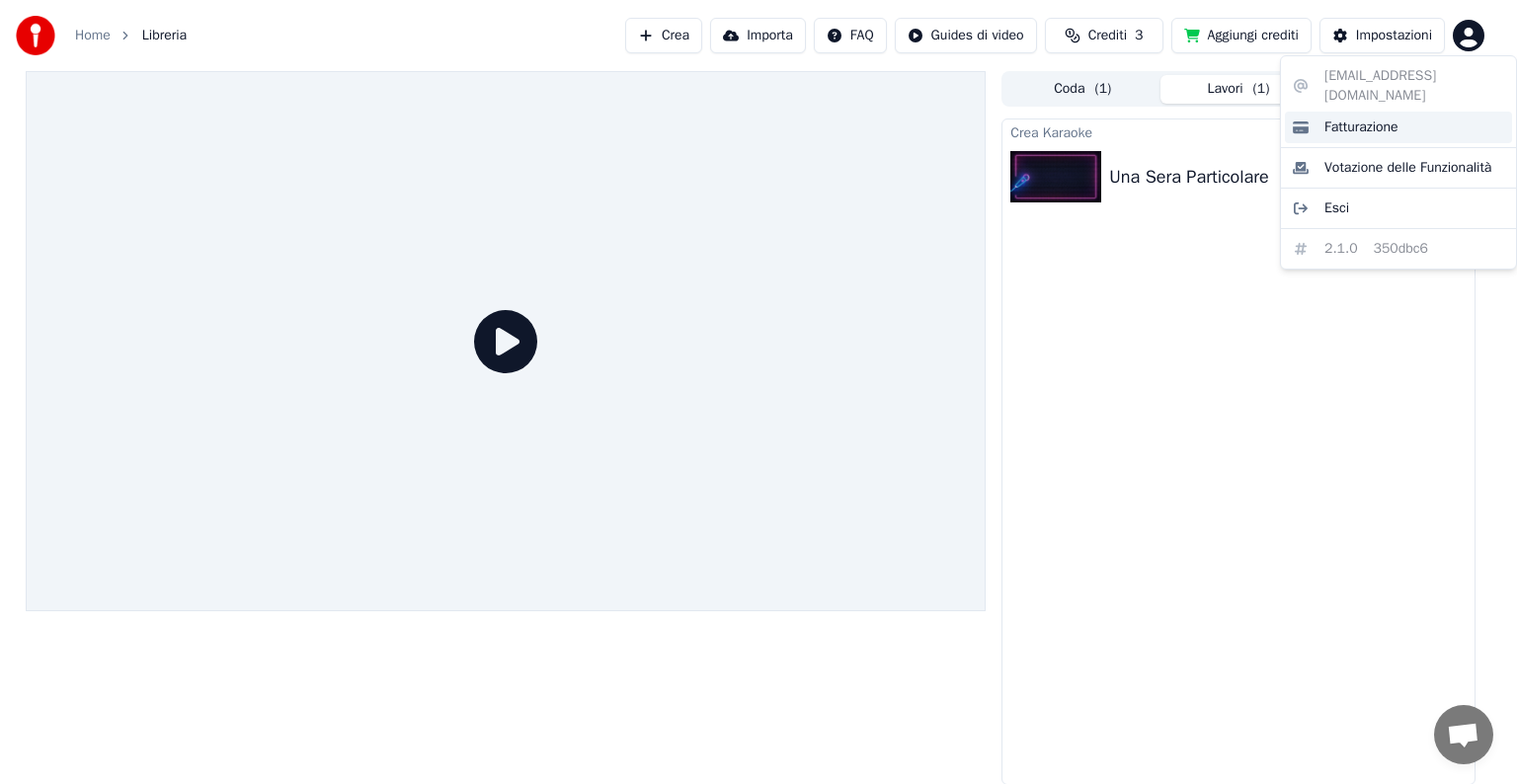click on "Fatturazione" at bounding box center (1361, 127) 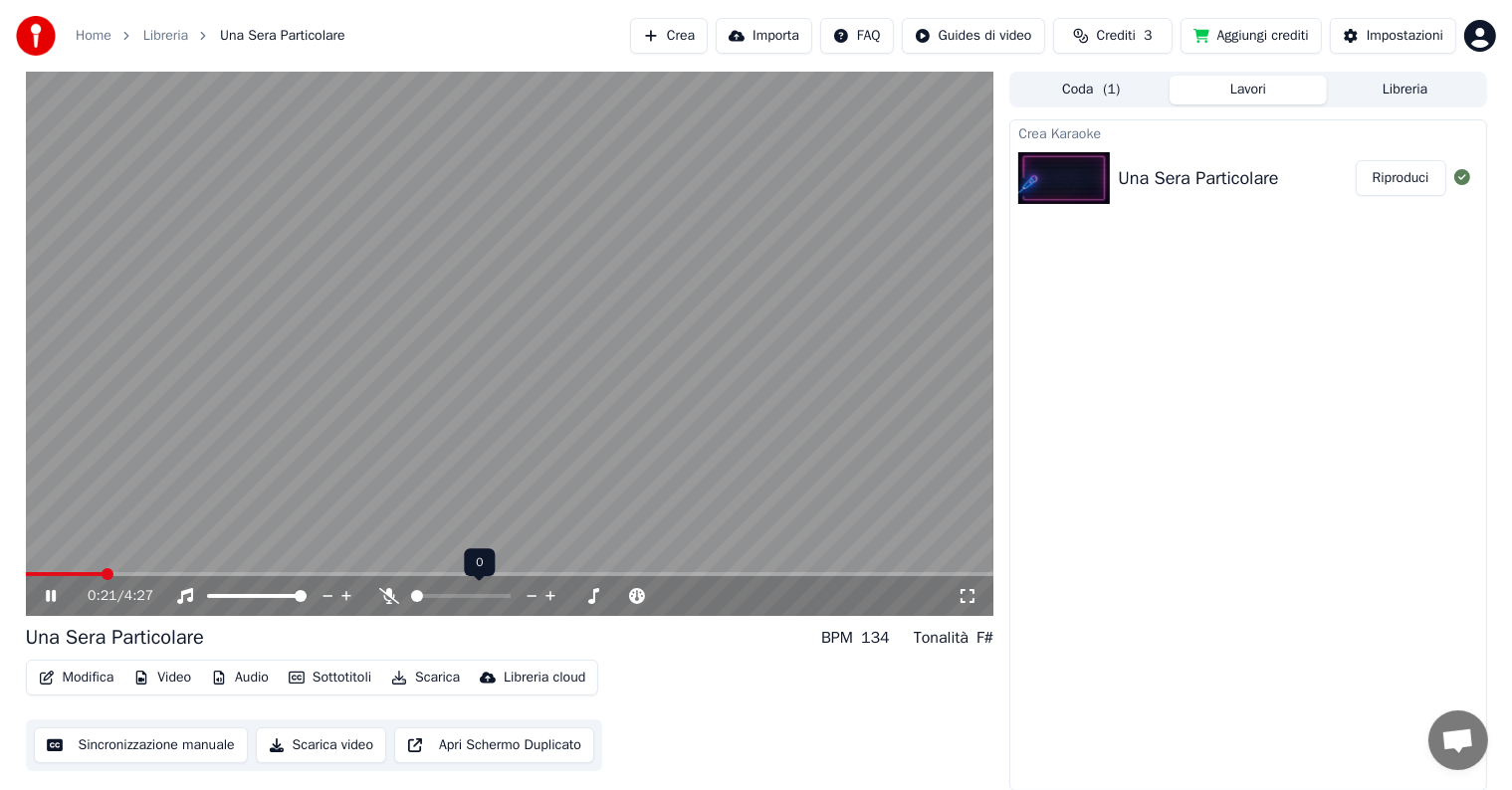 click 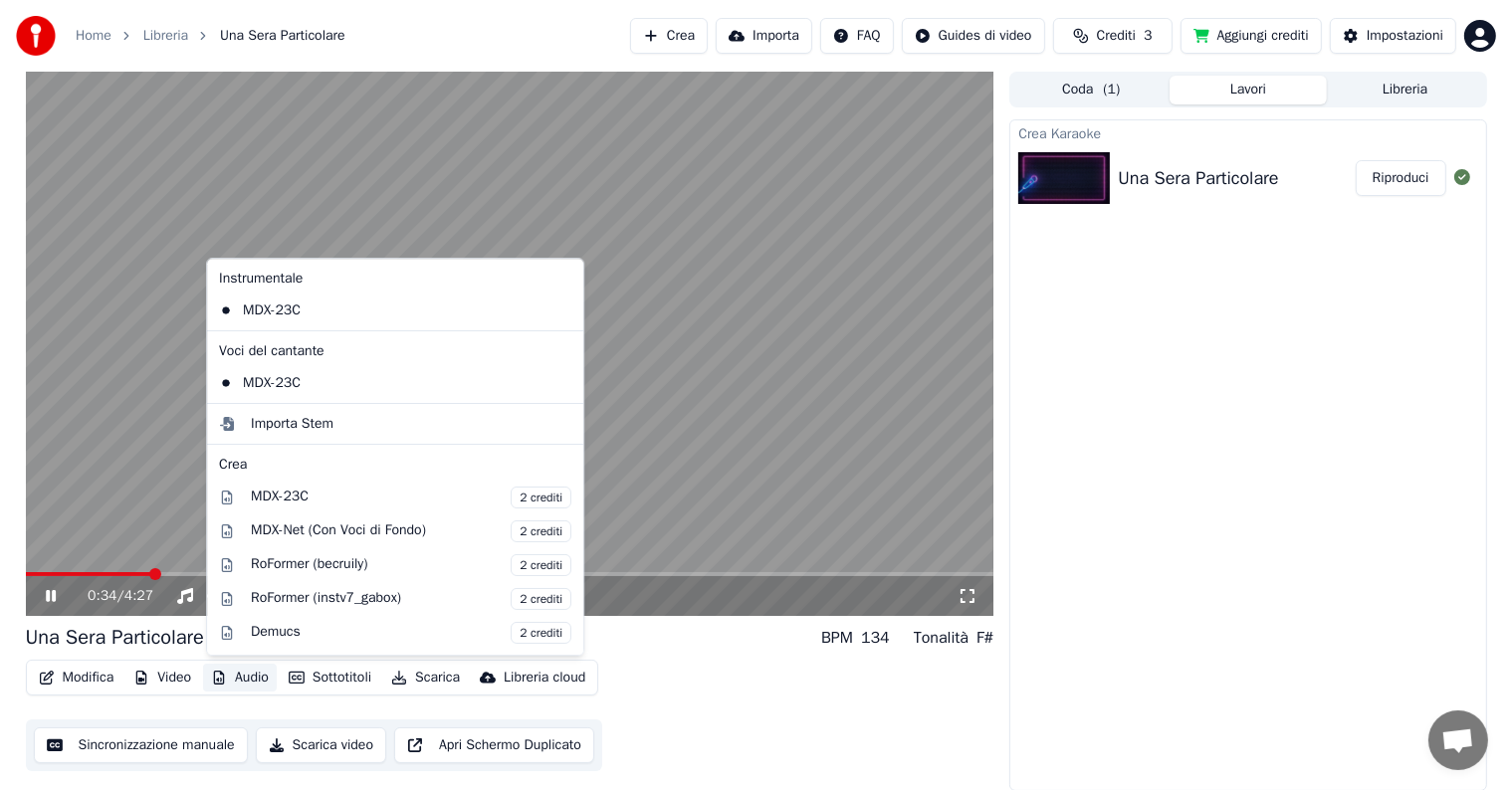 click on "Audio" at bounding box center (240, 678) 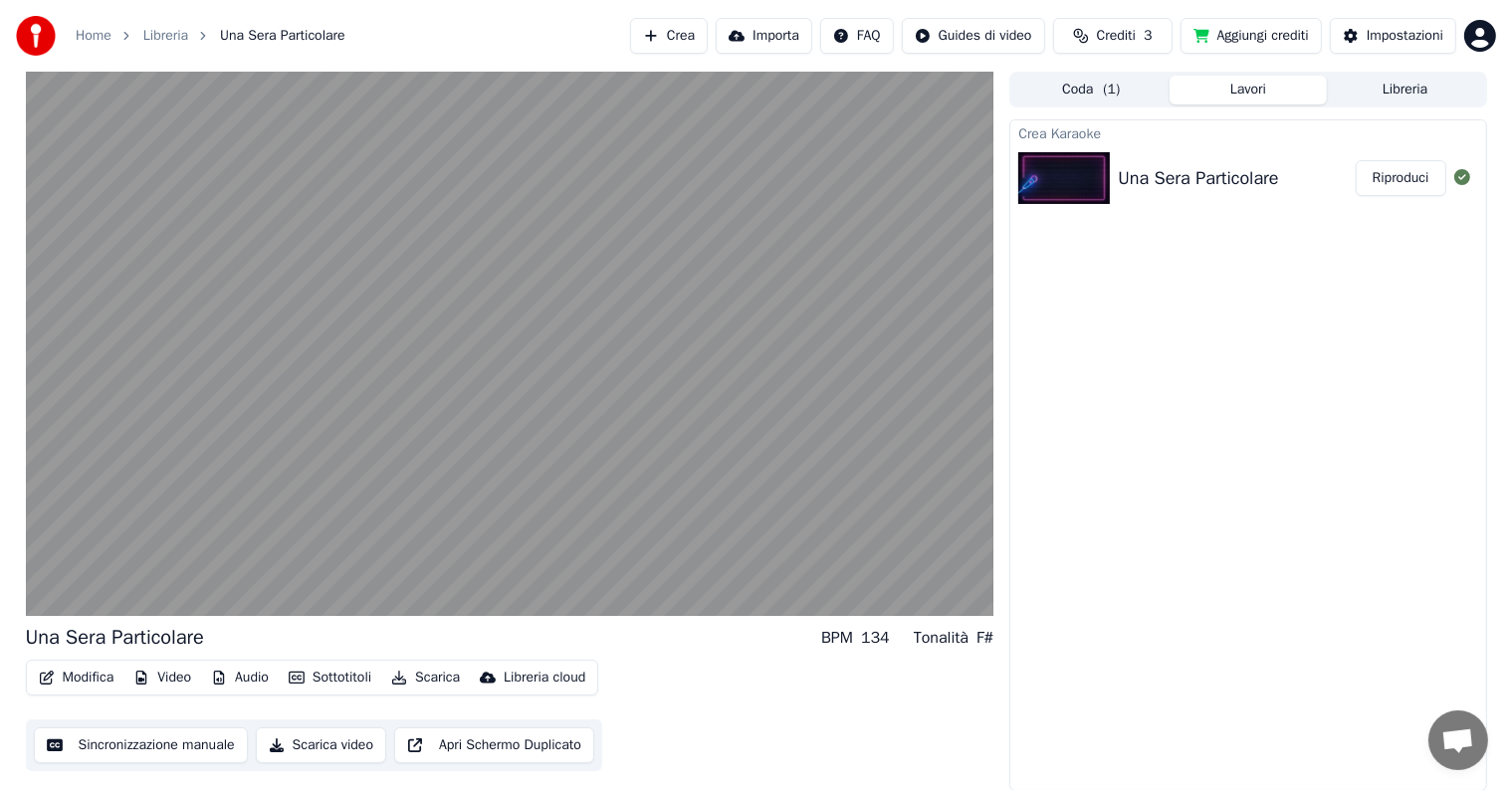 click on "Una Sera Particolare BPM 134 Tonalità F# Modifica Video Audio Sottotitoli Scarica Libreria cloud Sincronizzazione manuale Scarica video Apri Schermo Duplicato" at bounding box center [510, 697] 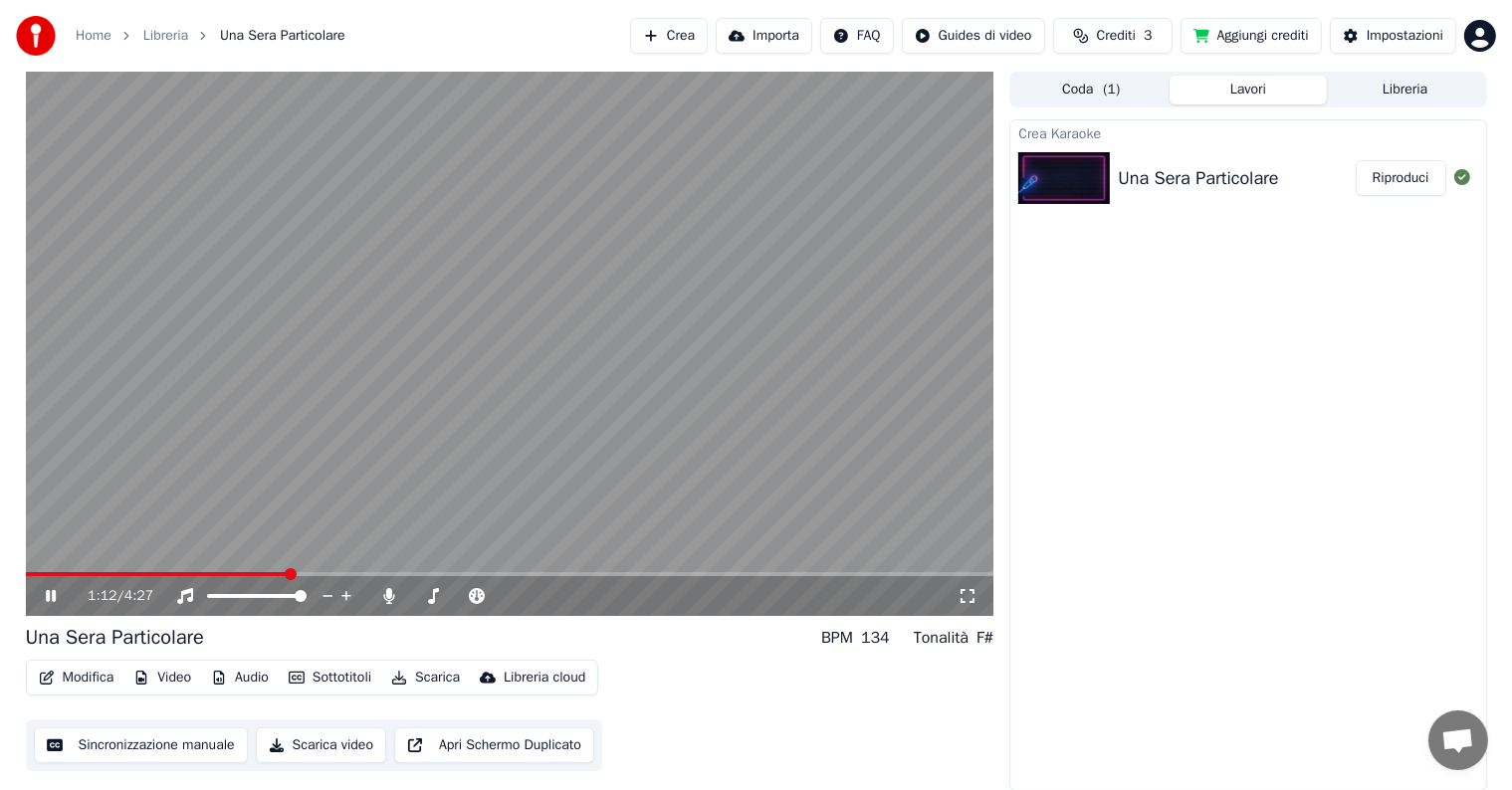 click 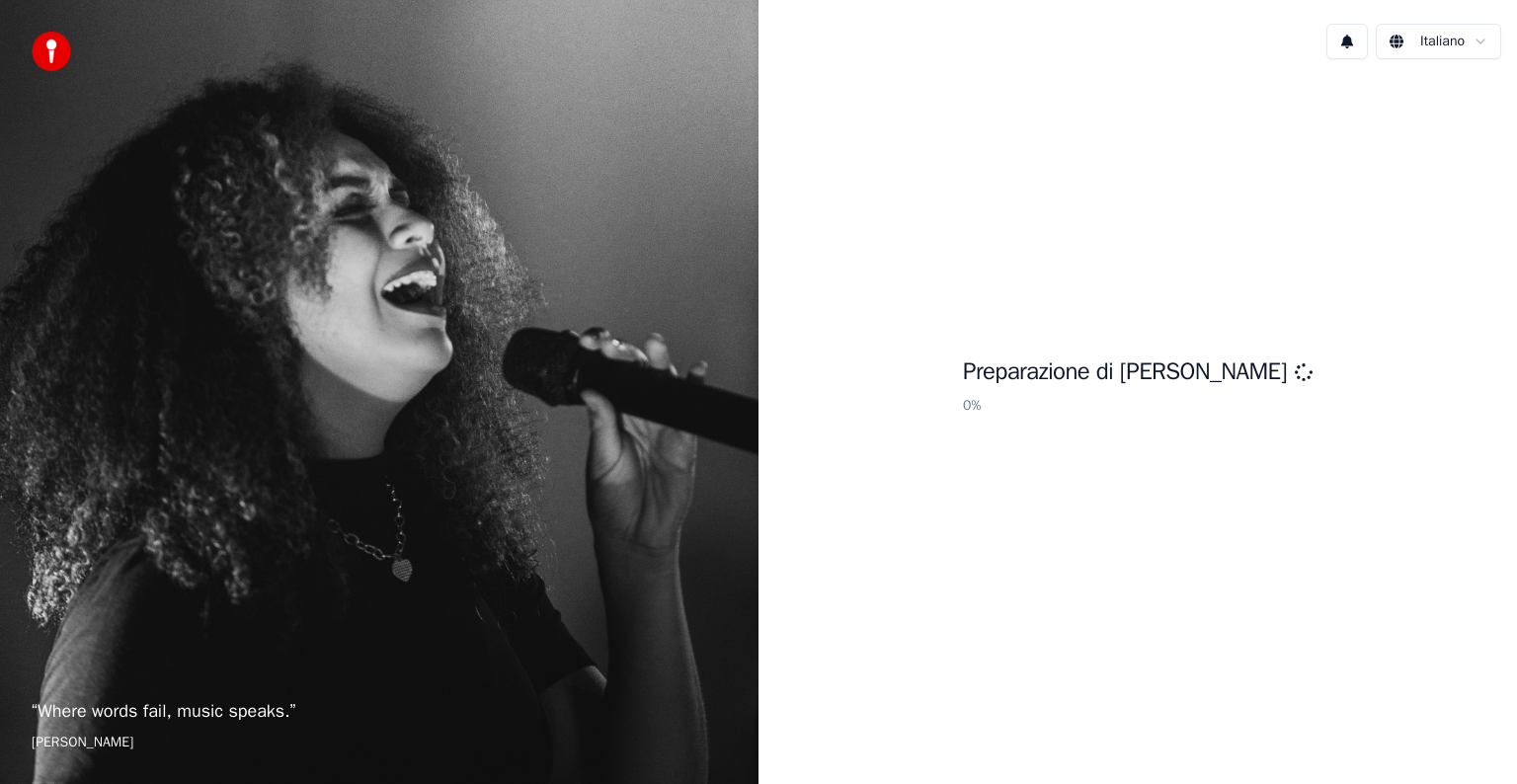 scroll, scrollTop: 0, scrollLeft: 0, axis: both 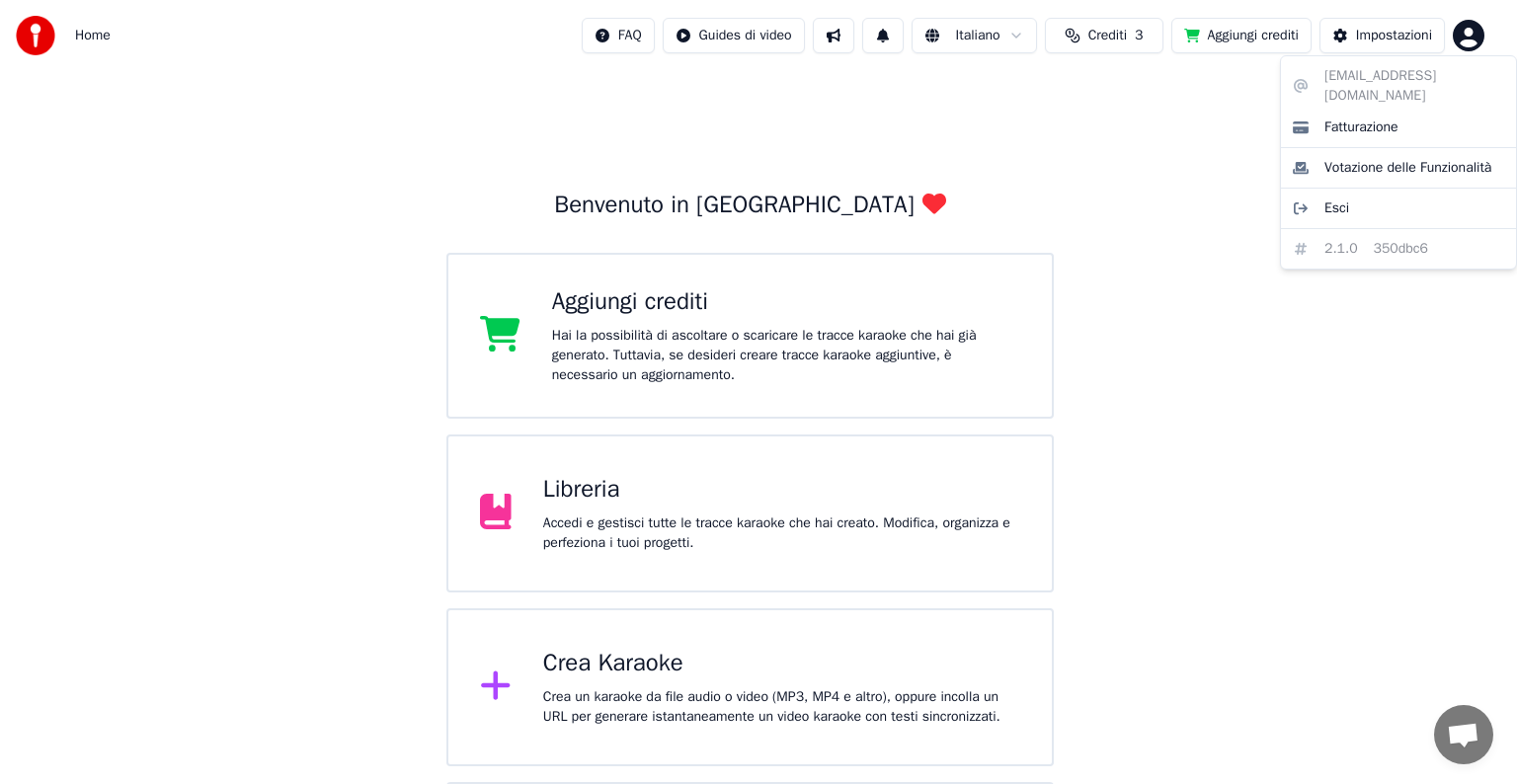 click on "Home FAQ Guides di video Italiano Crediti 3 Aggiungi crediti Impostazioni Benvenuto in Youka Aggiungi crediti Hai la possibilità di ascoltare o scaricare le tracce karaoke che hai già generato. Tuttavia, se desideri creare tracce karaoke aggiuntive, è necessario un aggiornamento. Libreria Accedi e gestisci tutte le tracce karaoke che hai creato. Modifica, organizza e perfeziona i tuoi progetti. Crea Karaoke Crea un karaoke da file audio o video (MP3, MP4 e altro), oppure incolla un URL per generare istantaneamente un video karaoke con testi sincronizzati. Per favore, aggiorna alla versione più recente La tua versione di [PERSON_NAME] è obsoleta. Per favore, salva la tua libreria e i tuoi parametri (Impostazioni > Zona pericolosa > Esporta impostazioni) e aggiorna alla versione più recente per continuare a utilizzare Youka. [EMAIL_ADDRESS][DOMAIN_NAME] Fatturazione Votazione delle Funzionalità Esci 2.1.0 350dbc6" at bounding box center (758, 484) 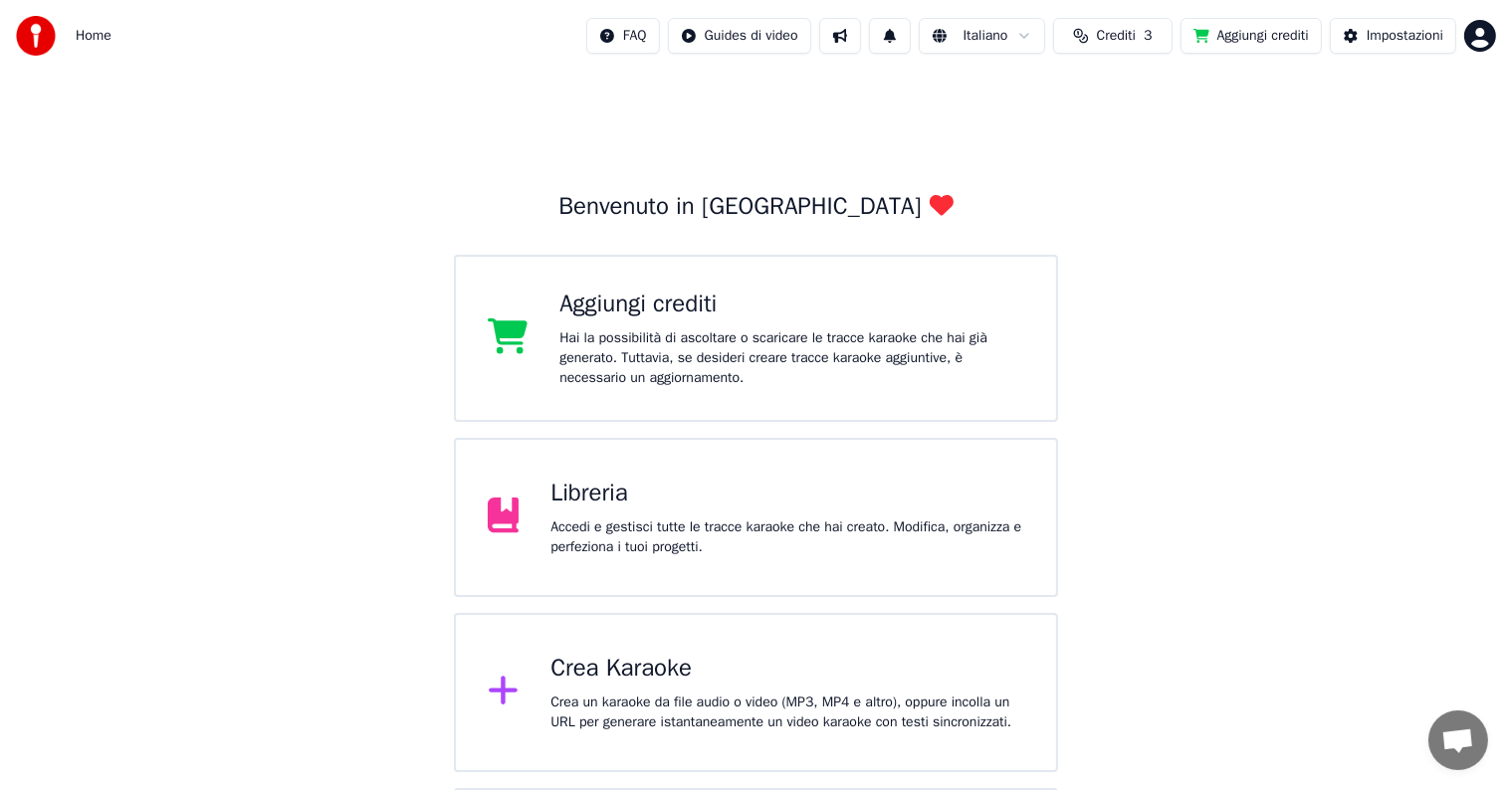 click on "Accedi e gestisci tutte le tracce karaoke che hai creato. Modifica, organizza e perfeziona i tuoi progetti." at bounding box center [787, 537] 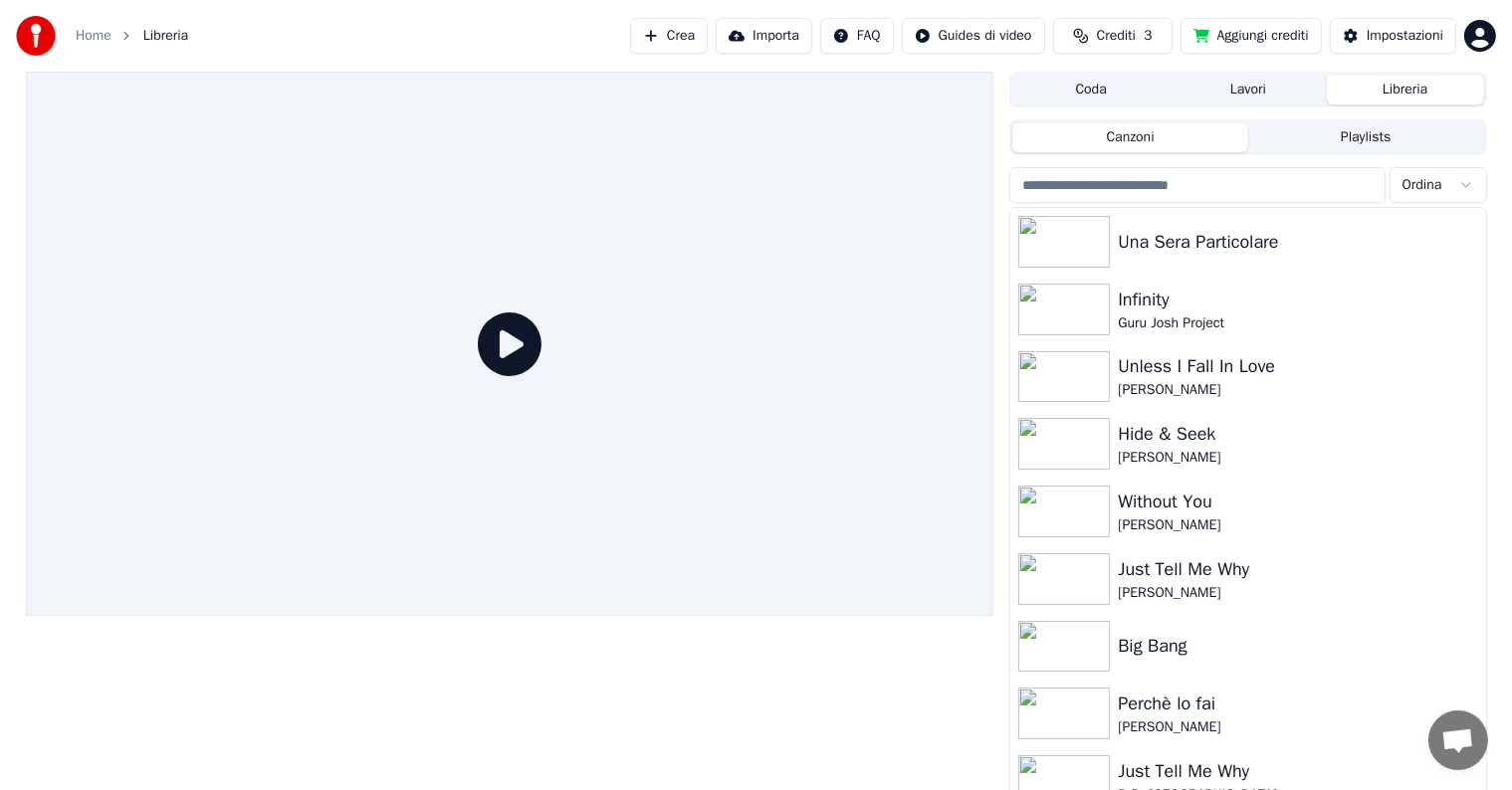 click on "Aggiungi crediti" at bounding box center (1251, 36) 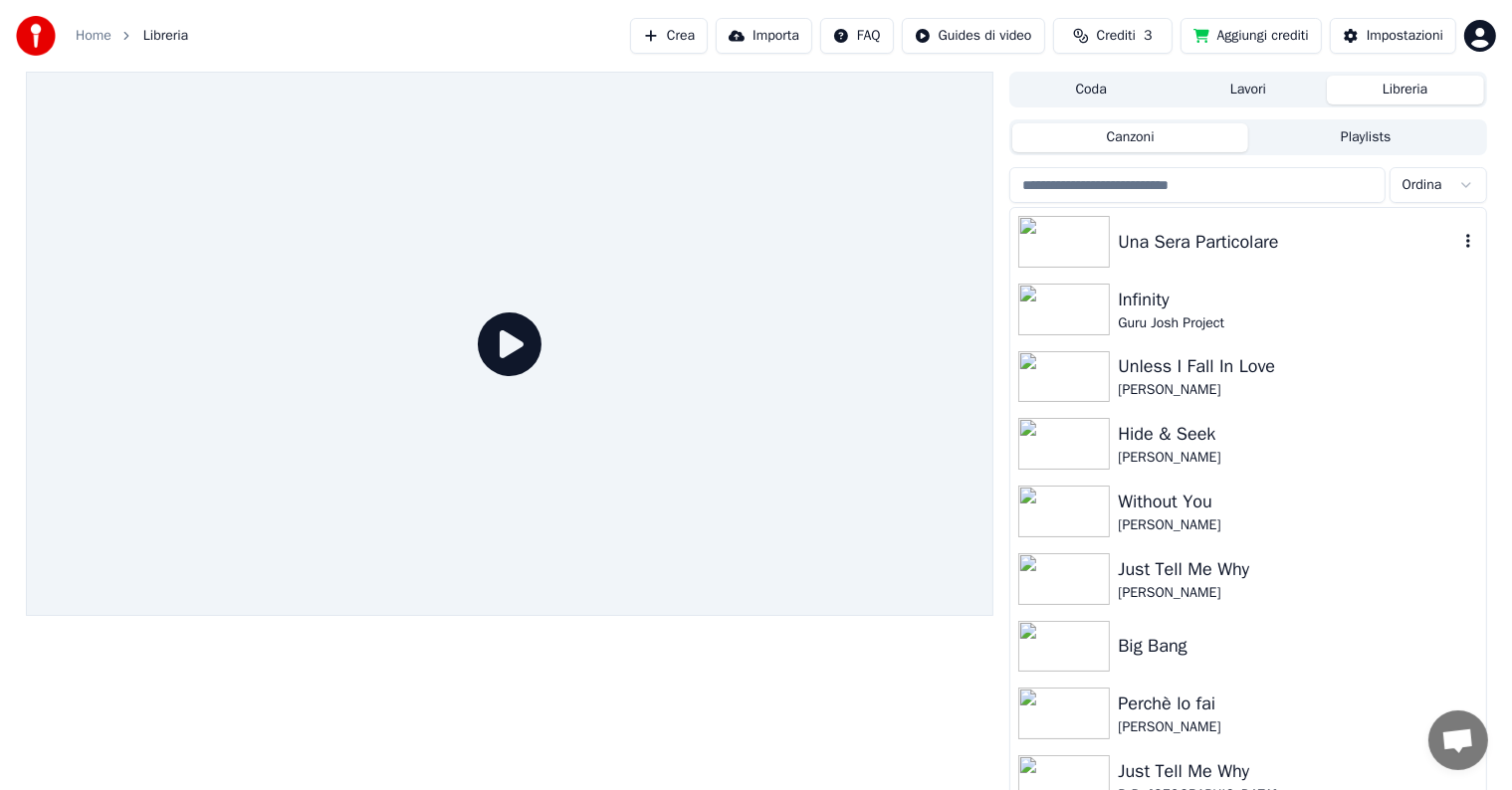 click at bounding box center [1064, 242] 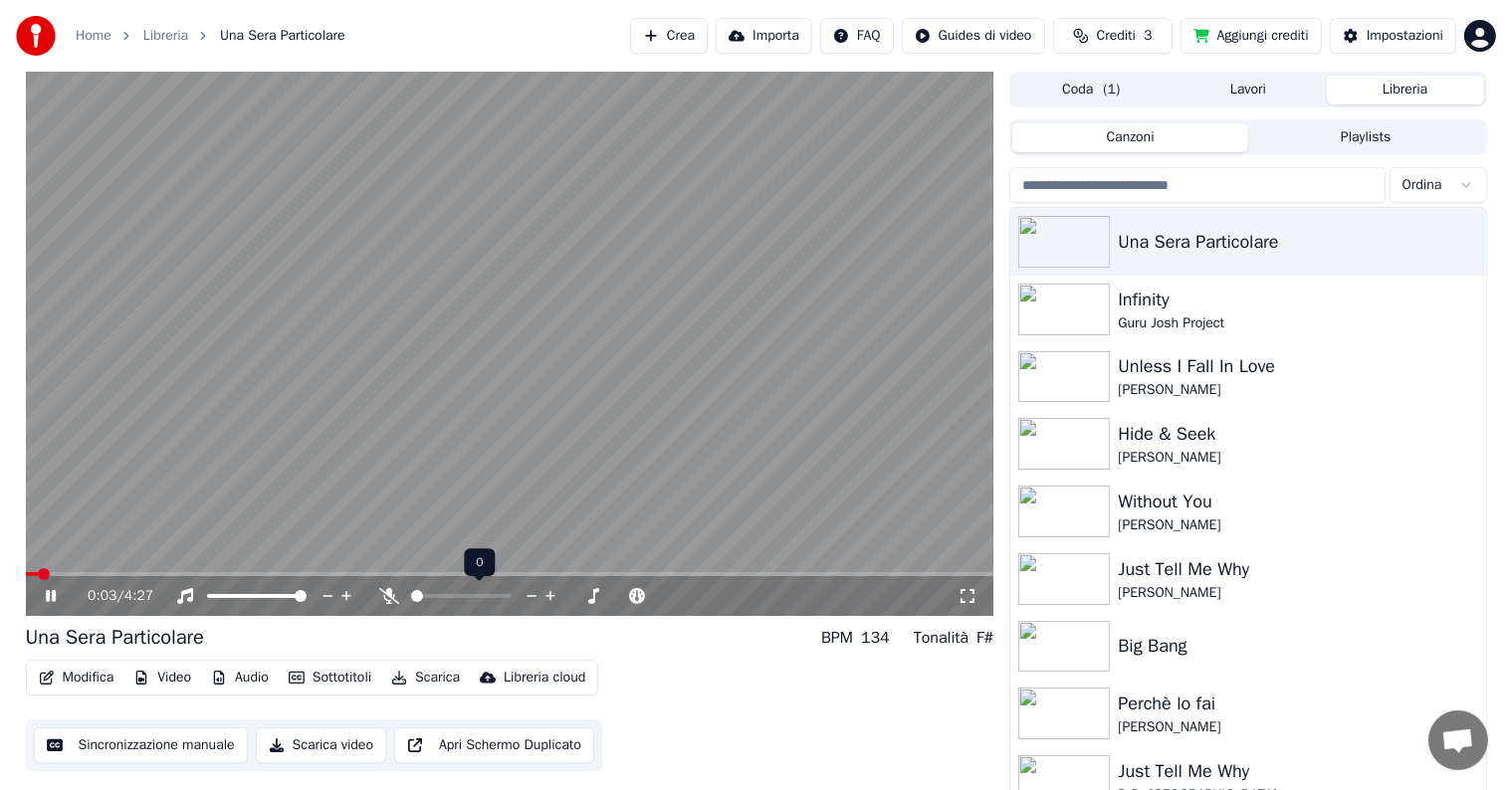 click 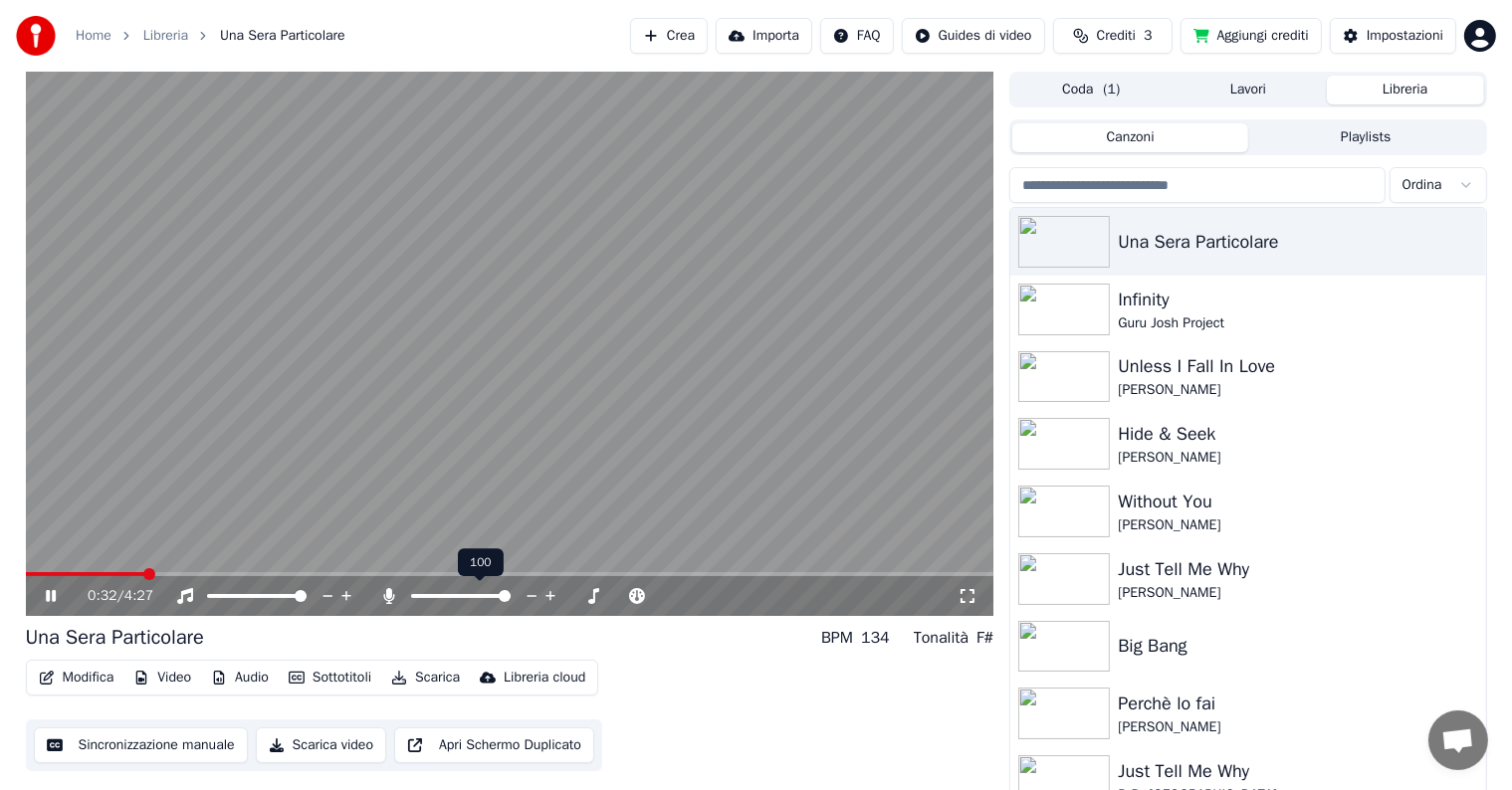 click 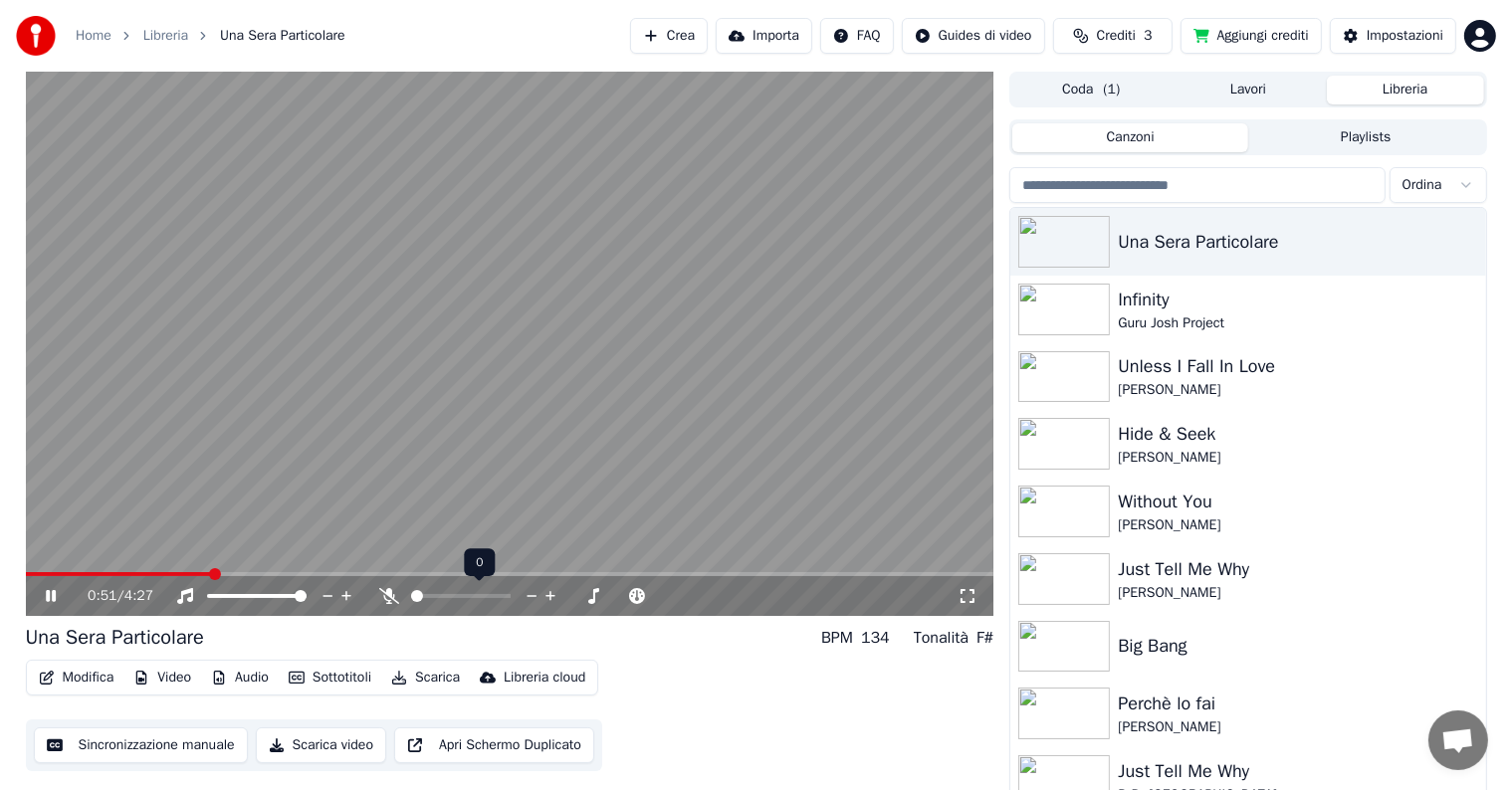 click 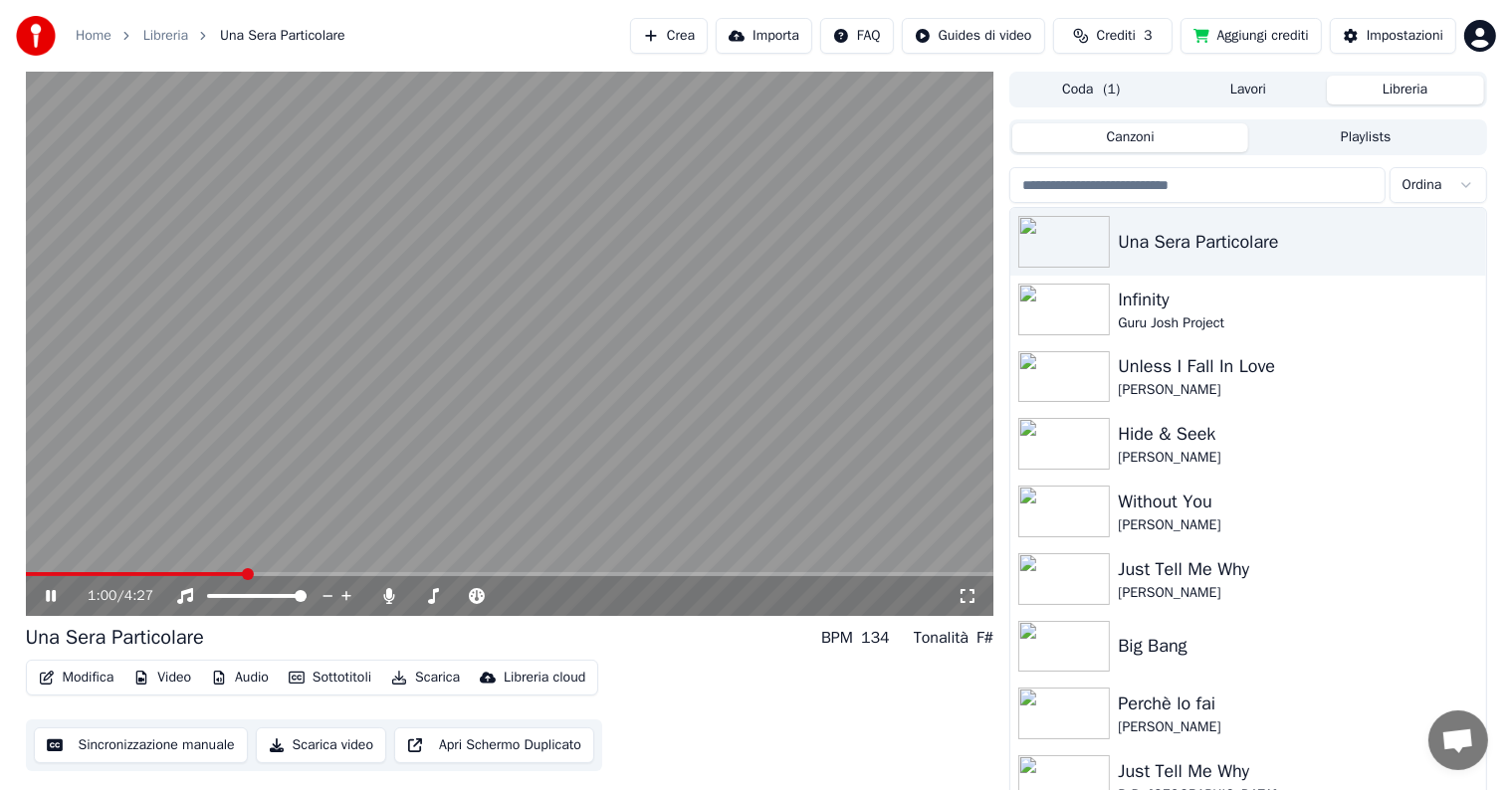 click at bounding box center [135, 574] 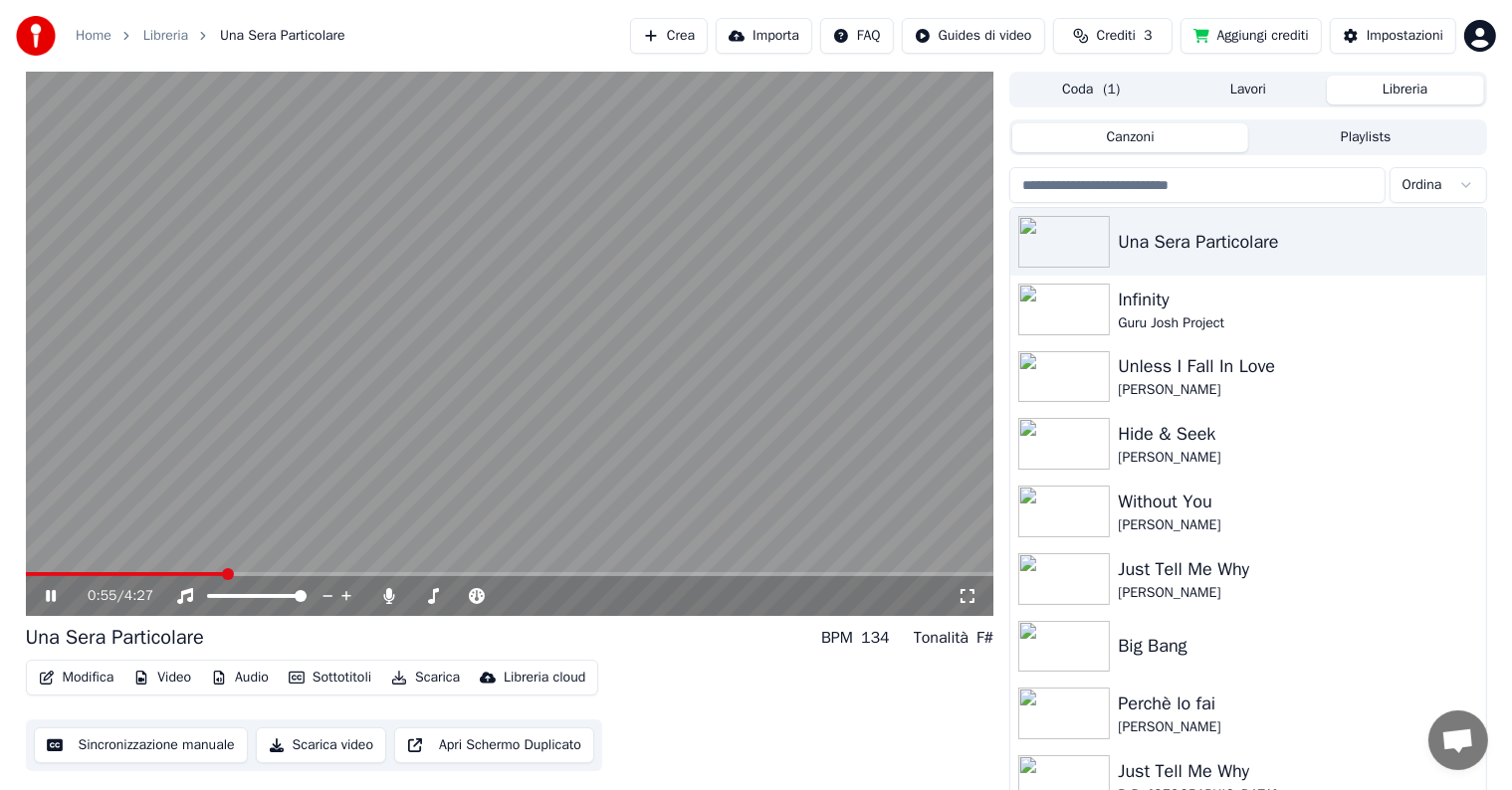 click at bounding box center (125, 574) 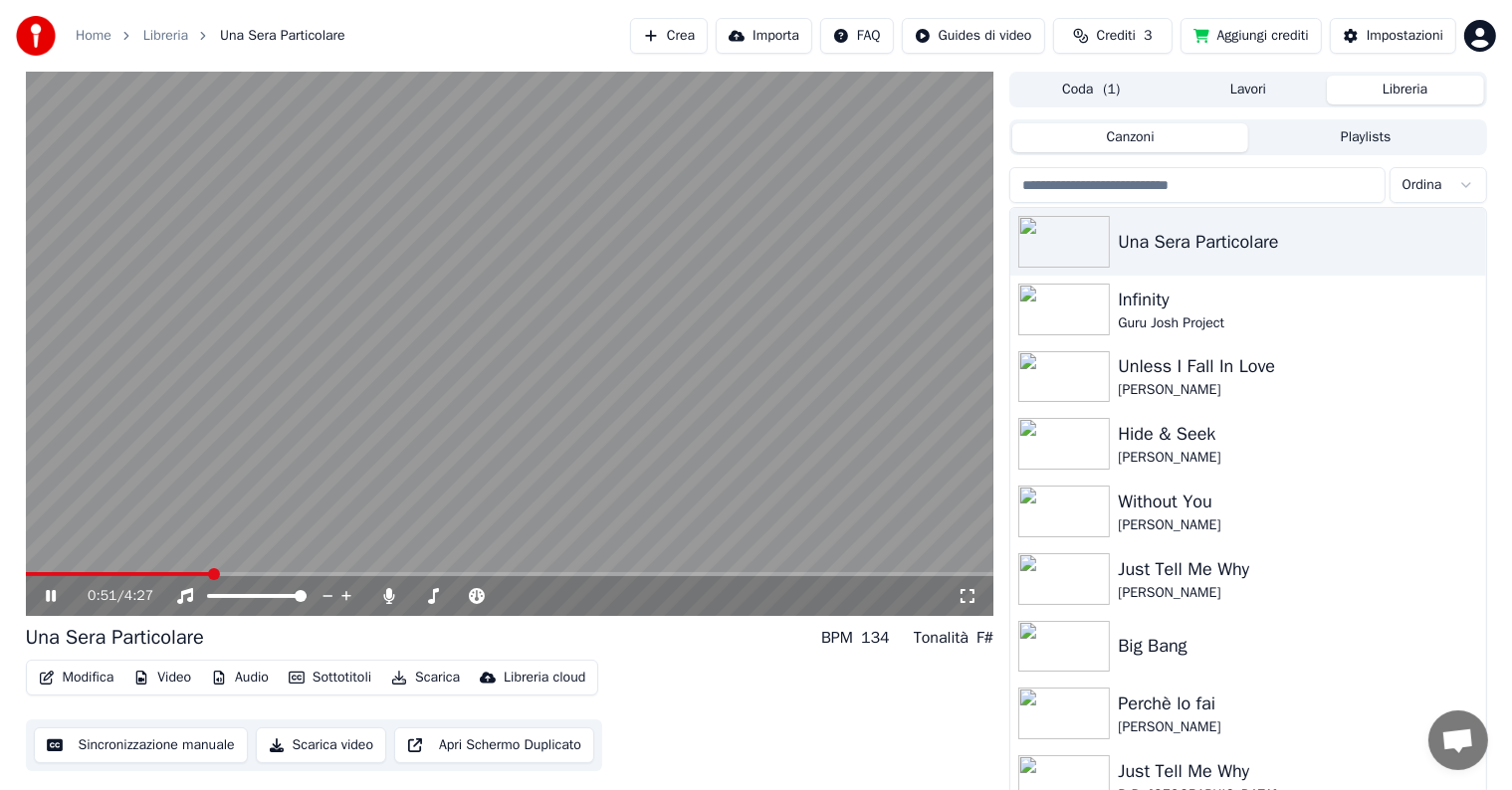 click at bounding box center [118, 574] 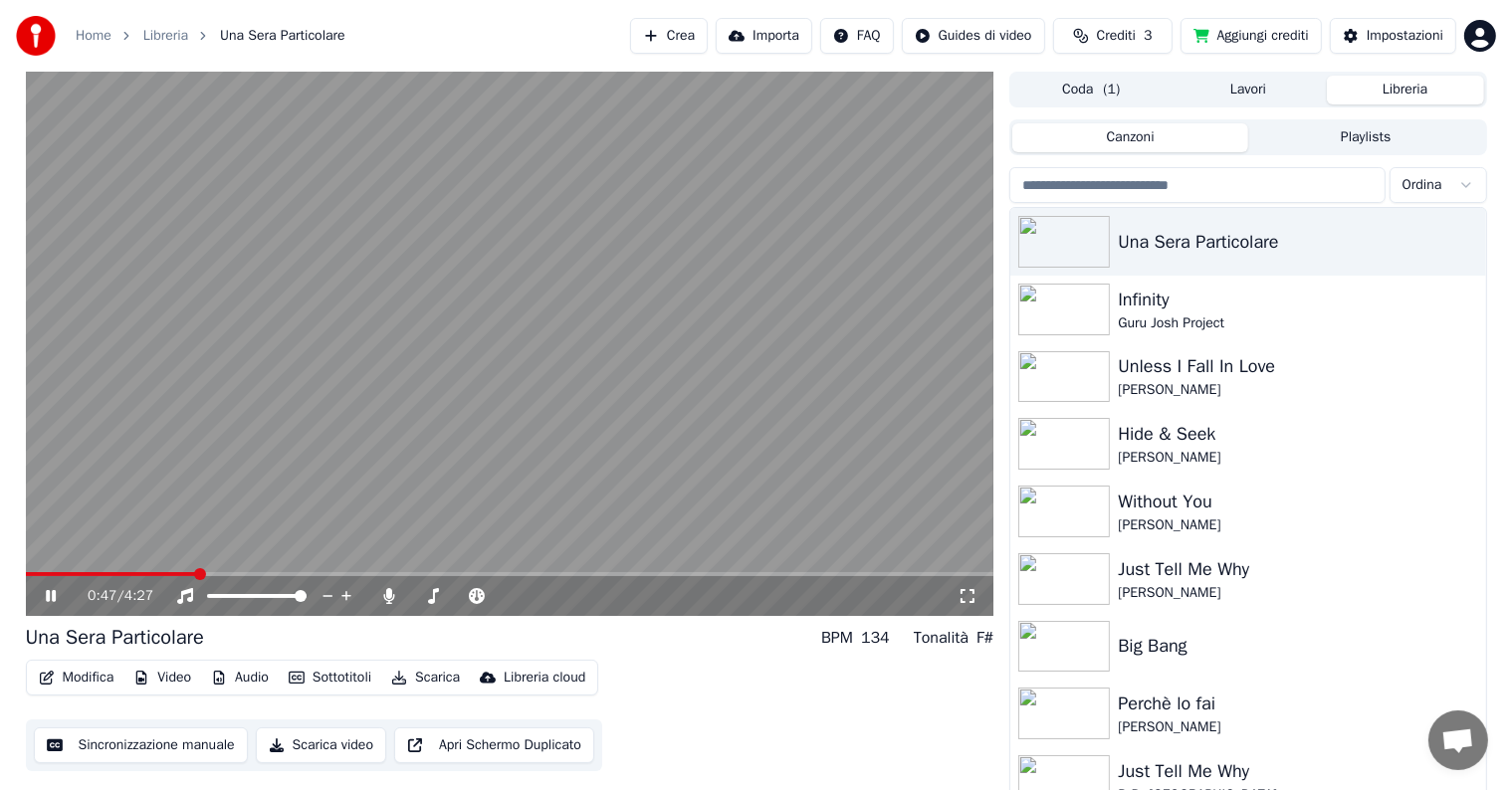 click at bounding box center (110, 574) 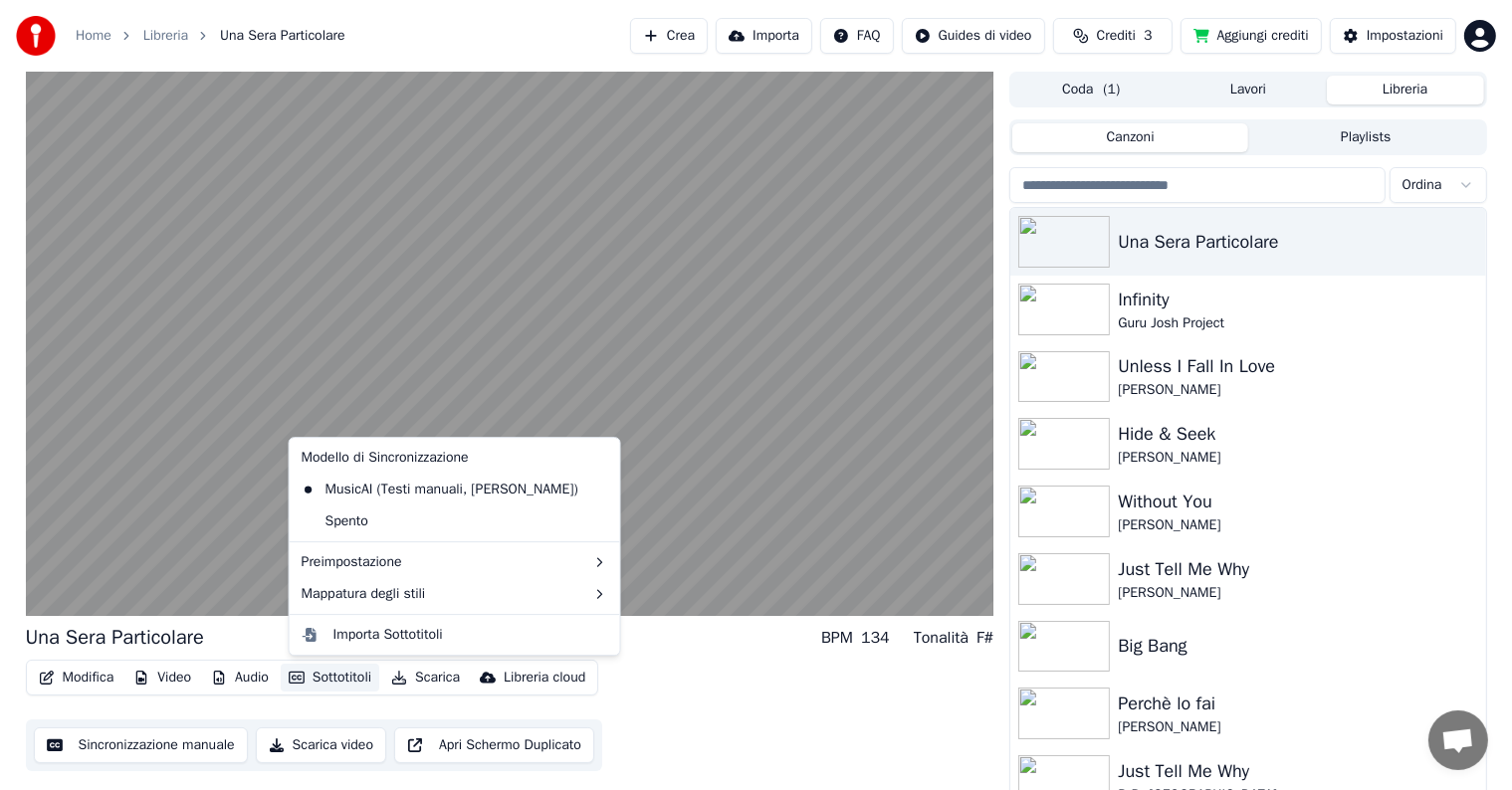 click on "Sottotitoli" at bounding box center (329, 678) 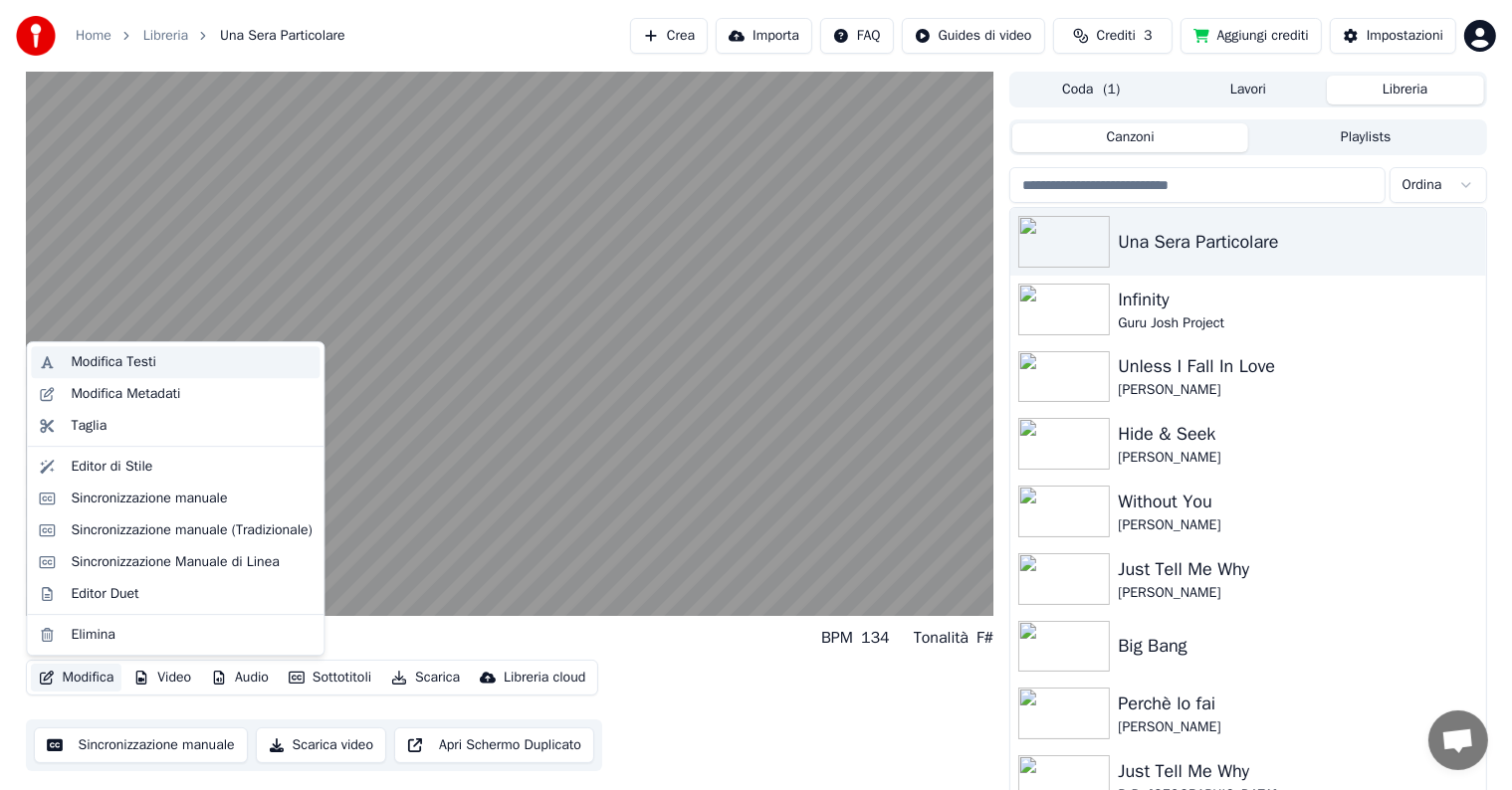 click on "Modifica Testi" at bounding box center (113, 362) 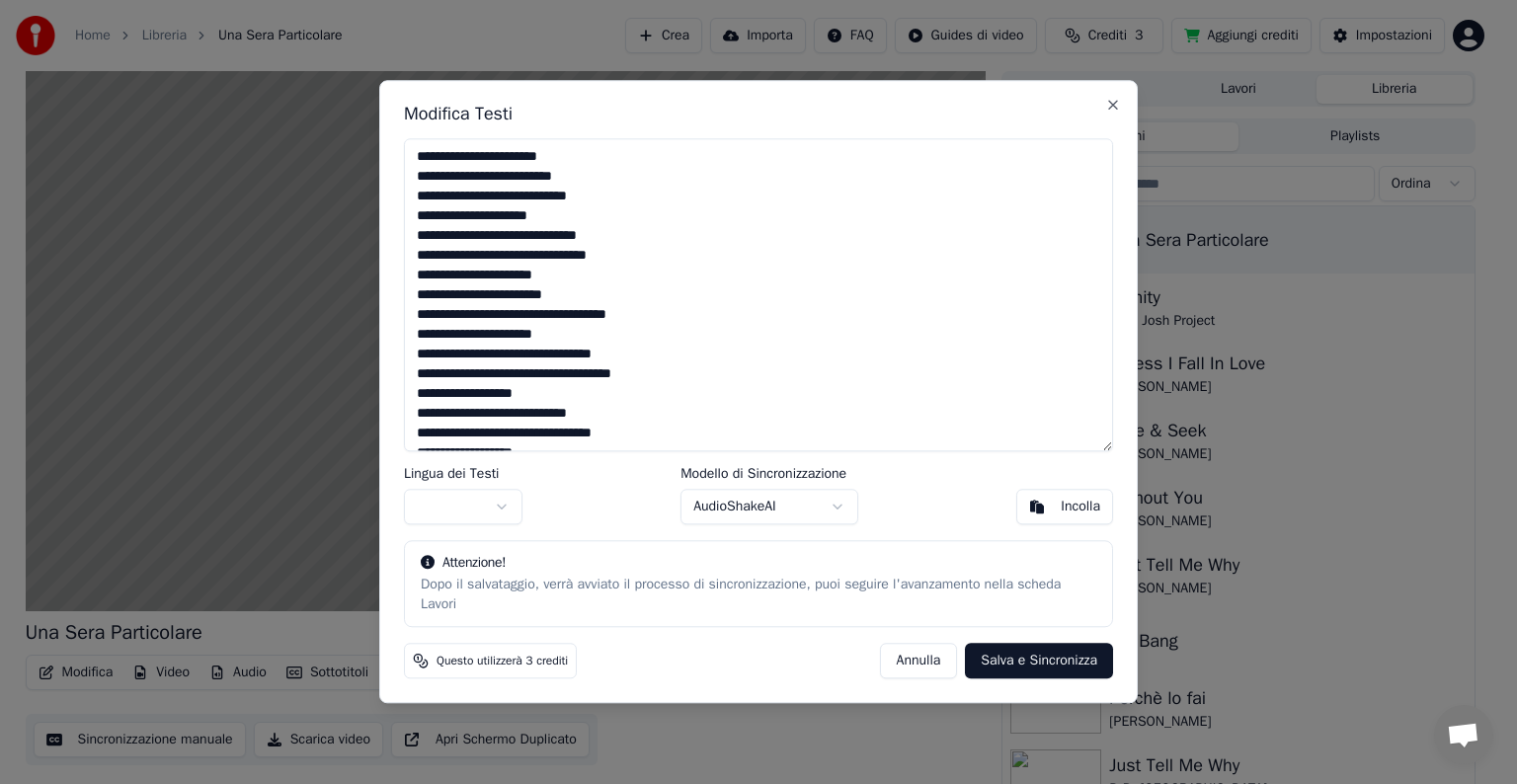 click on "**********" at bounding box center (758, 294) 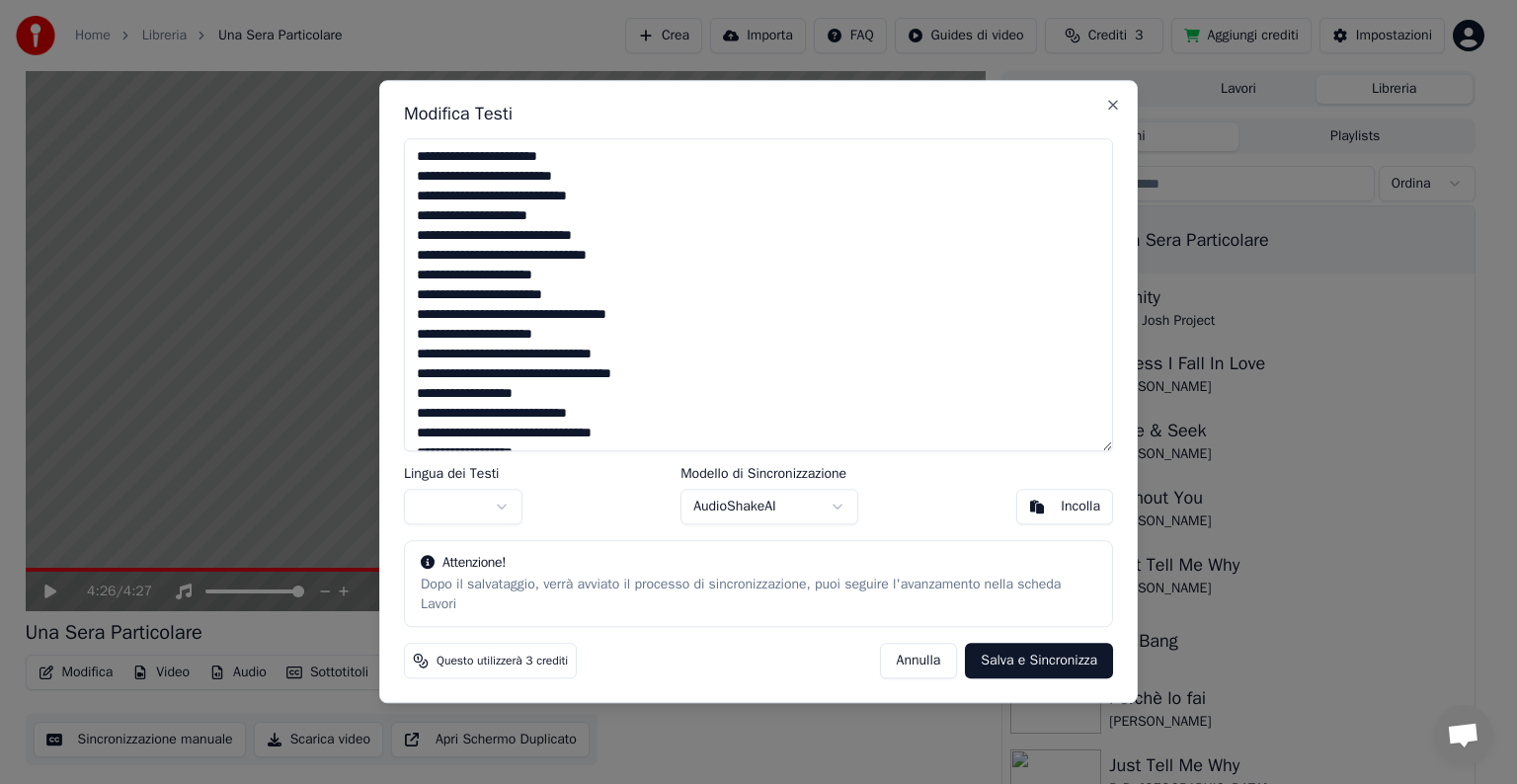 click on "**********" at bounding box center (758, 294) 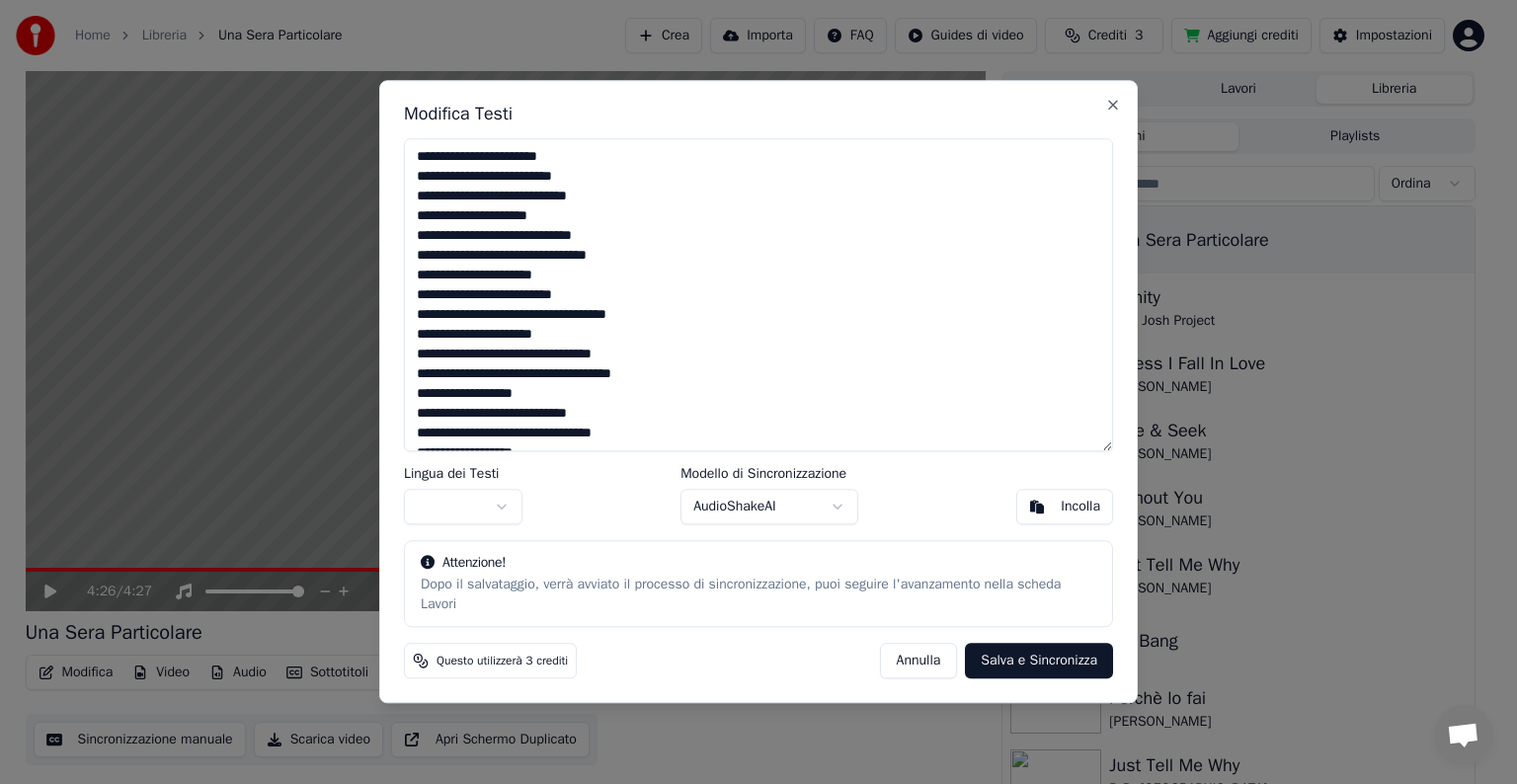 click on "**********" at bounding box center [758, 294] 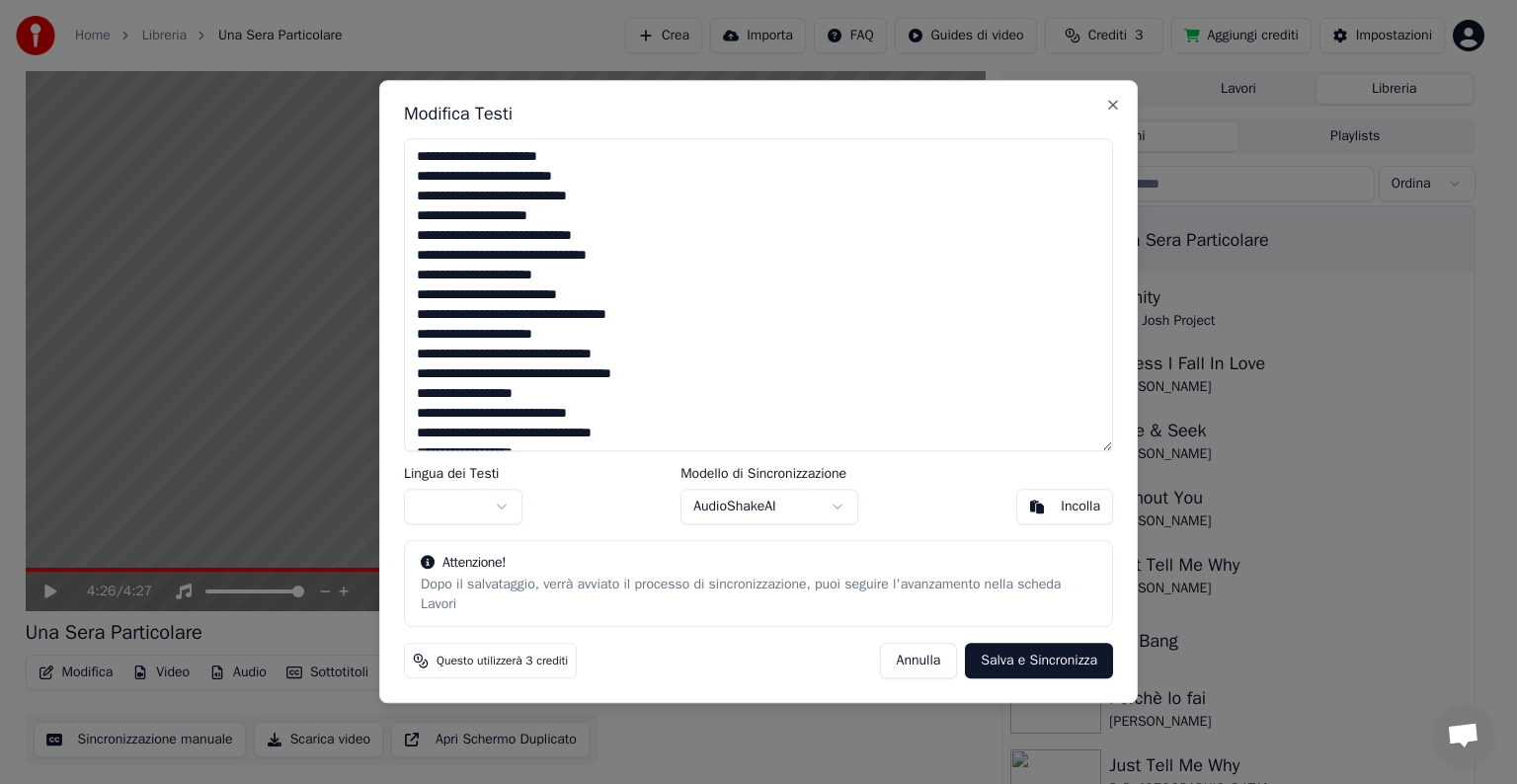 click on "**********" at bounding box center (758, 294) 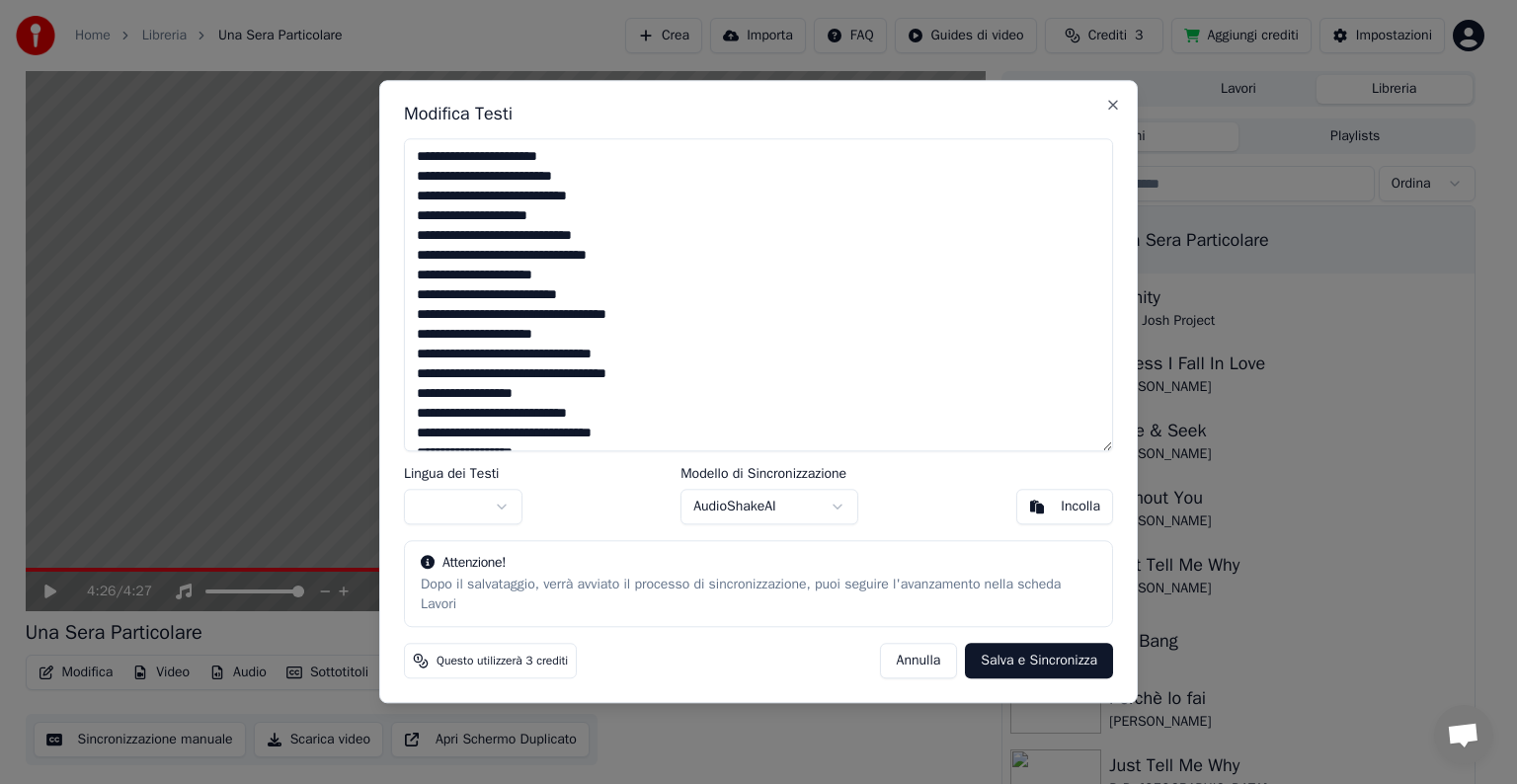 click on "**********" at bounding box center [758, 294] 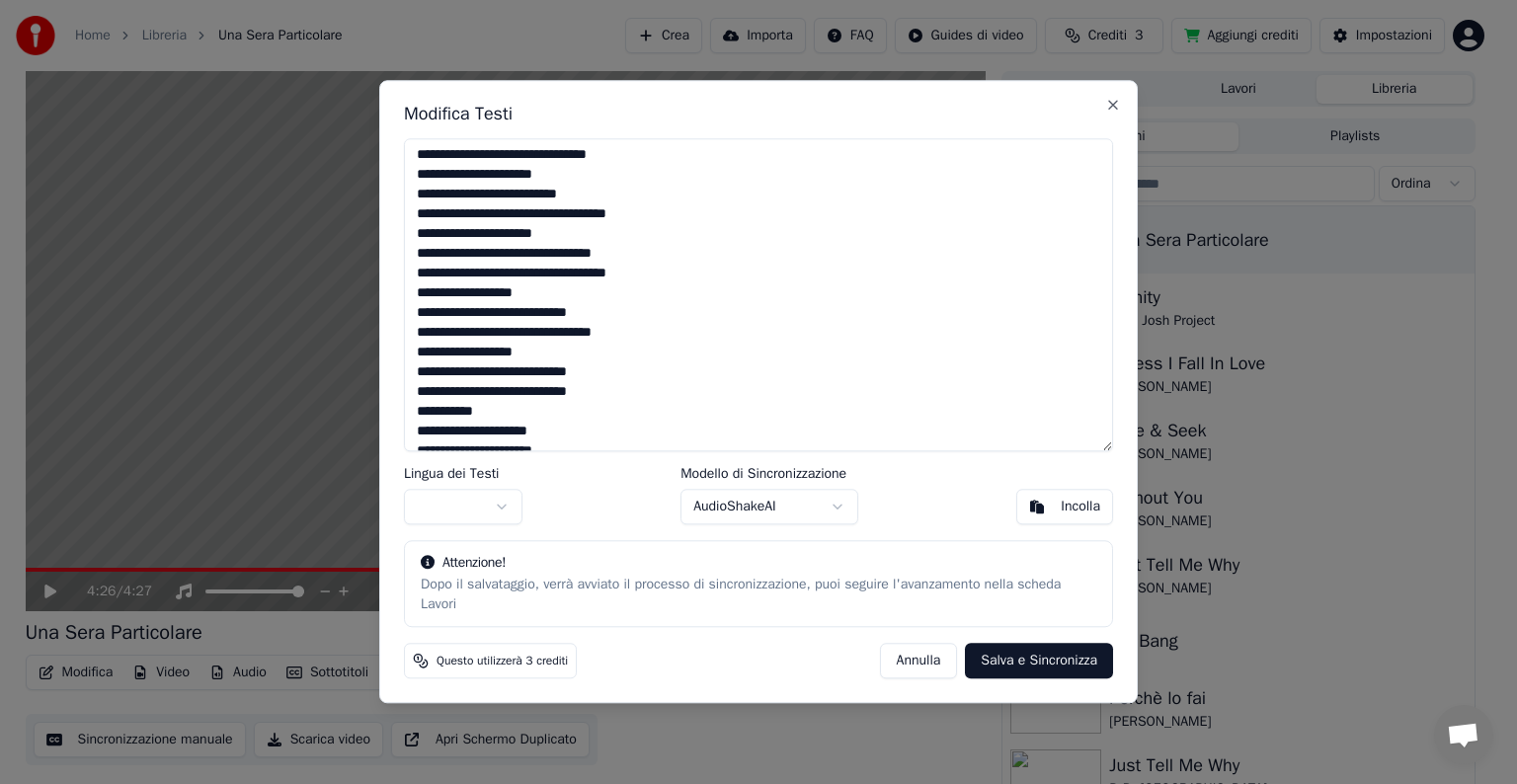 scroll, scrollTop: 103, scrollLeft: 0, axis: vertical 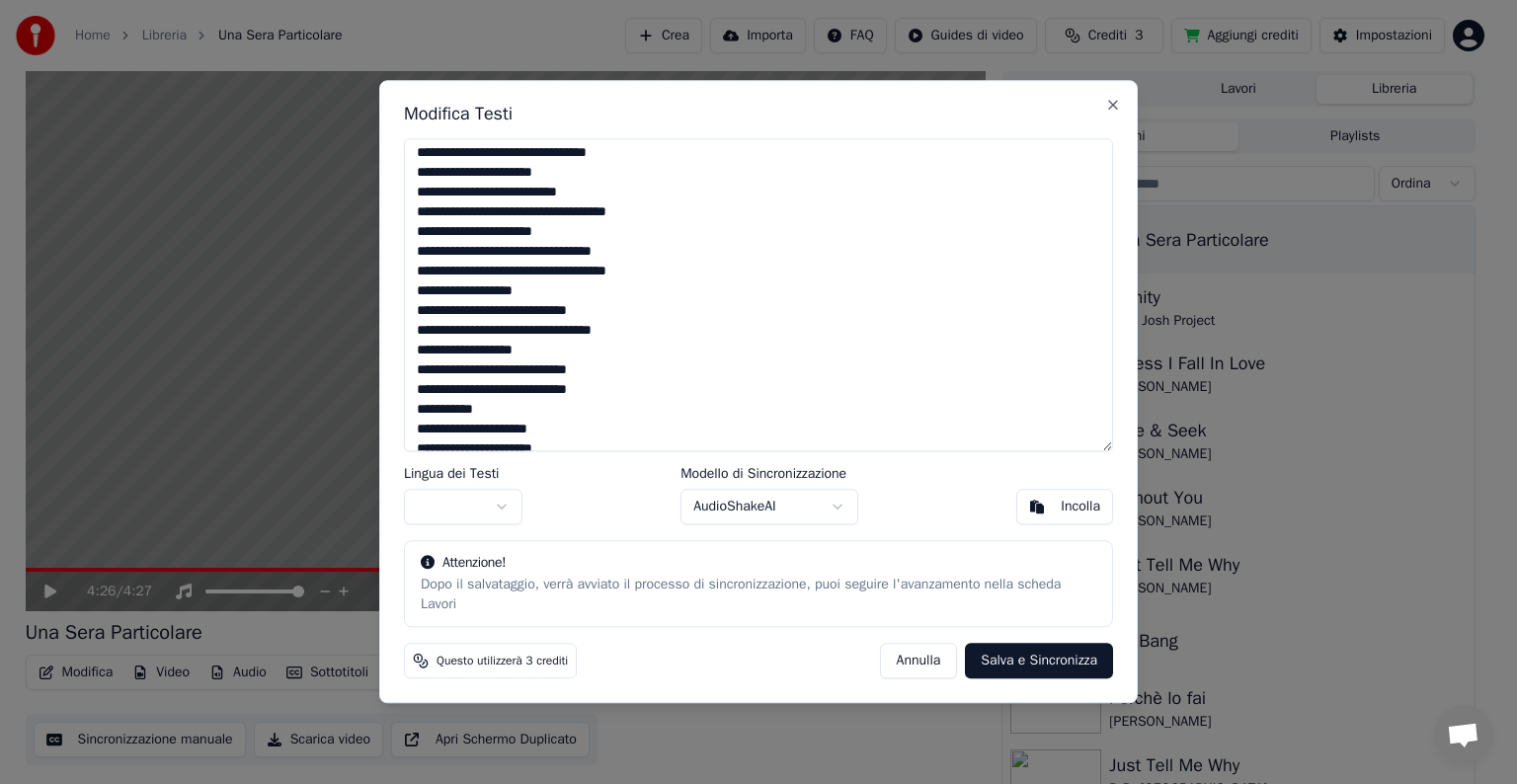 click on "**********" at bounding box center (758, 294) 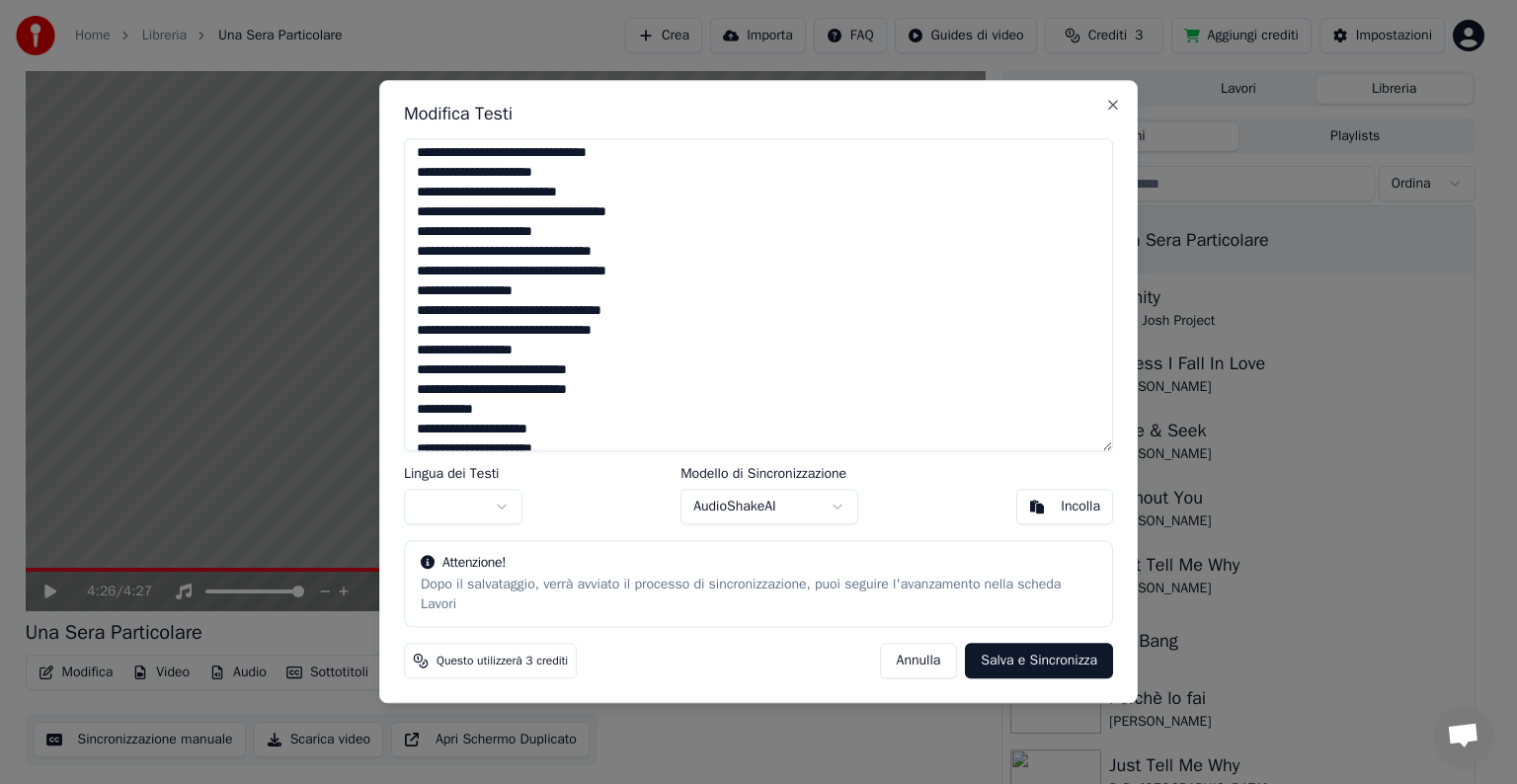 click on "**********" at bounding box center [758, 294] 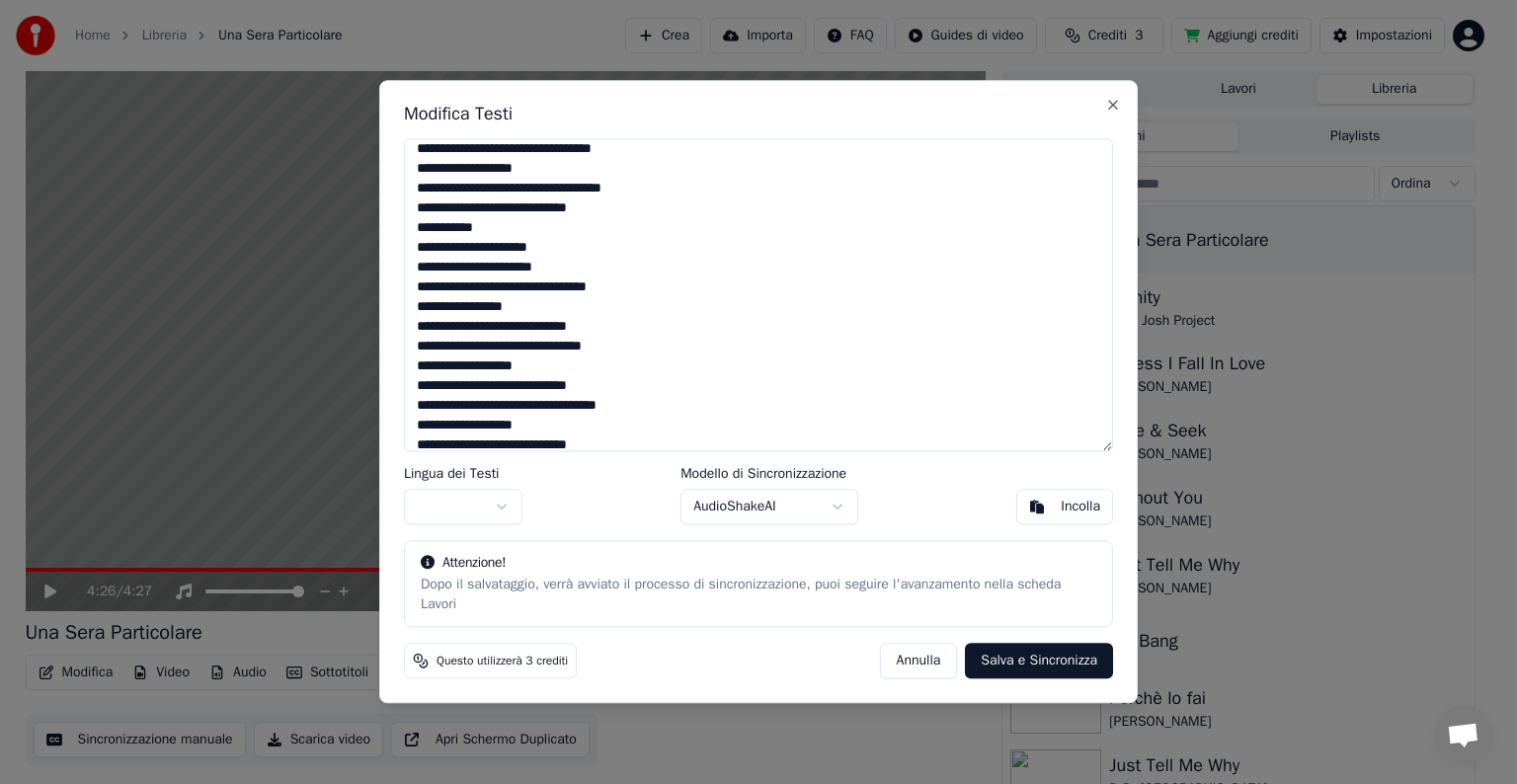 scroll, scrollTop: 285, scrollLeft: 0, axis: vertical 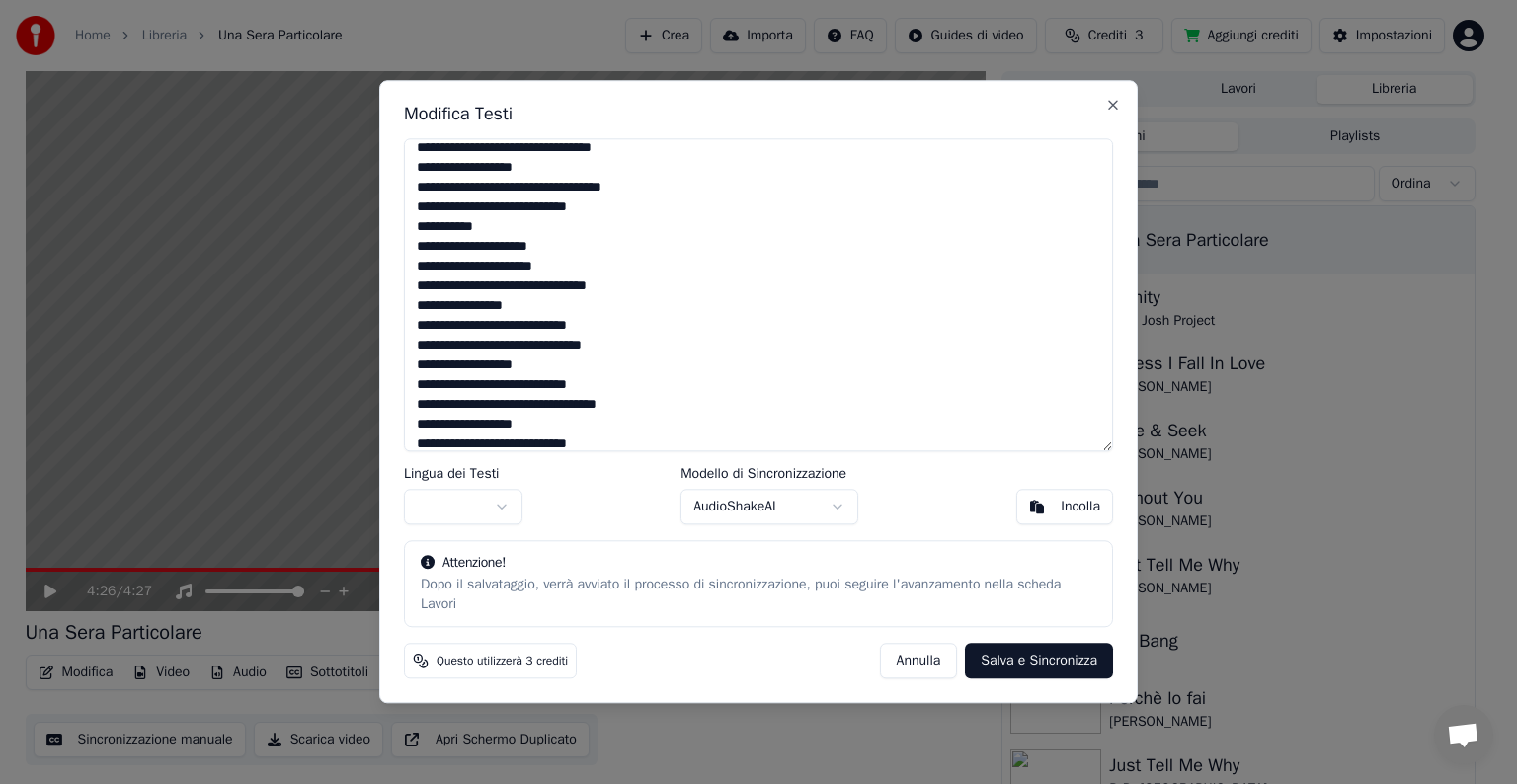 click on "**********" at bounding box center (758, 294) 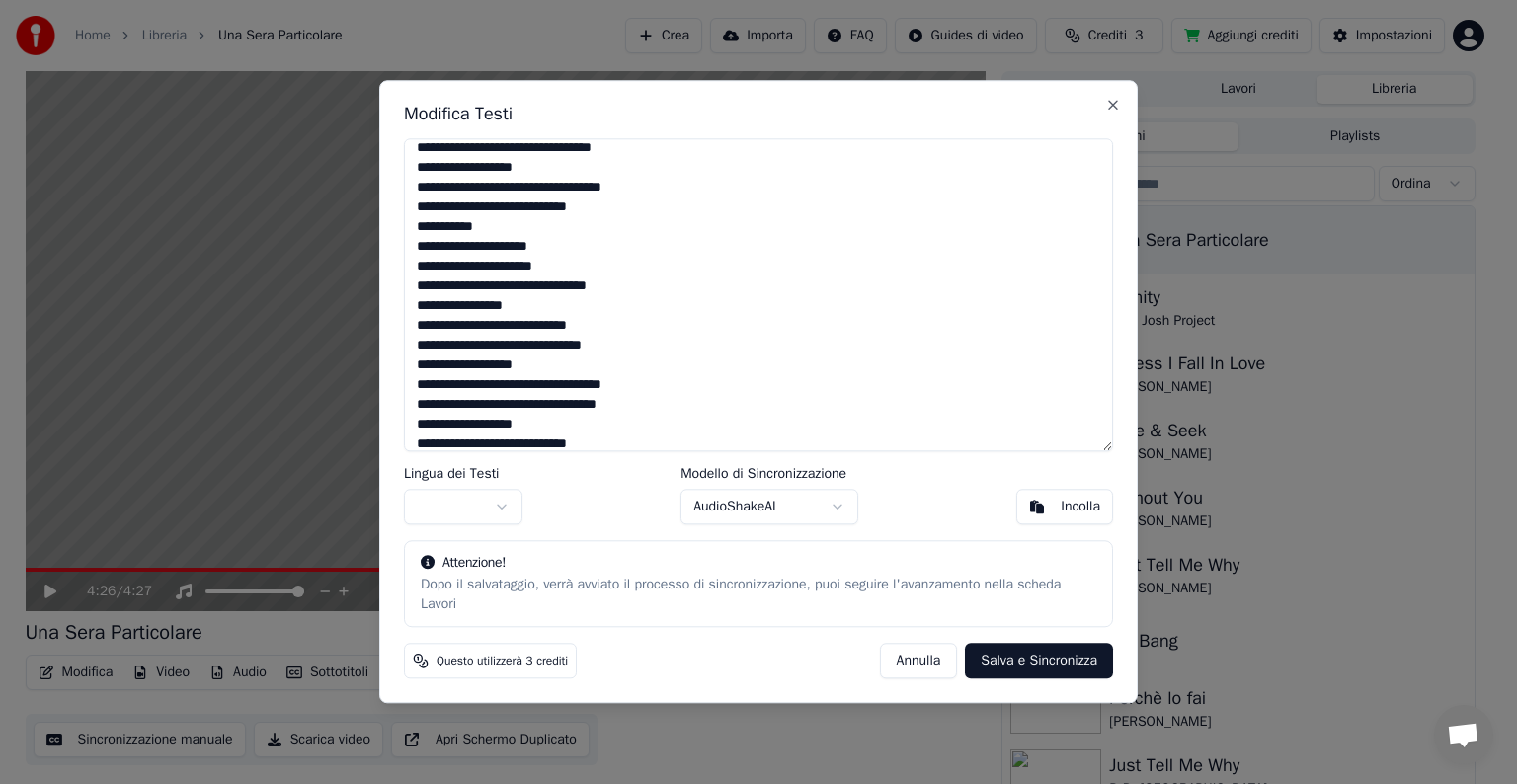click on "**********" at bounding box center [758, 294] 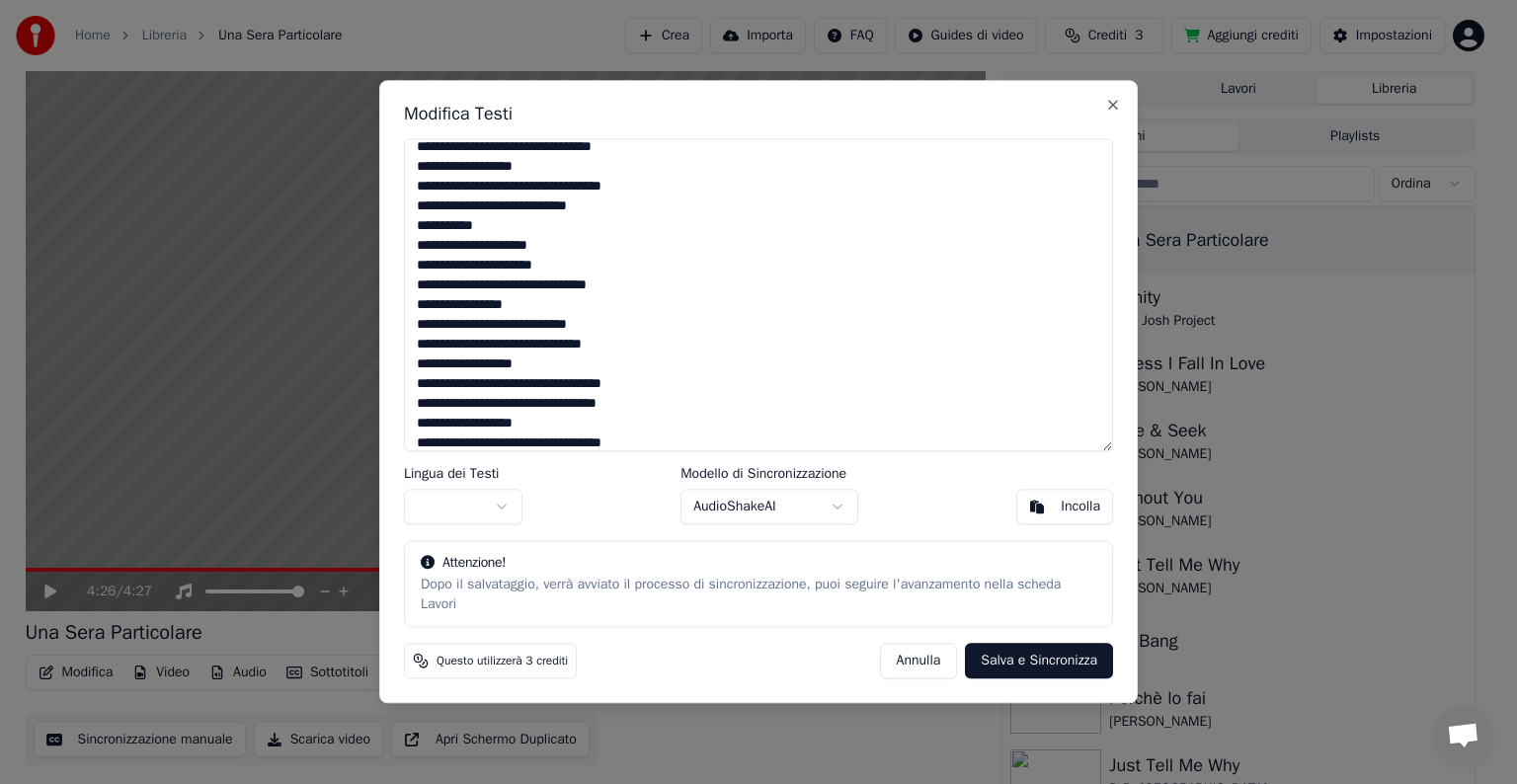 scroll, scrollTop: 336, scrollLeft: 0, axis: vertical 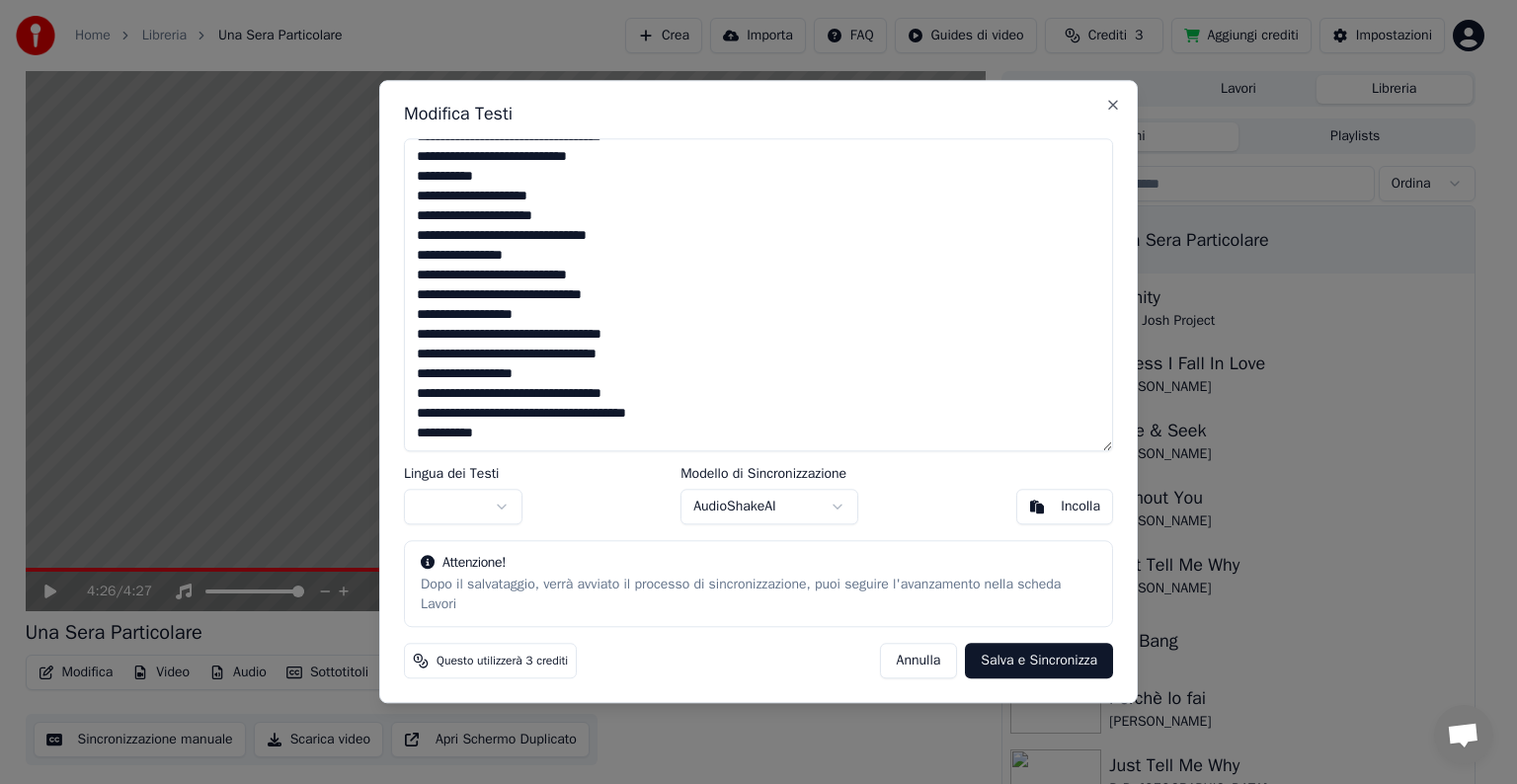 type on "**********" 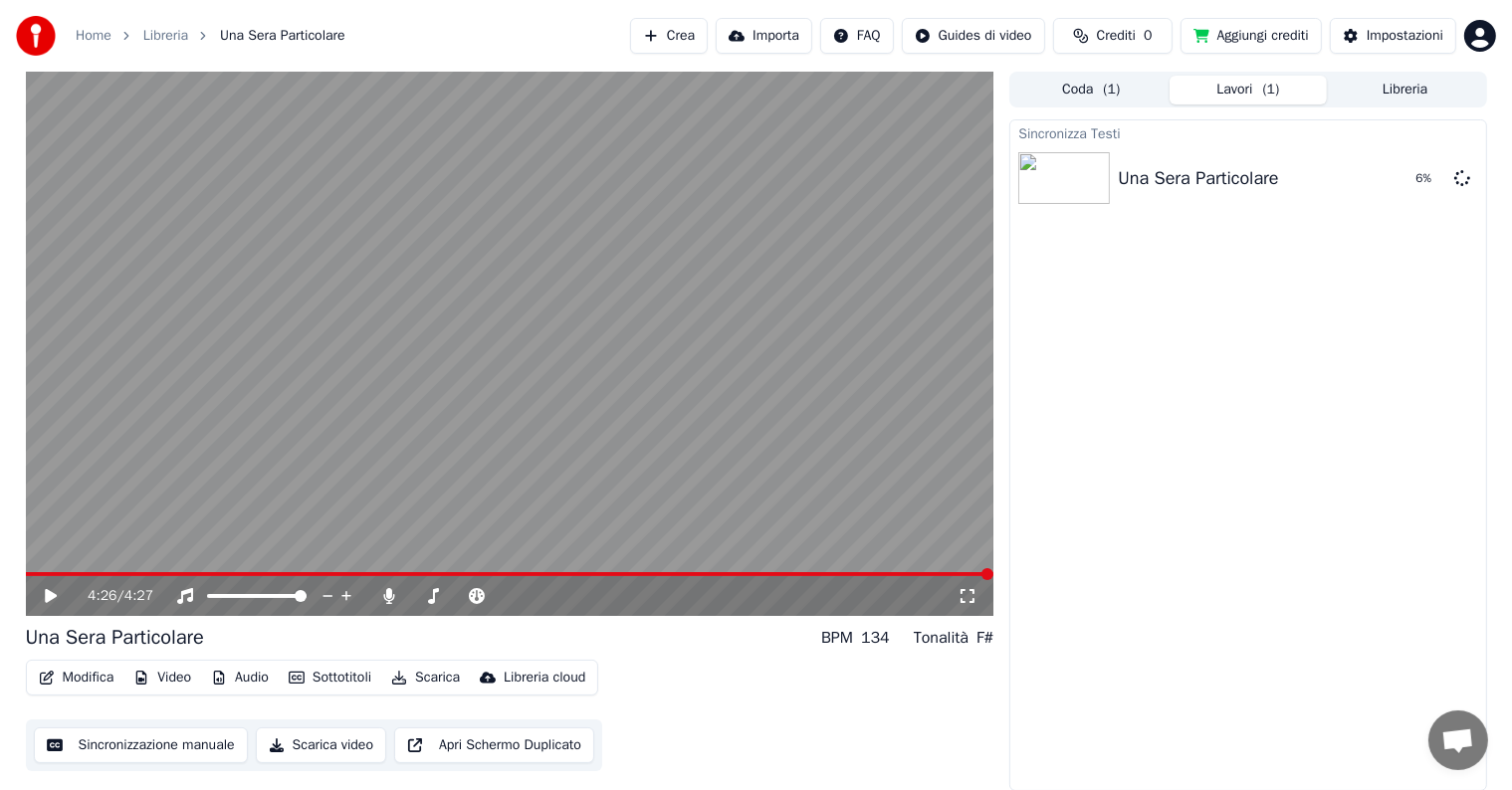 click on "Crediti" at bounding box center [1116, 36] 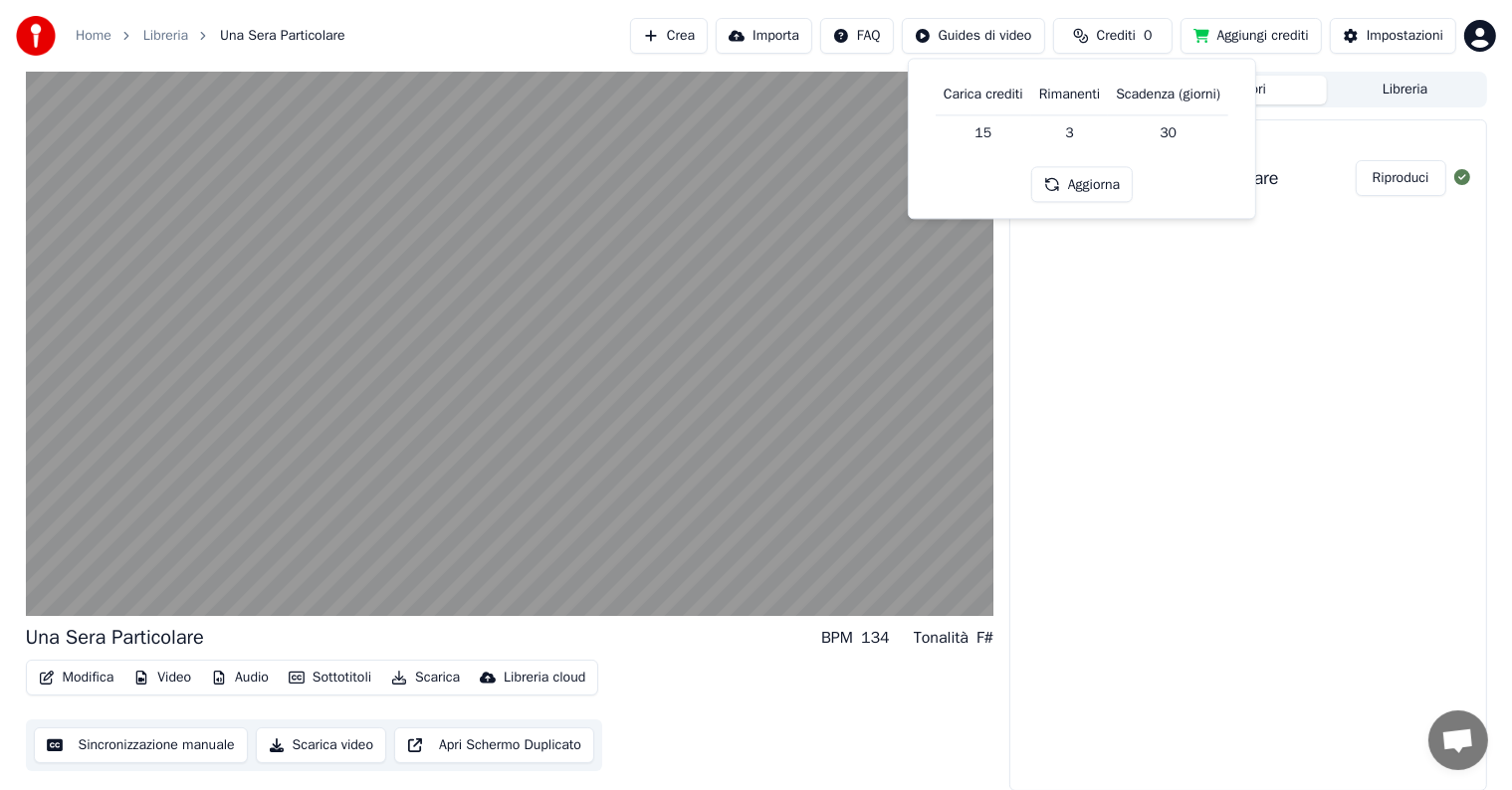 click on "Sincronizza Testi Una Sera Particolare Riproduci" at bounding box center (1247, 455) 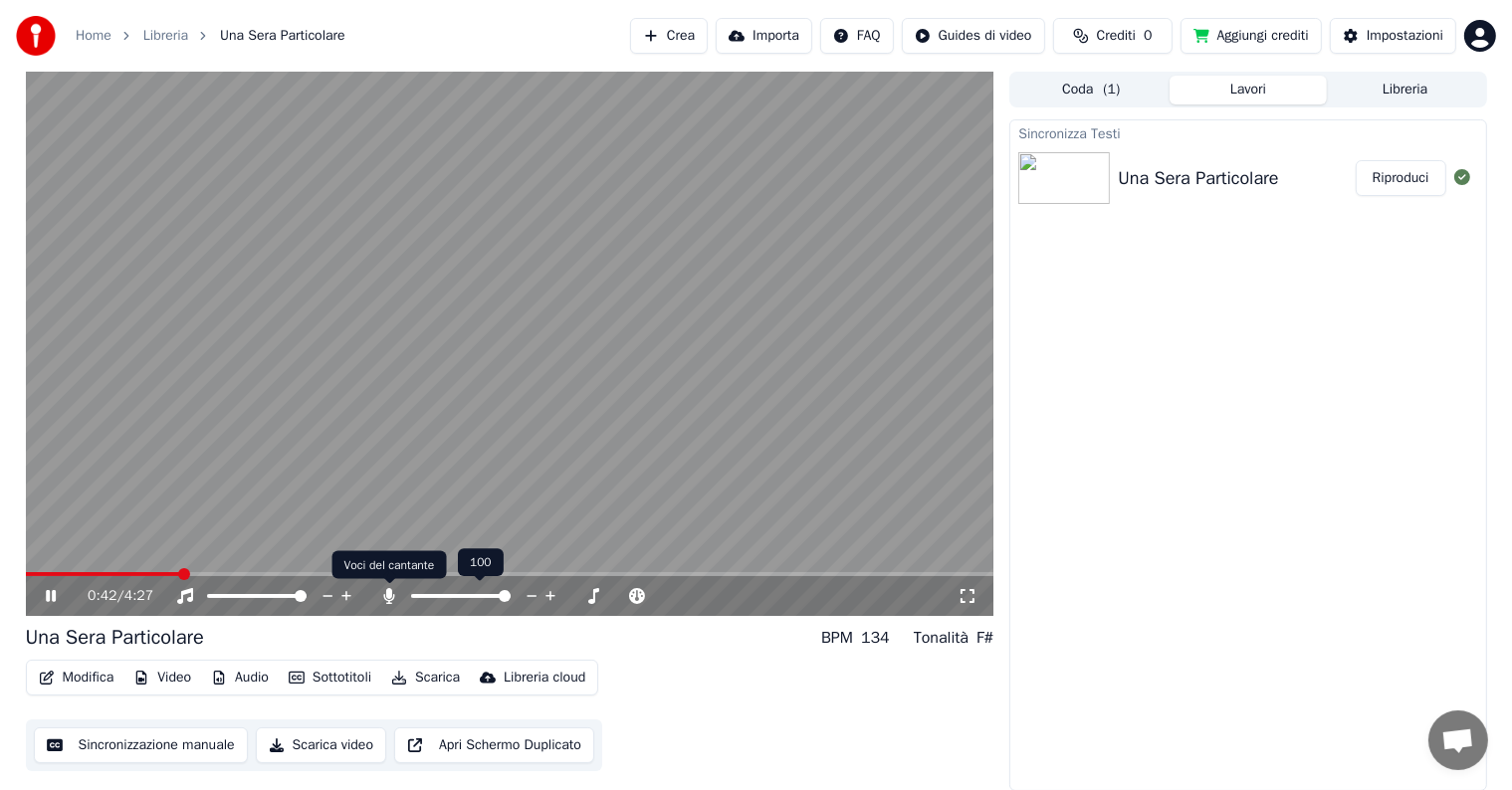 click 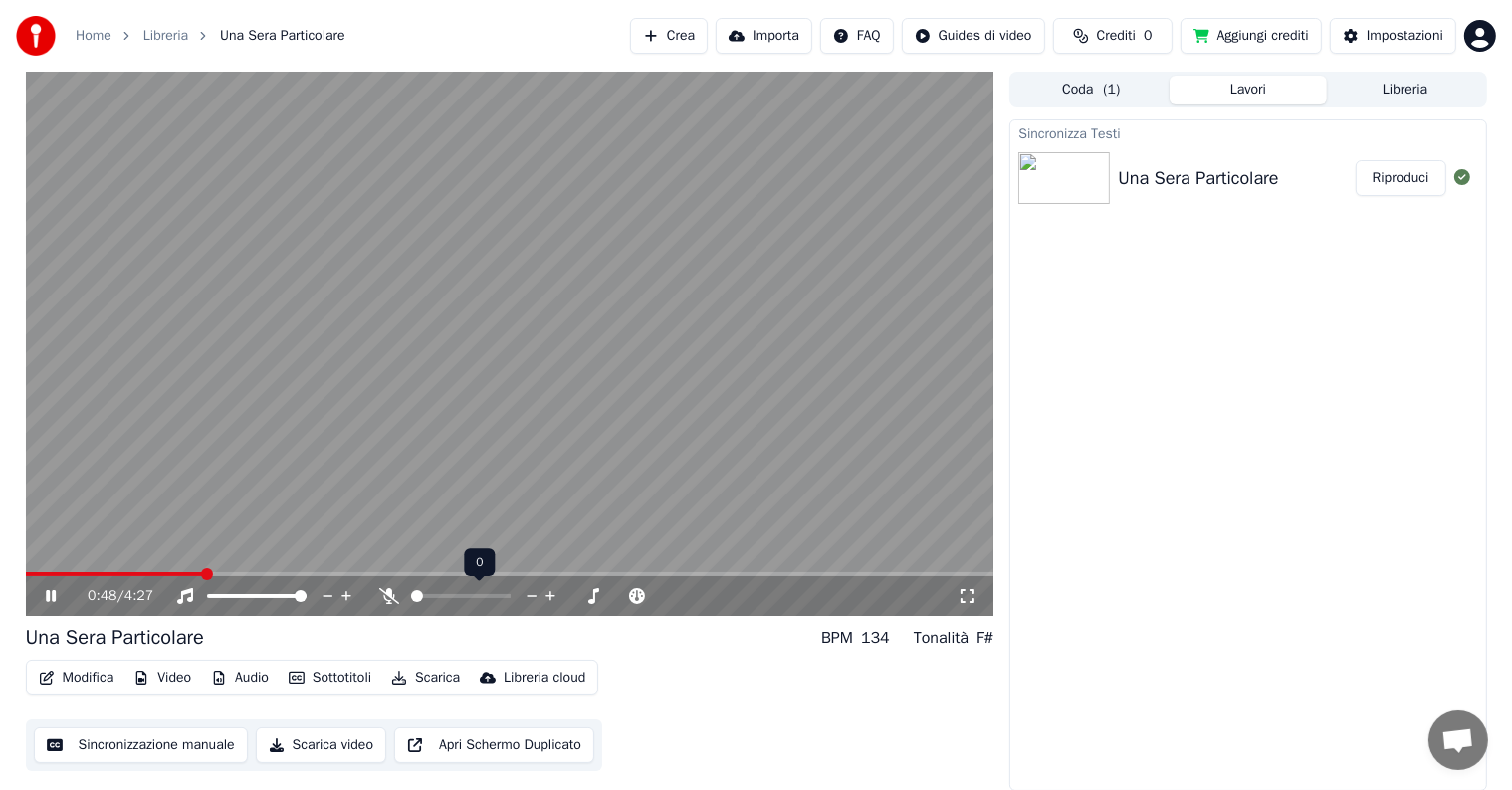 click 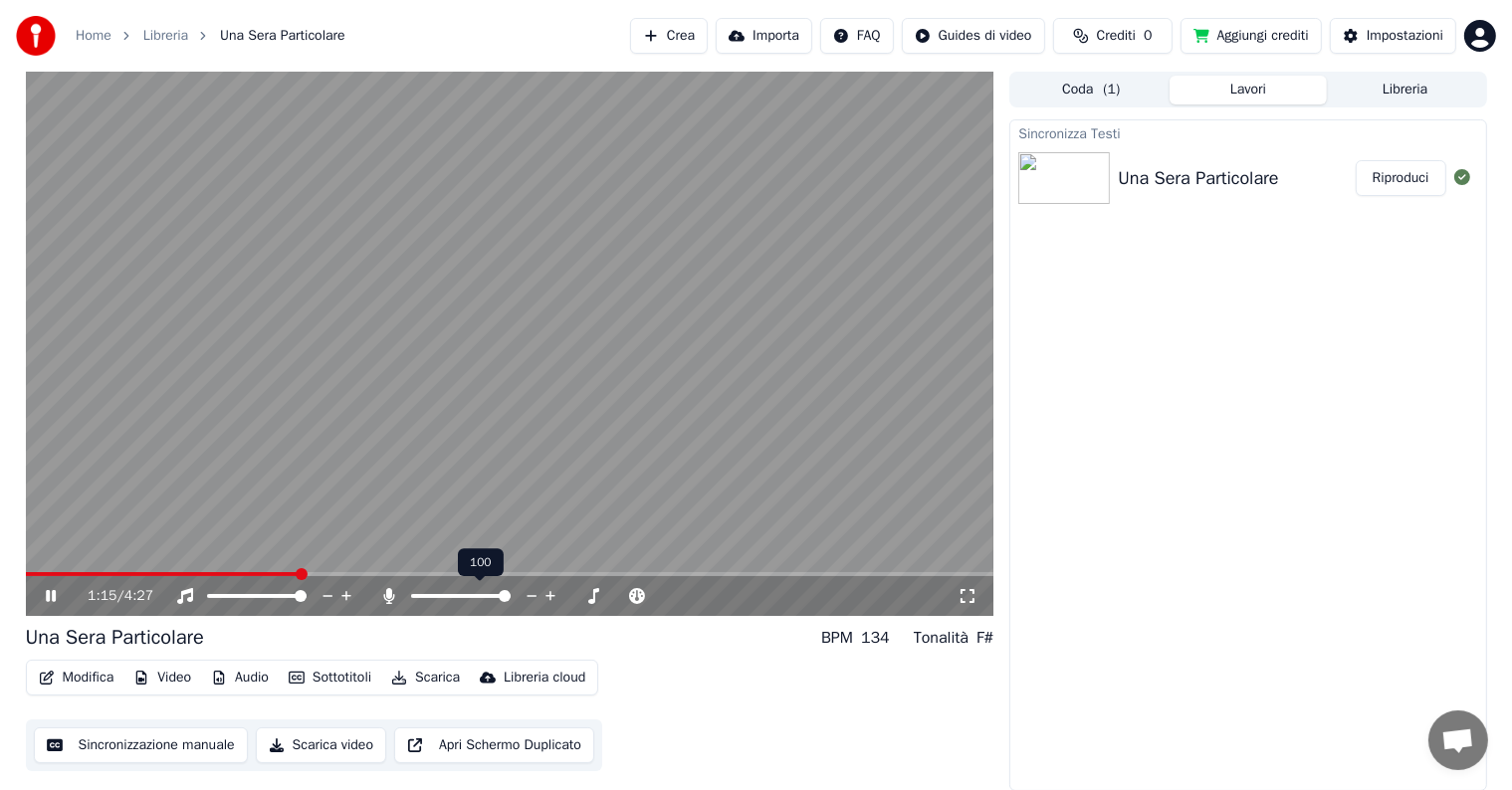 click 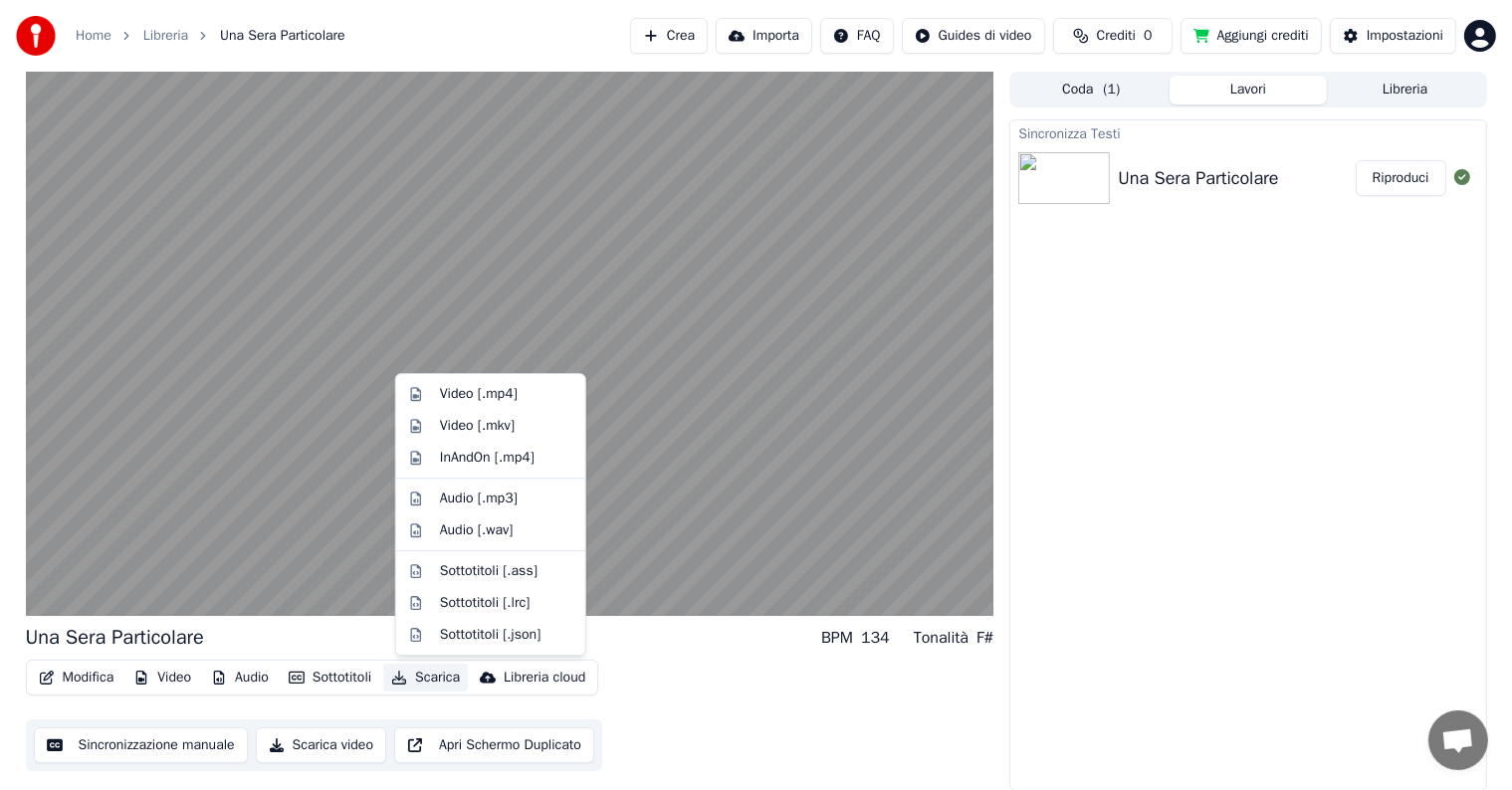 click on "Scarica" at bounding box center (425, 678) 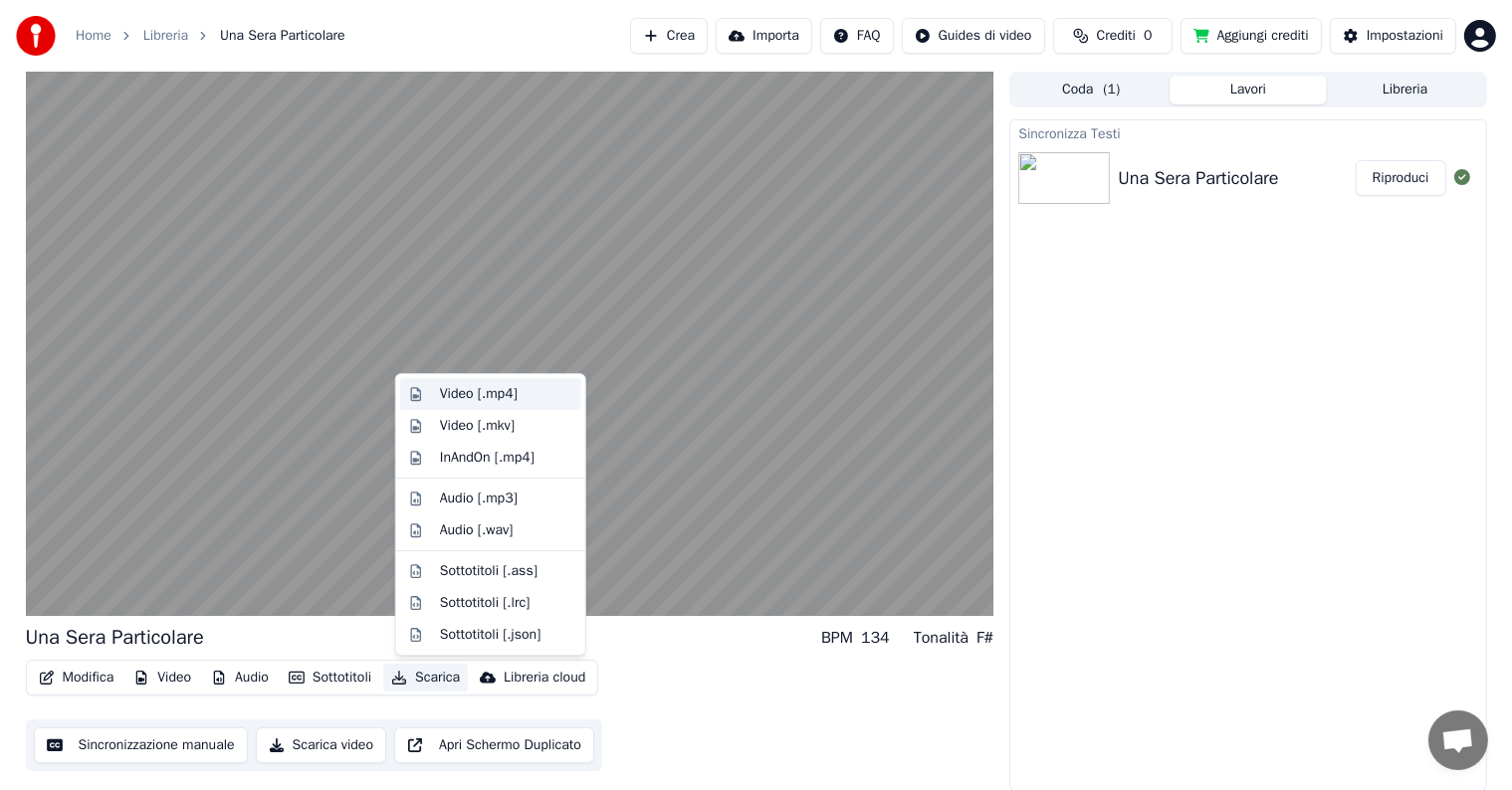 click on "Video [.mp4]" at bounding box center [479, 394] 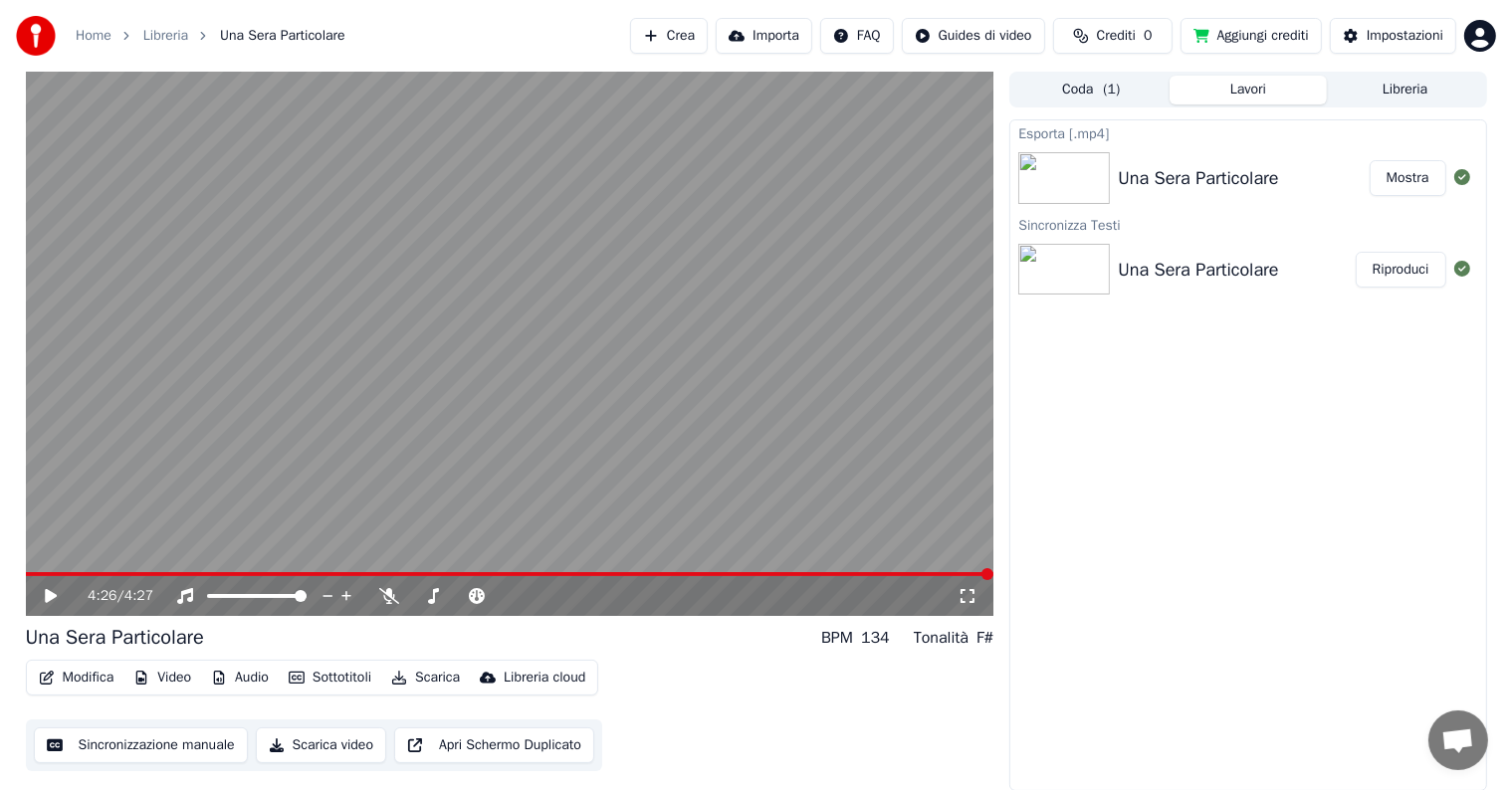 click on "Mostra" at bounding box center [1407, 178] 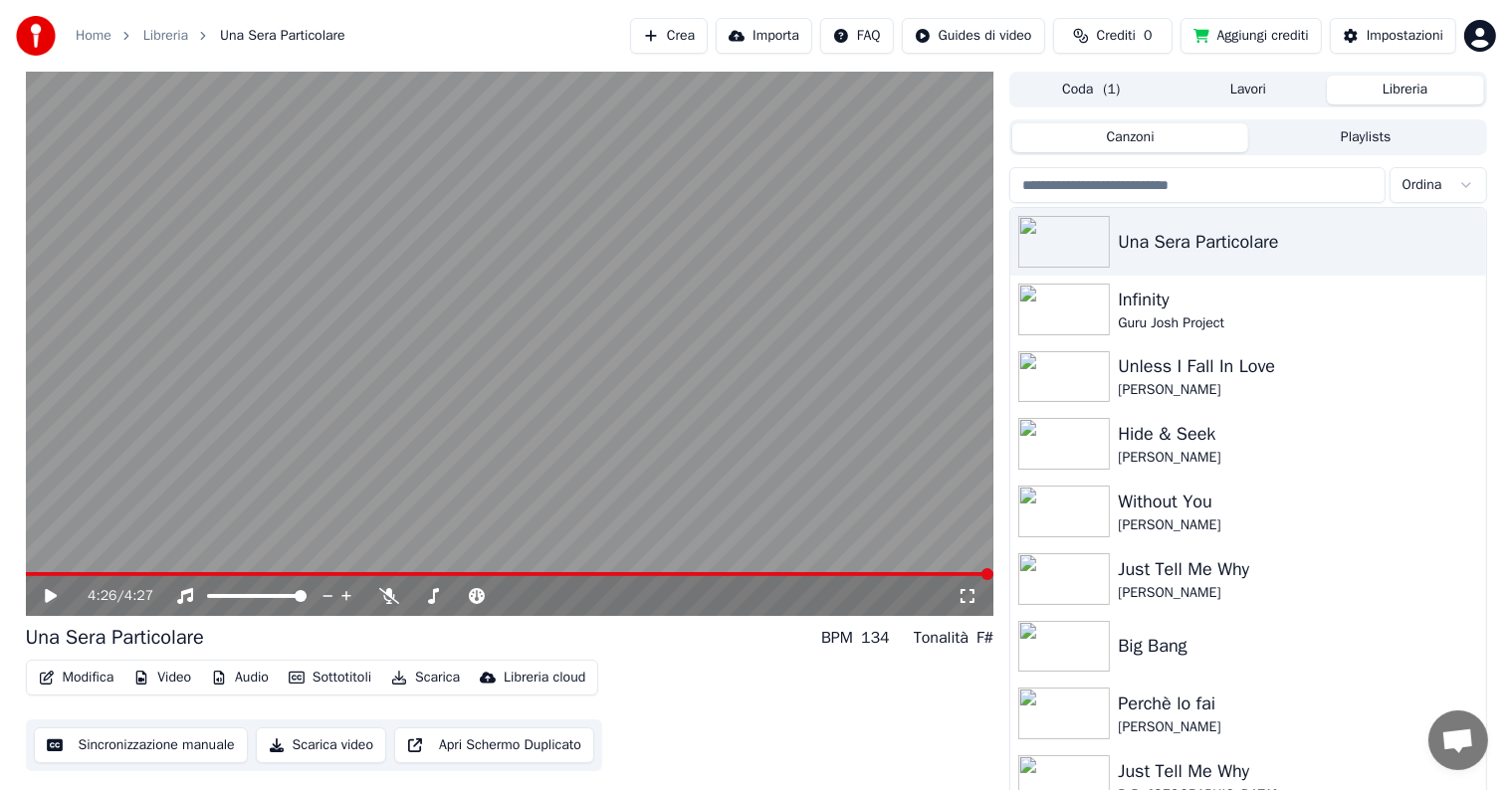 click on "Libreria" at bounding box center (1405, 90) 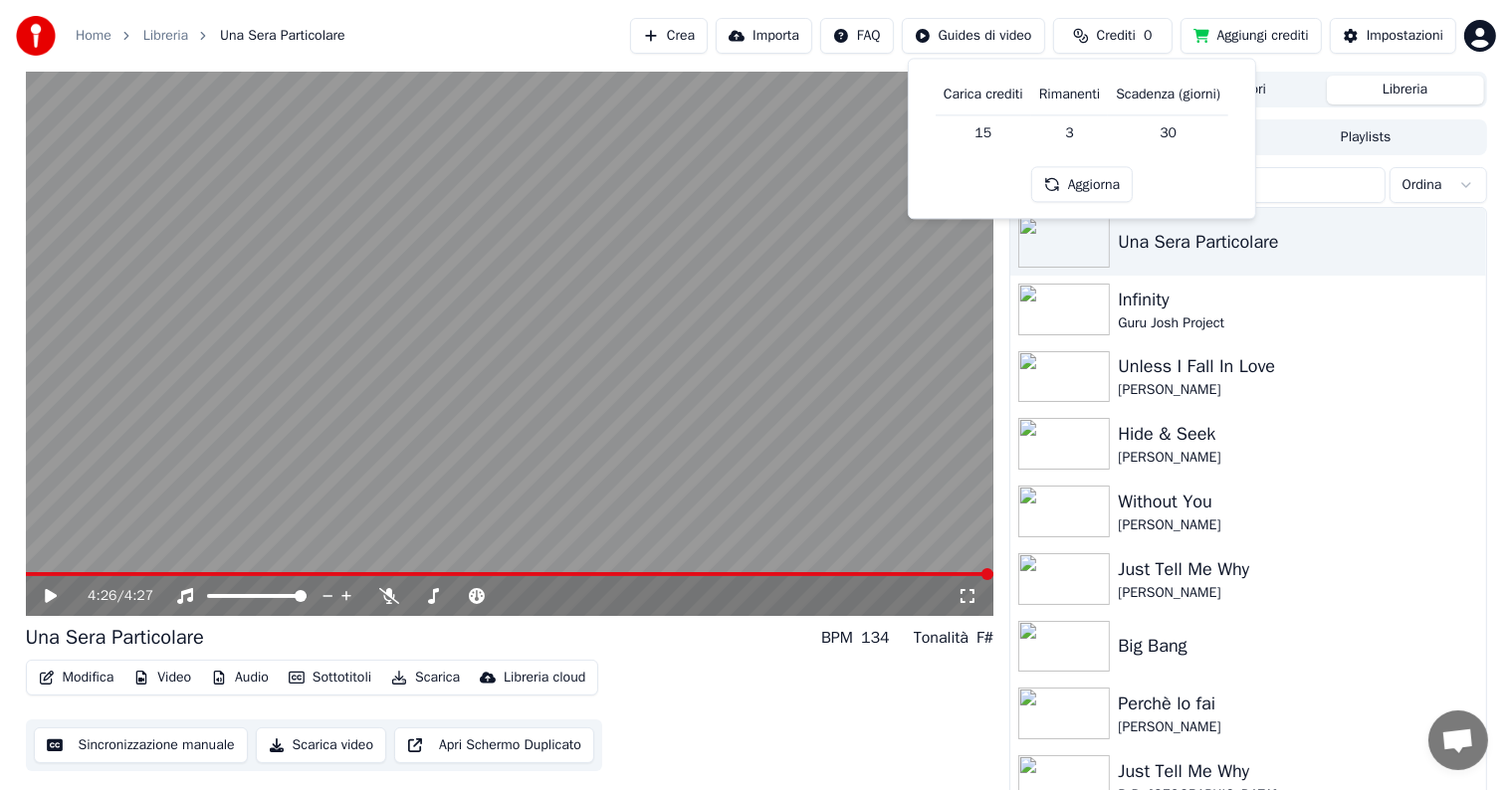 click on "Aggiorna" at bounding box center [1082, 185] 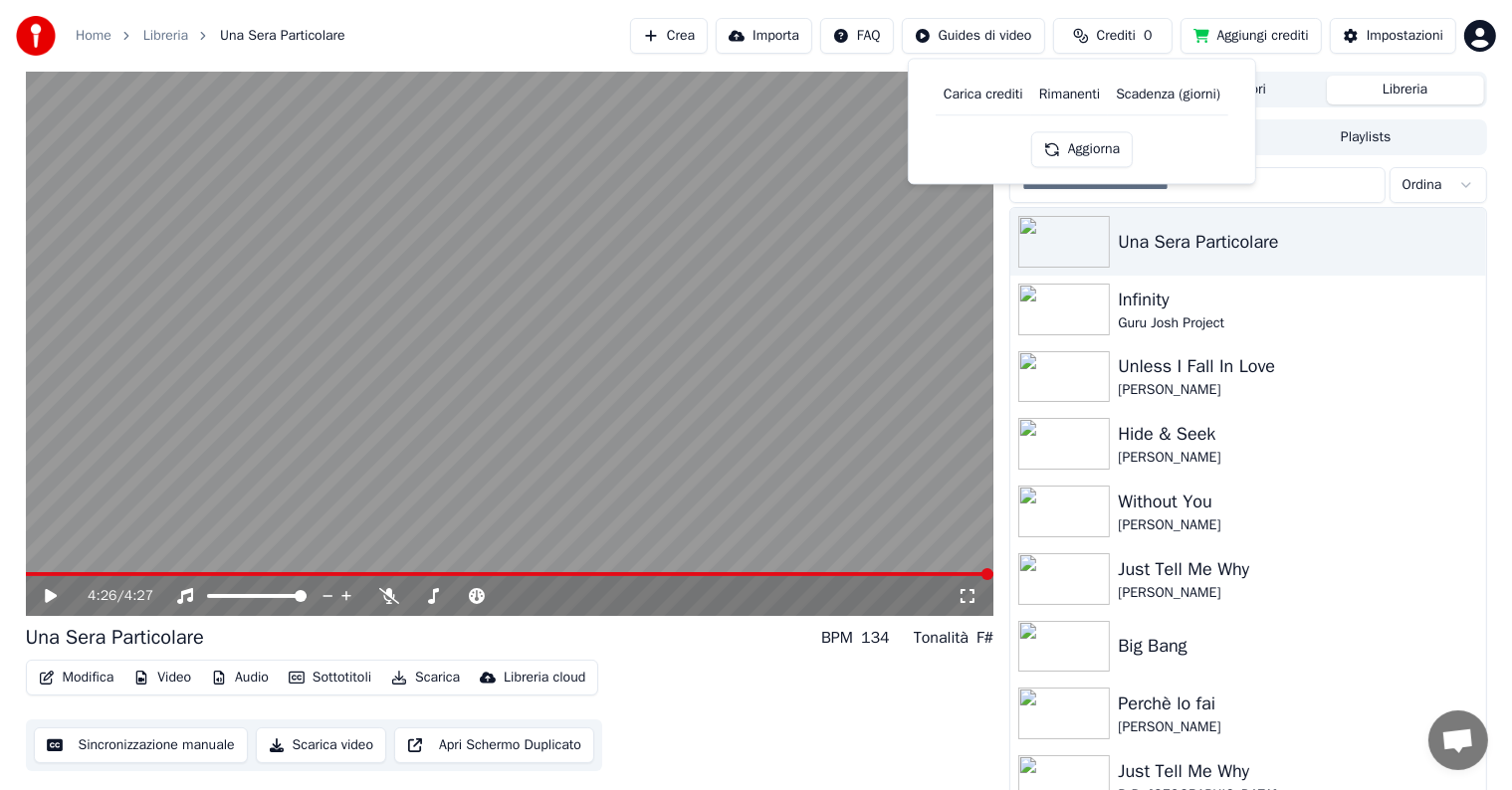 click on "4:26  /  4:27 Una Sera Particolare BPM 134 Tonalità F# Modifica Video Audio Sottotitoli Scarica Libreria cloud Sincronizzazione manuale Scarica video Apri Schermo Duplicato Coda ( 1 ) Lavori Libreria Canzoni Playlists Ordina Una Sera Particolare Infinity Guru [PERSON_NAME] Project Unless I Fall In Love [PERSON_NAME] Hide & Seek [PERSON_NAME] Without You [PERSON_NAME] Just Tell Me Why [PERSON_NAME] Big Bang Perchè lo fai [PERSON_NAME] Just Tell Me Why D.D. [PERSON_NAME] When A Man Loves A Woman/It's A Mans World [PERSON_NAME] Un Break My Heart, Crazy, On The Radio [PERSON_NAME] • Seal Hallelujah Miss [PERSON_NAME]" at bounding box center (756, 436) 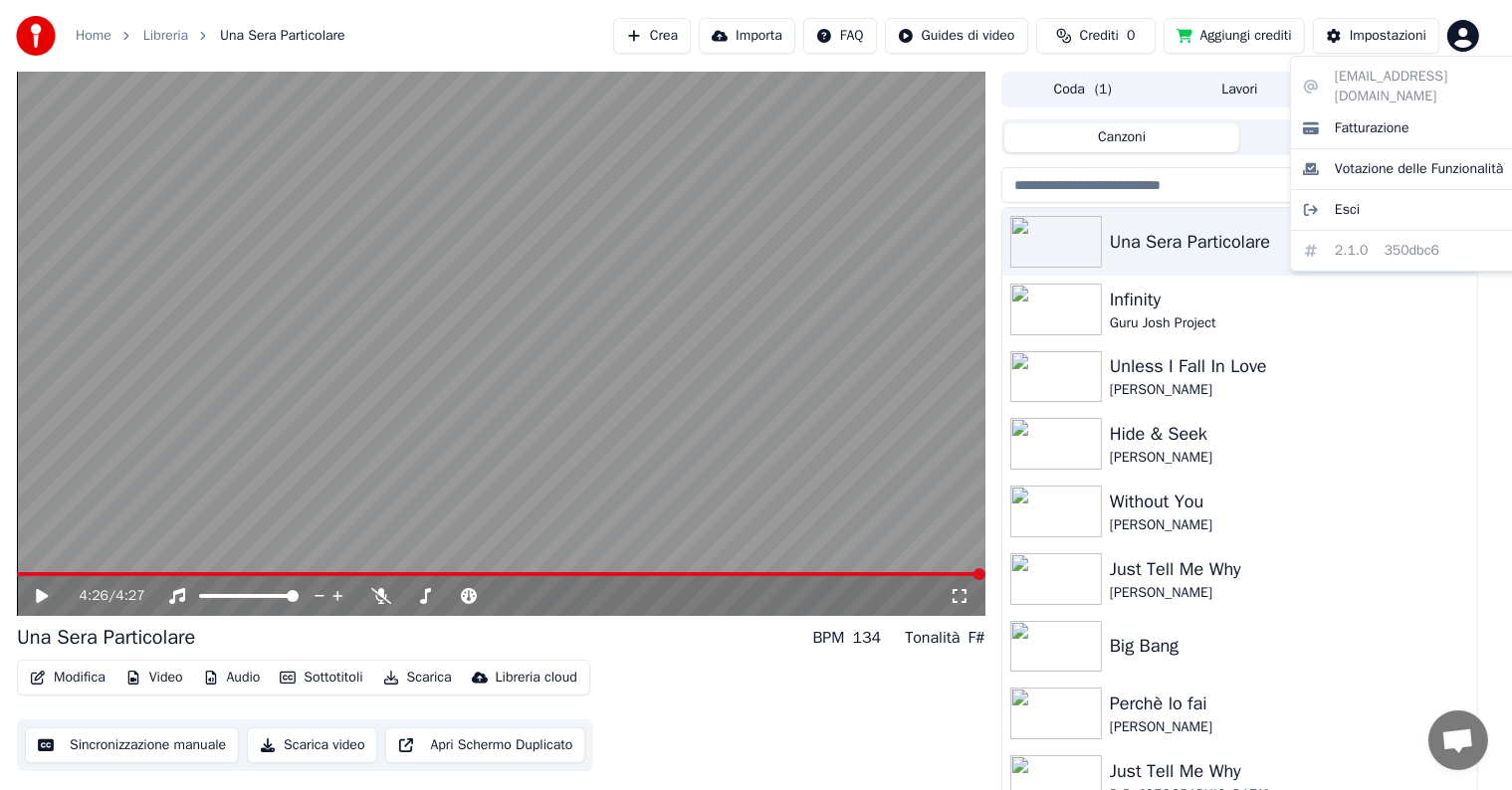 click on "Home Libreria Una Sera Particolare Crea Importa FAQ Guides di video Crediti 0 Aggiungi crediti Impostazioni 4:26  /  4:27 Una Sera Particolare BPM 134 Tonalità F# Modifica Video Audio Sottotitoli Scarica Libreria cloud Sincronizzazione manuale Scarica video Apri Schermo Duplicato Coda ( 1 ) Lavori Libreria Canzoni Playlists Ordina Una Sera Particolare Infinity Guru [PERSON_NAME] Project Unless I Fall In Love [PERSON_NAME] Hide & Seek [PERSON_NAME] Without You [PERSON_NAME] Just Tell Me Why [PERSON_NAME] Big Bang Perchè lo fai [PERSON_NAME] Just Tell Me Why D.D. [PERSON_NAME] When A Man Loves A Woman/It's A Mans World [PERSON_NAME] Un Break My Heart, Crazy, On The Radio [PERSON_NAME] • Seal Hallelujah Miss Velvet [EMAIL_ADDRESS][DOMAIN_NAME] Fatturazione Votazione delle Funzionalità Esci 2.1.0 350dbc6" at bounding box center [756, 395] 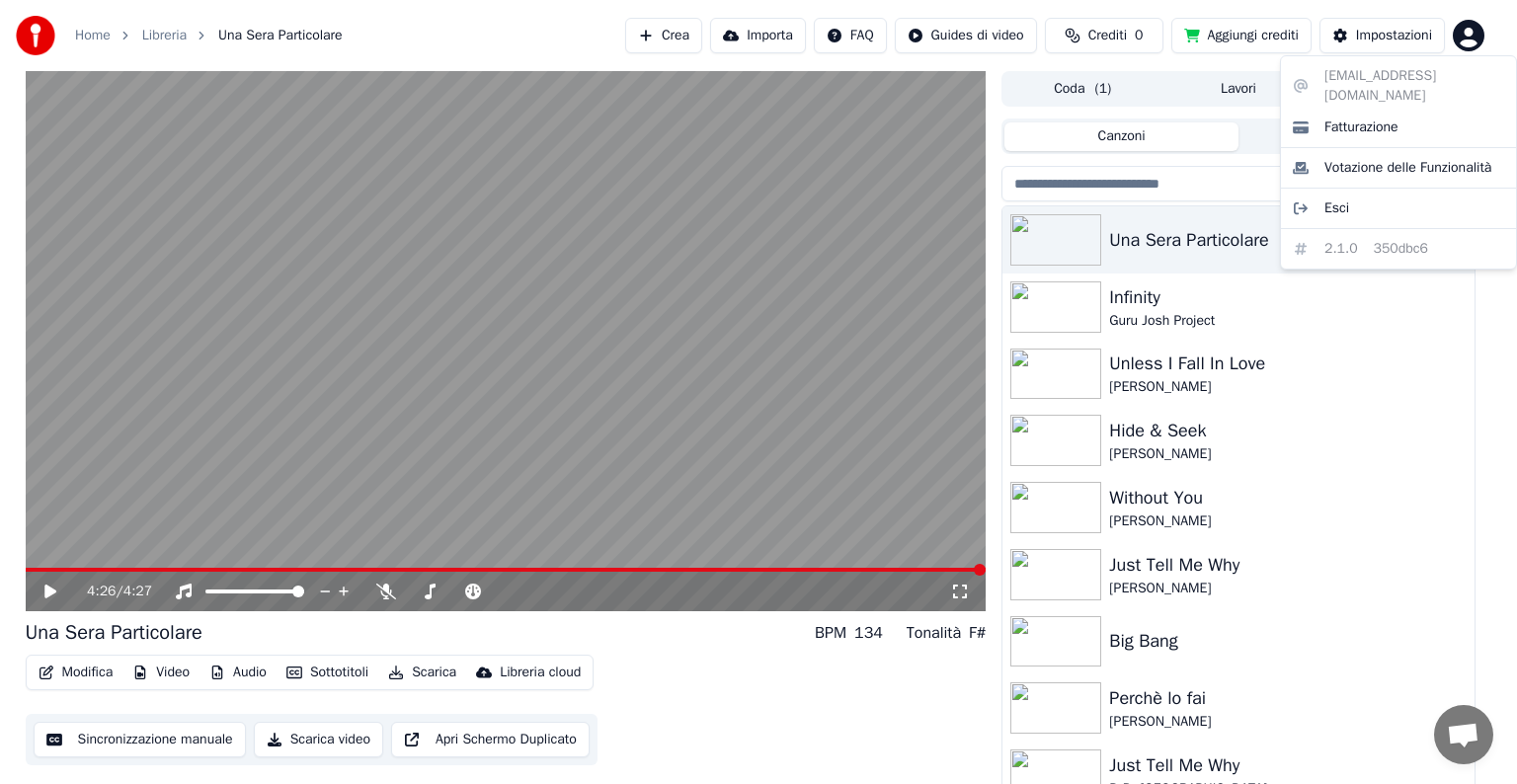 click on "[EMAIL_ADDRESS][DOMAIN_NAME] Fatturazione Votazione delle Funzionalità Esci 2.1.0 350dbc6" at bounding box center (1398, 162) 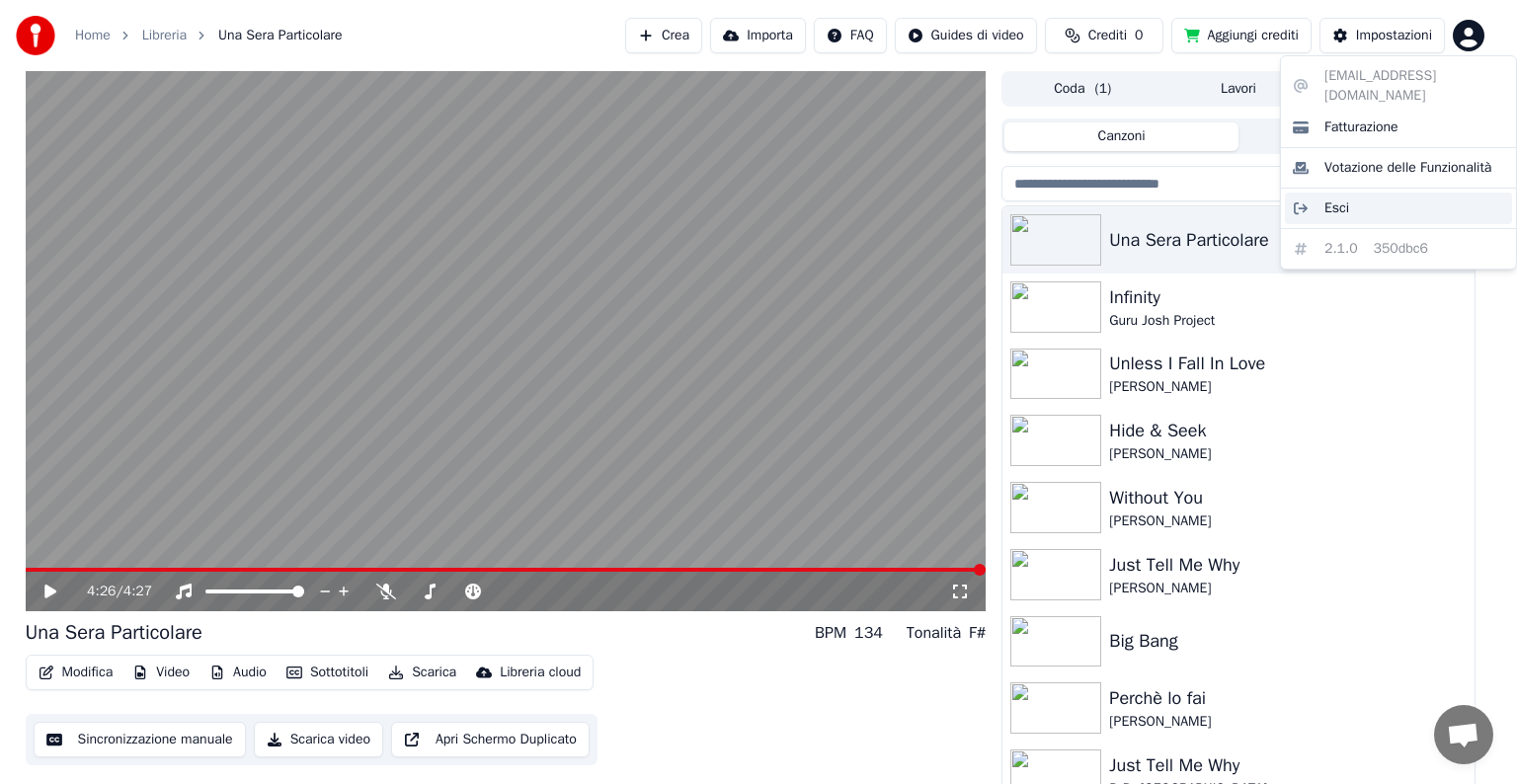 click on "Esci" at bounding box center [1336, 208] 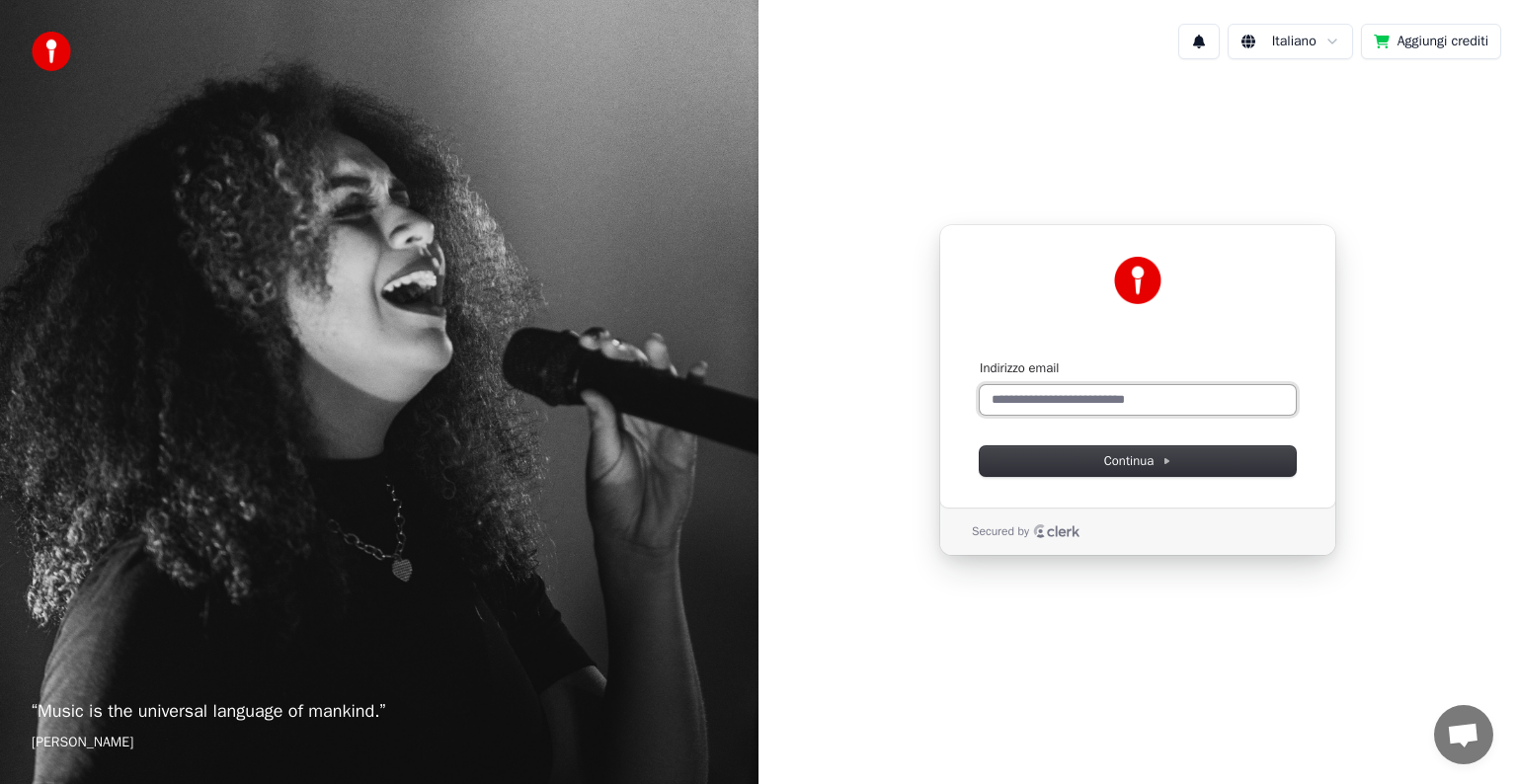click on "Indirizzo email" at bounding box center [1138, 400] 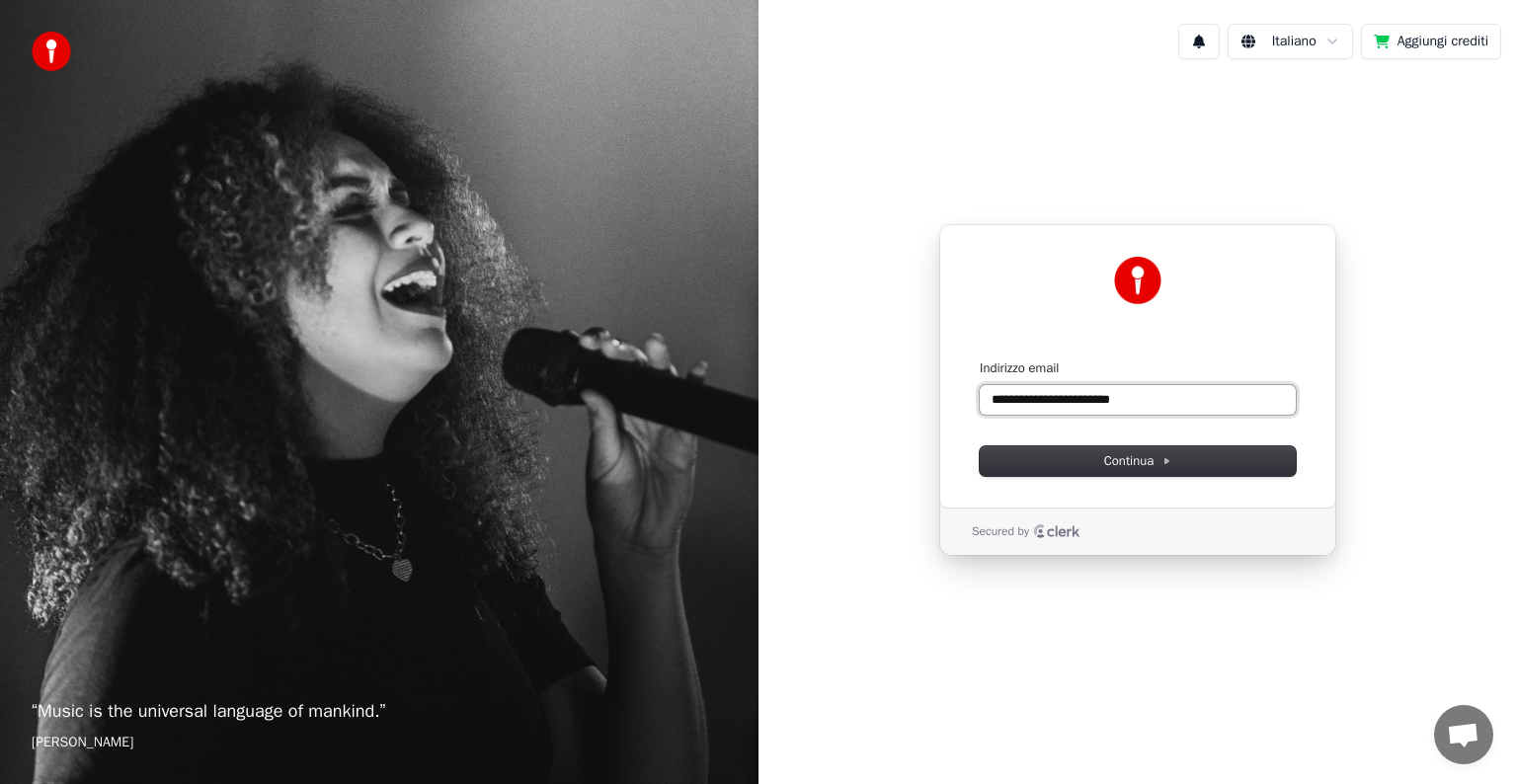 click at bounding box center (980, 359) 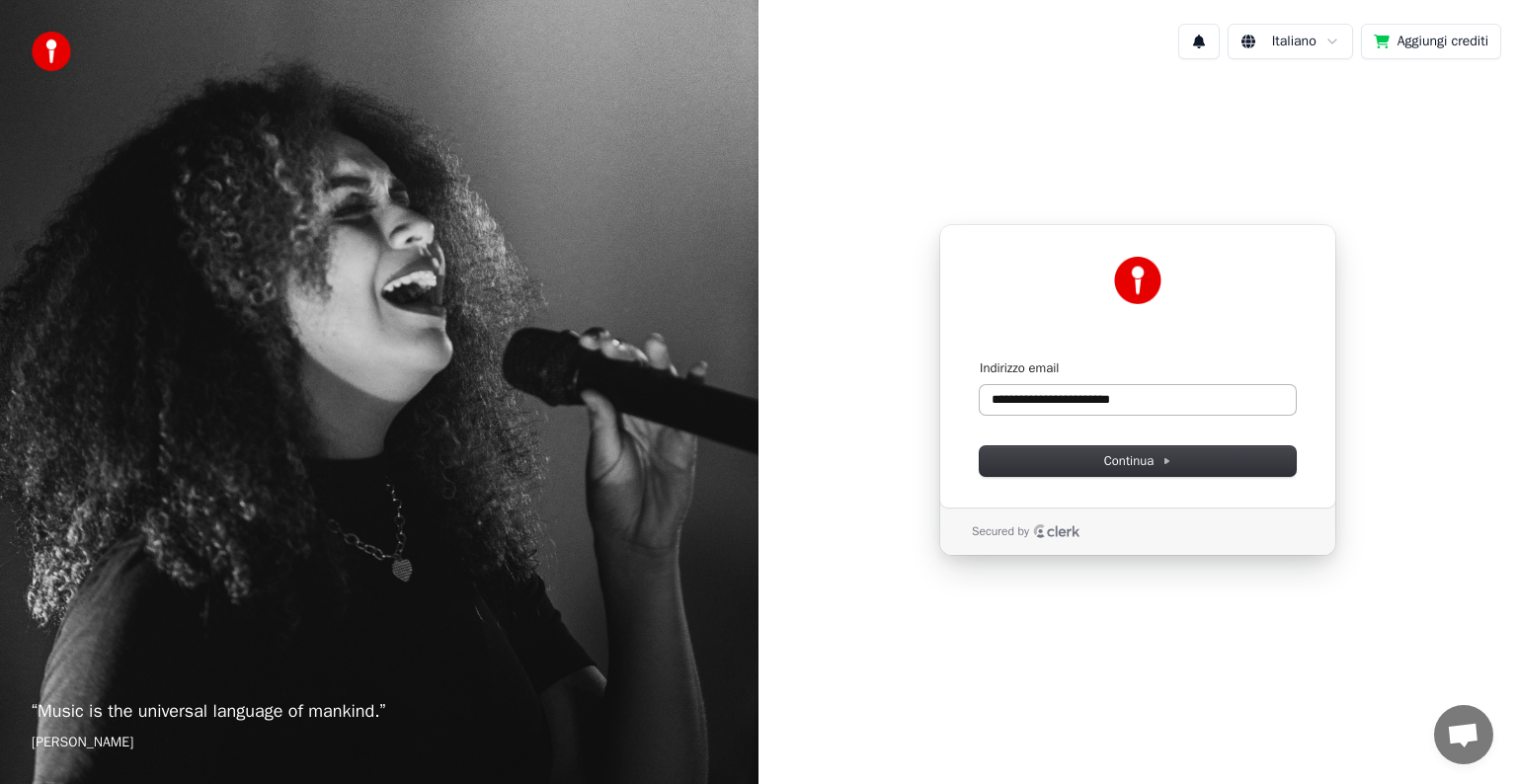 type on "**********" 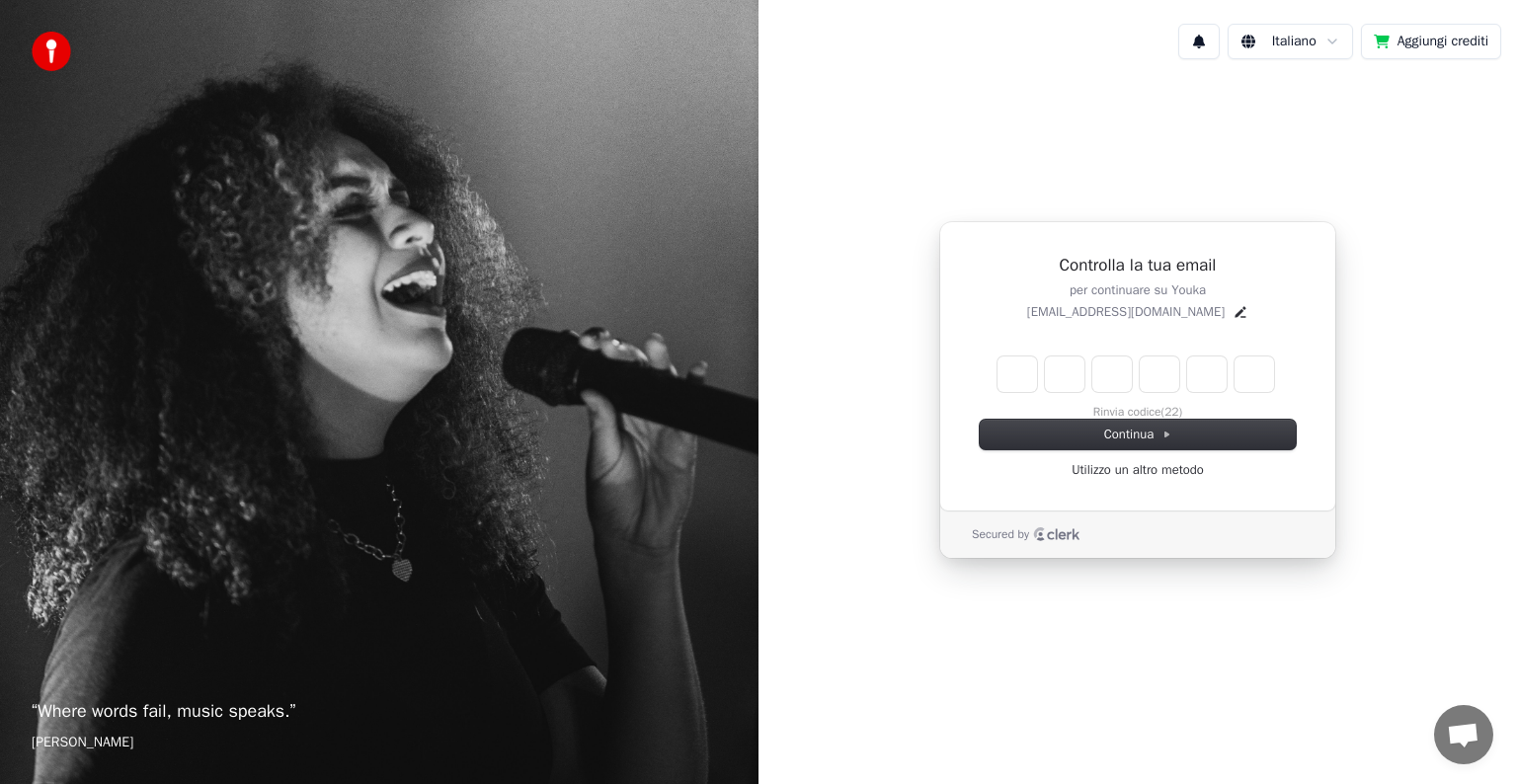 type on "*" 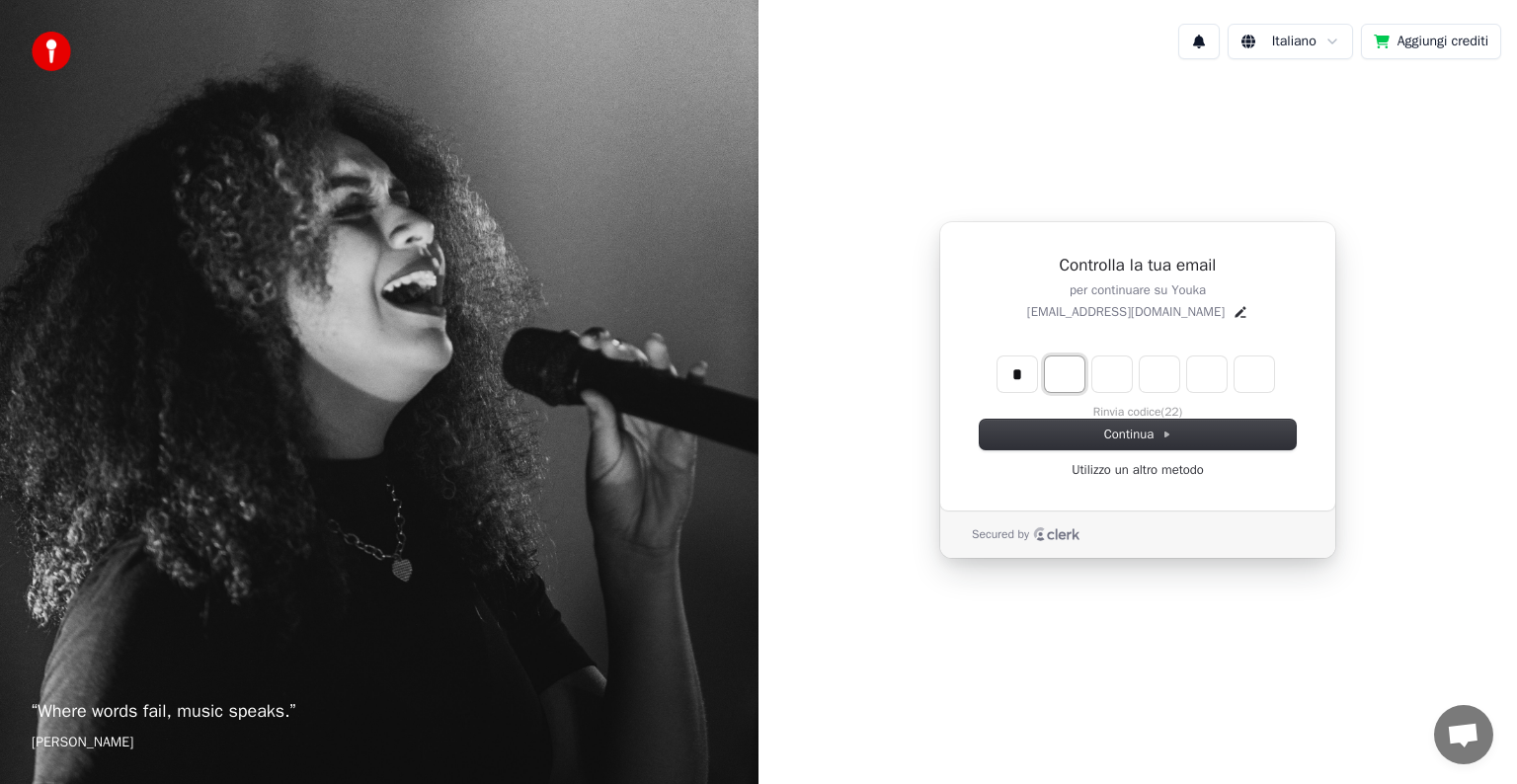 type on "*" 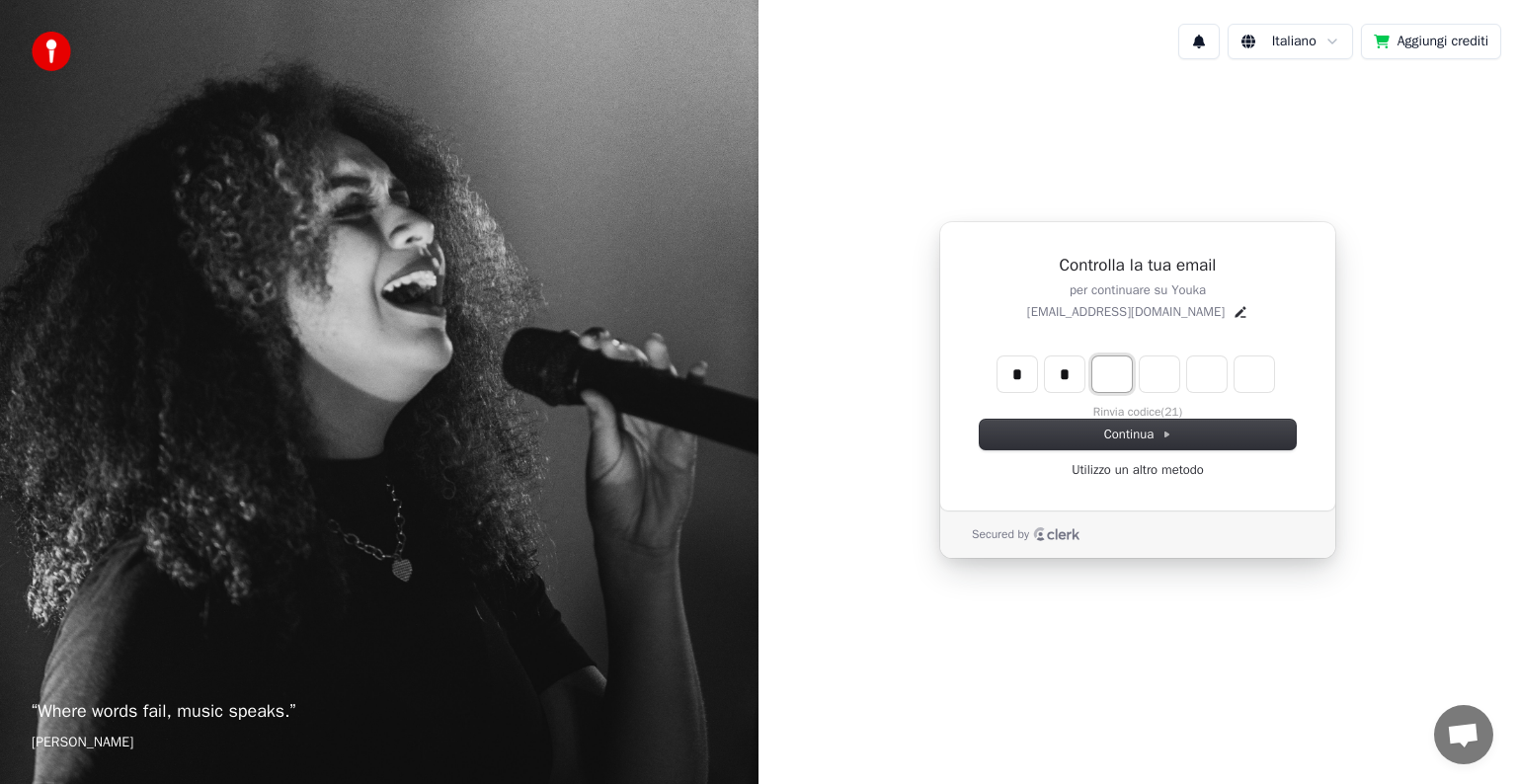 type on "*" 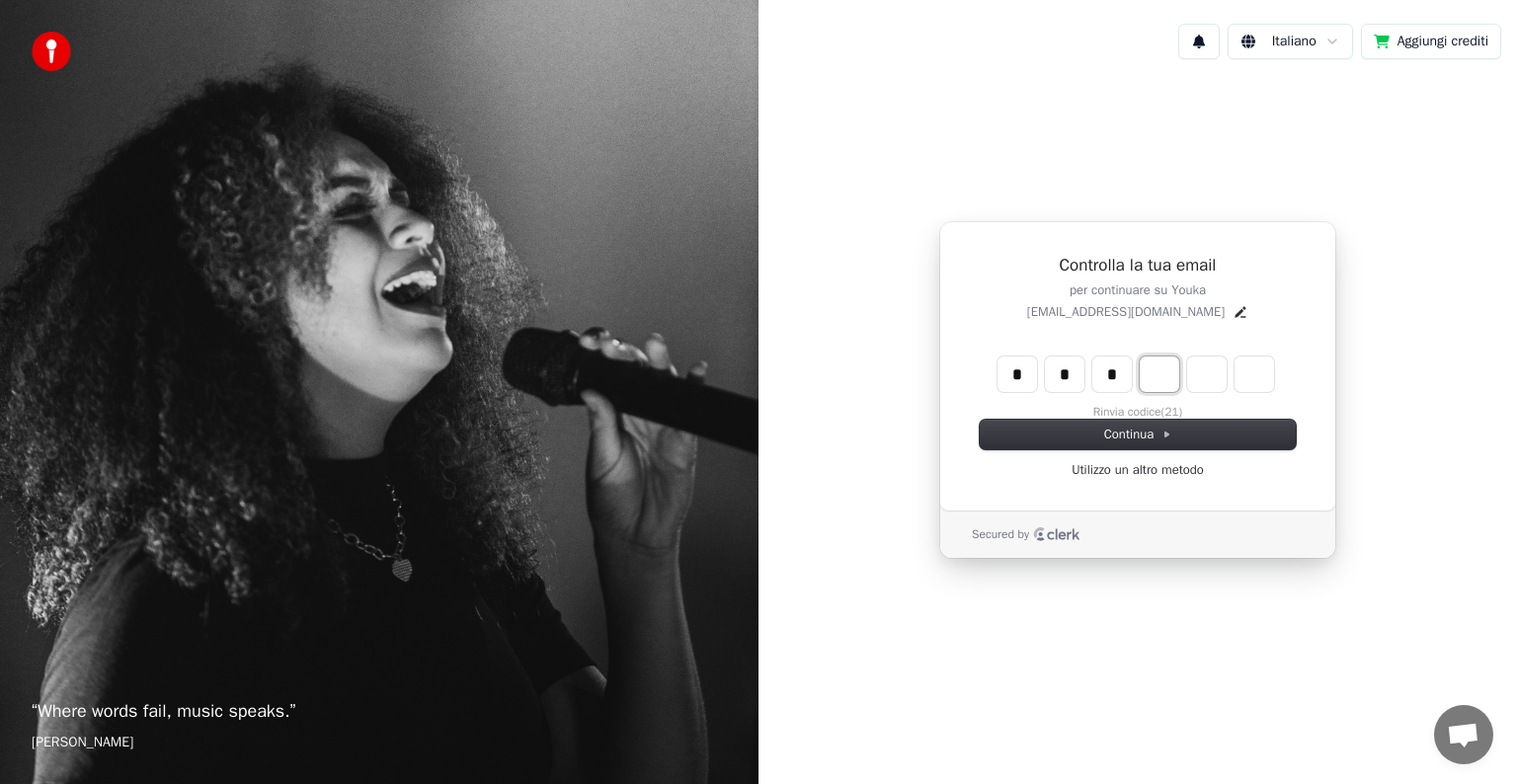 type on "*" 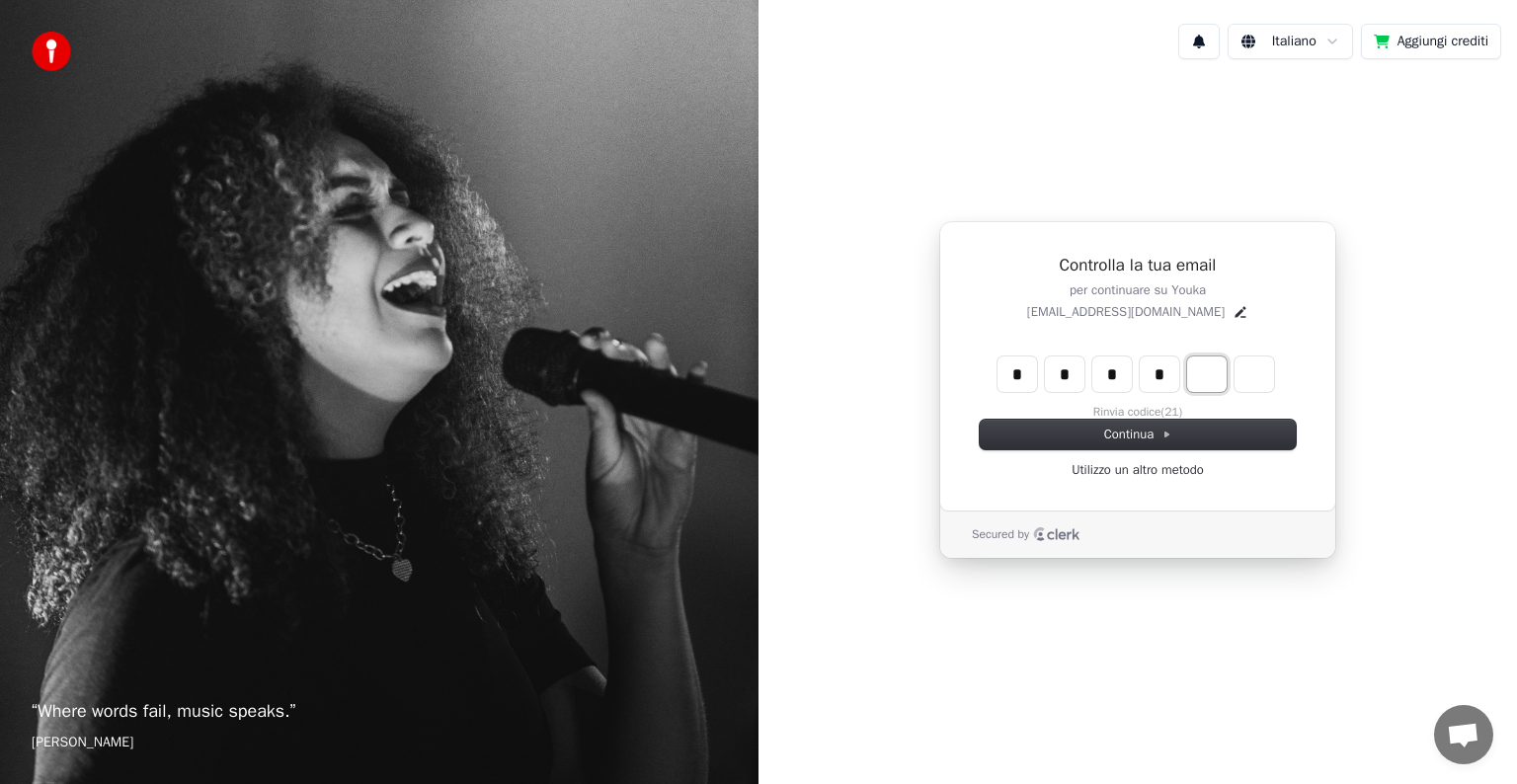 type on "*" 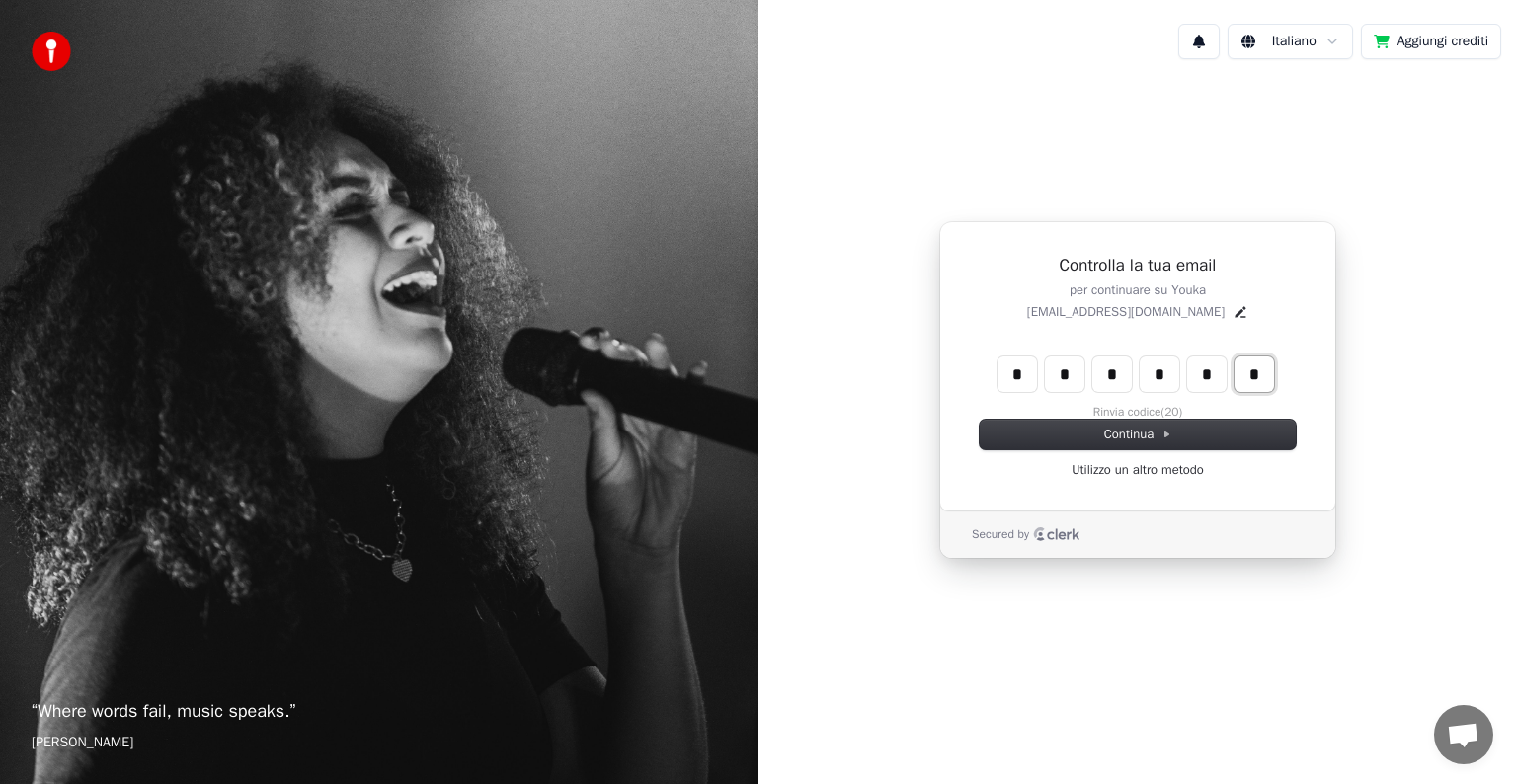 type on "*" 